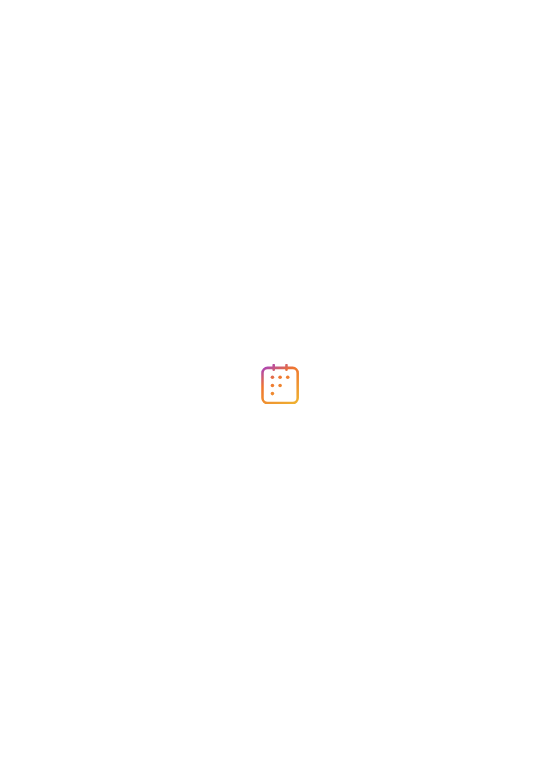 scroll, scrollTop: 0, scrollLeft: 0, axis: both 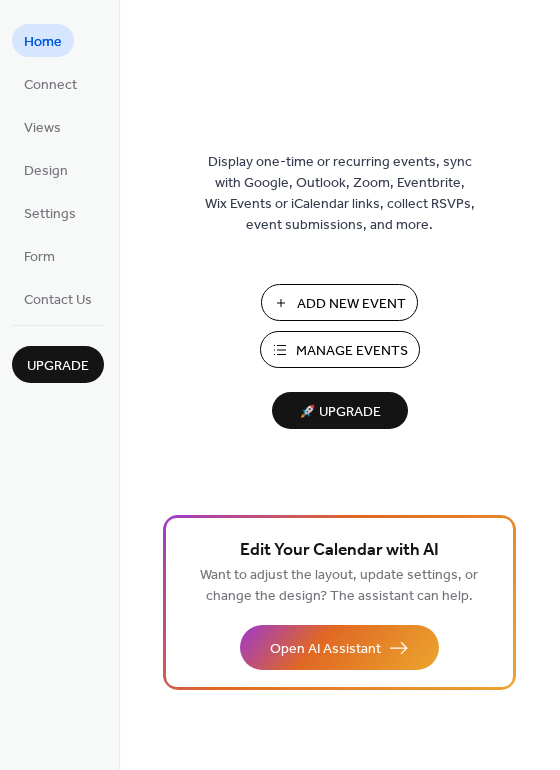 click on "Manage Events" at bounding box center [352, 351] 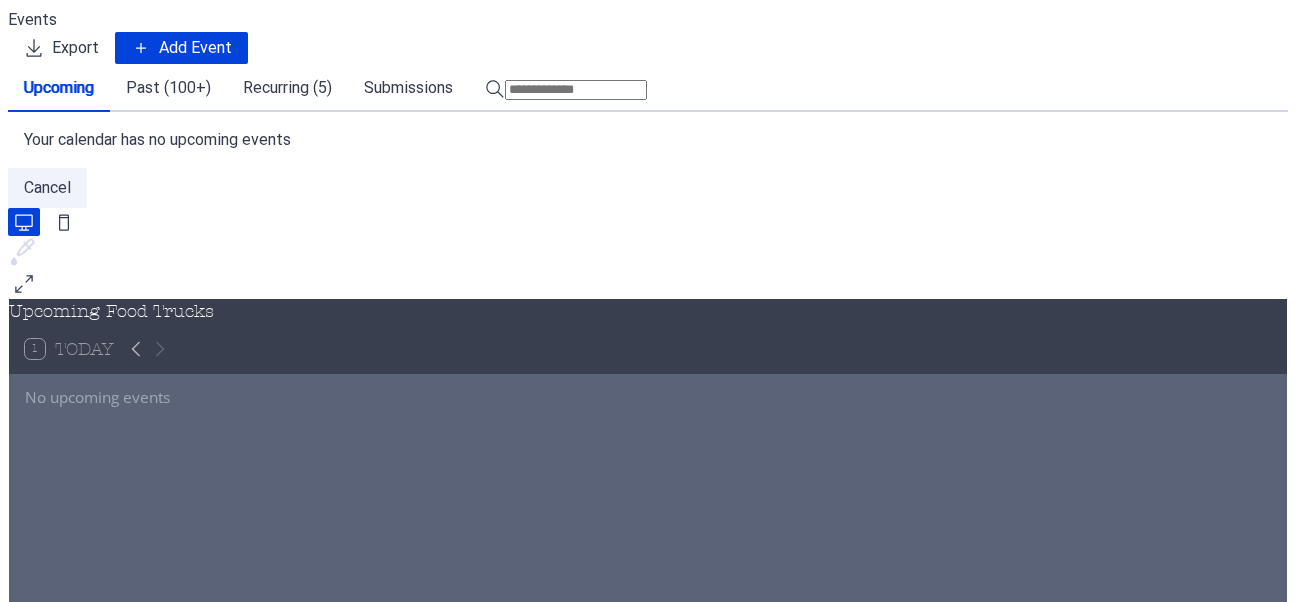 scroll, scrollTop: 0, scrollLeft: 0, axis: both 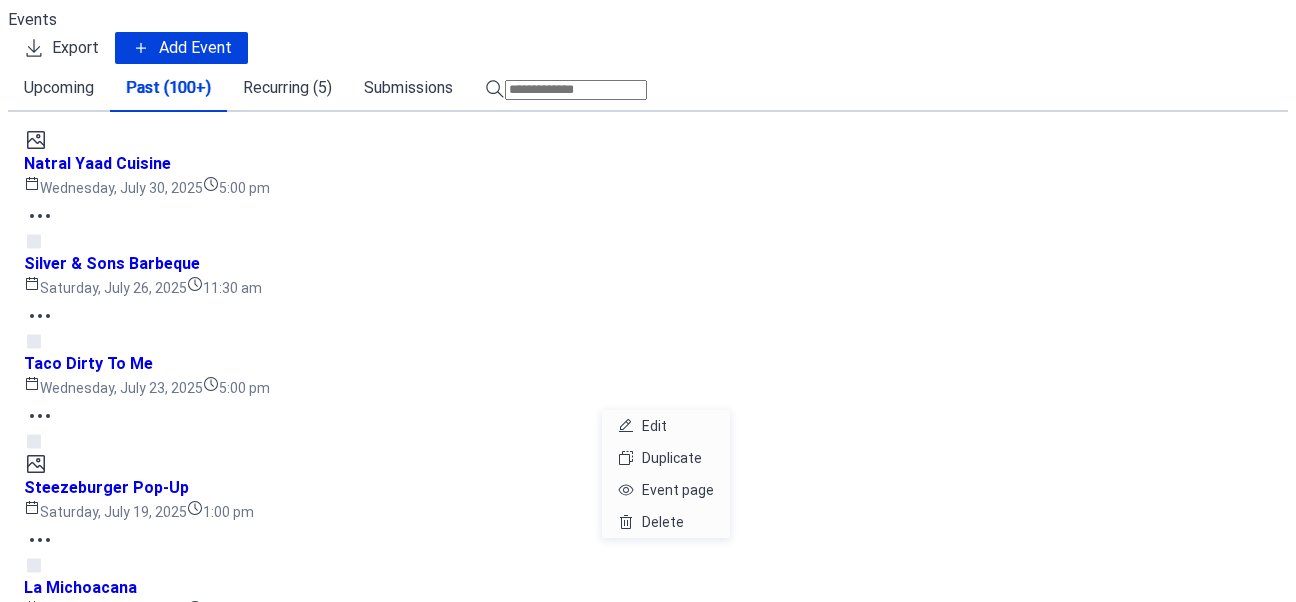 click 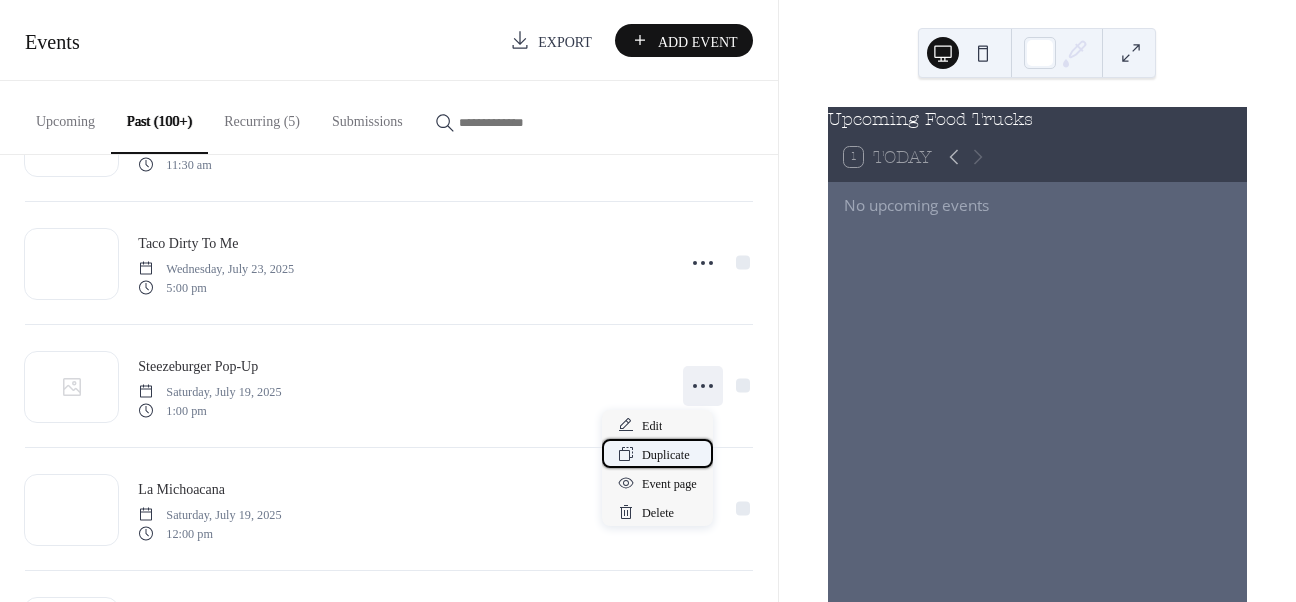 click on "Duplicate" at bounding box center (666, 455) 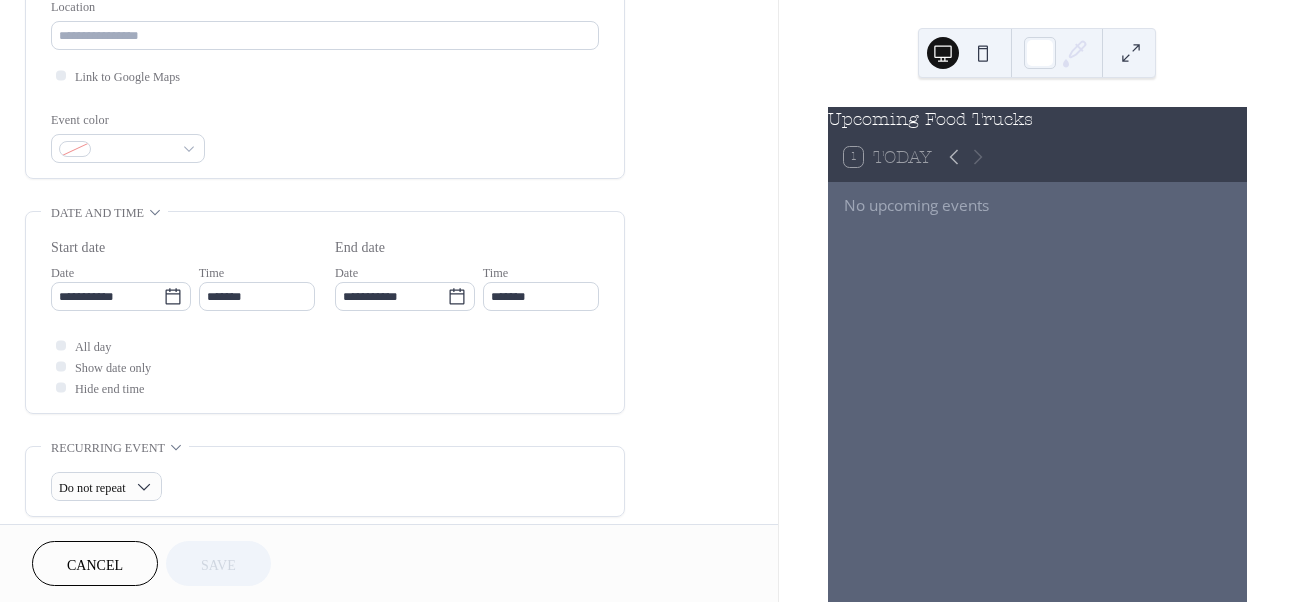scroll, scrollTop: 455, scrollLeft: 0, axis: vertical 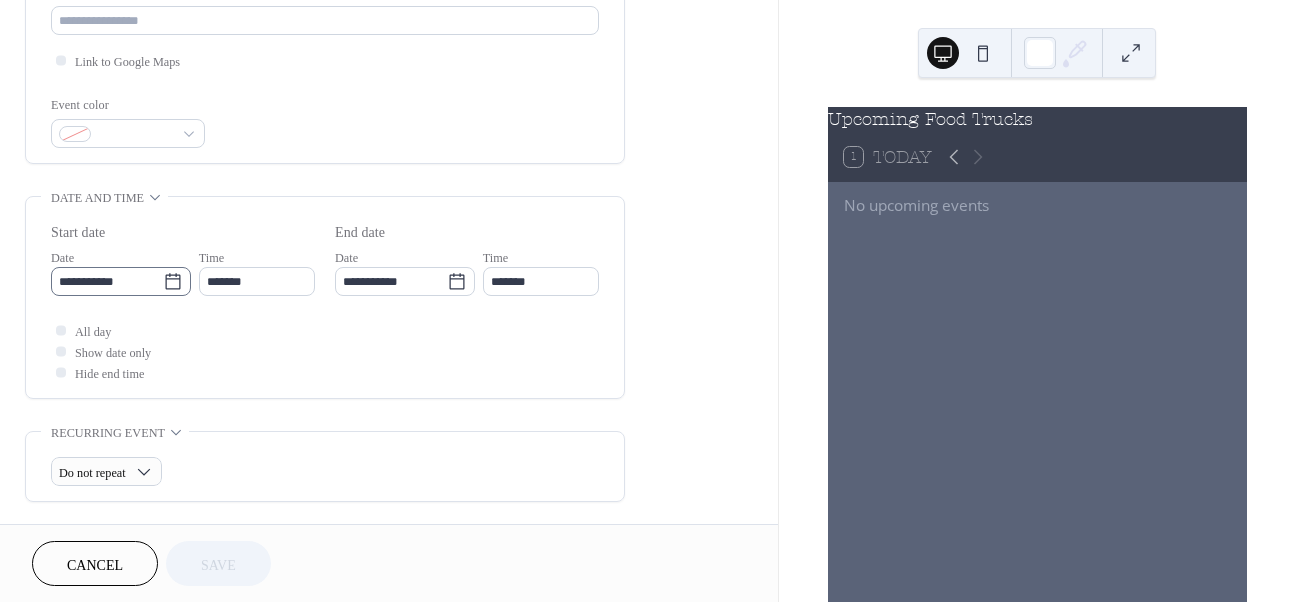 click 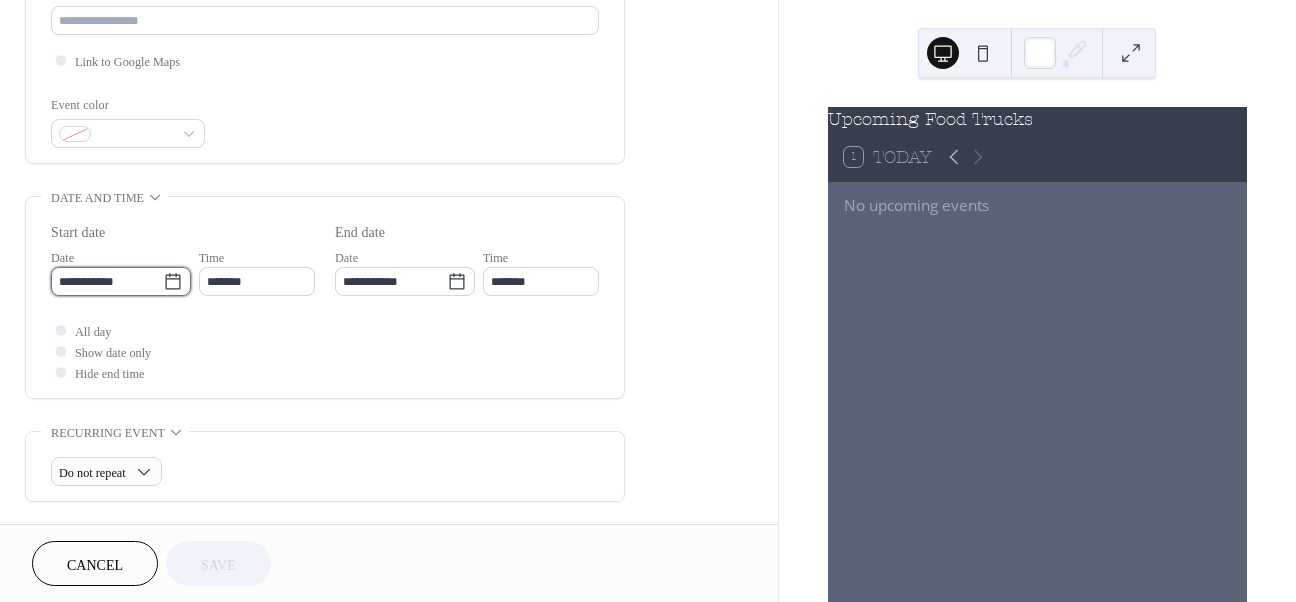 click on "**********" at bounding box center [107, 281] 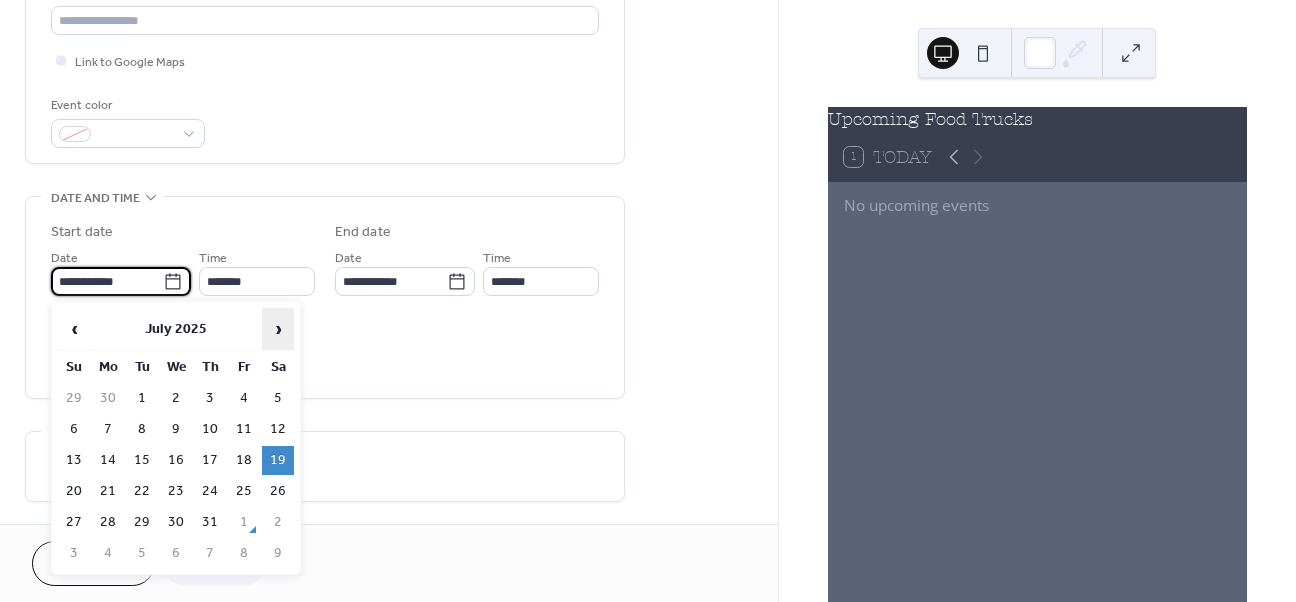 click on "›" at bounding box center [278, 329] 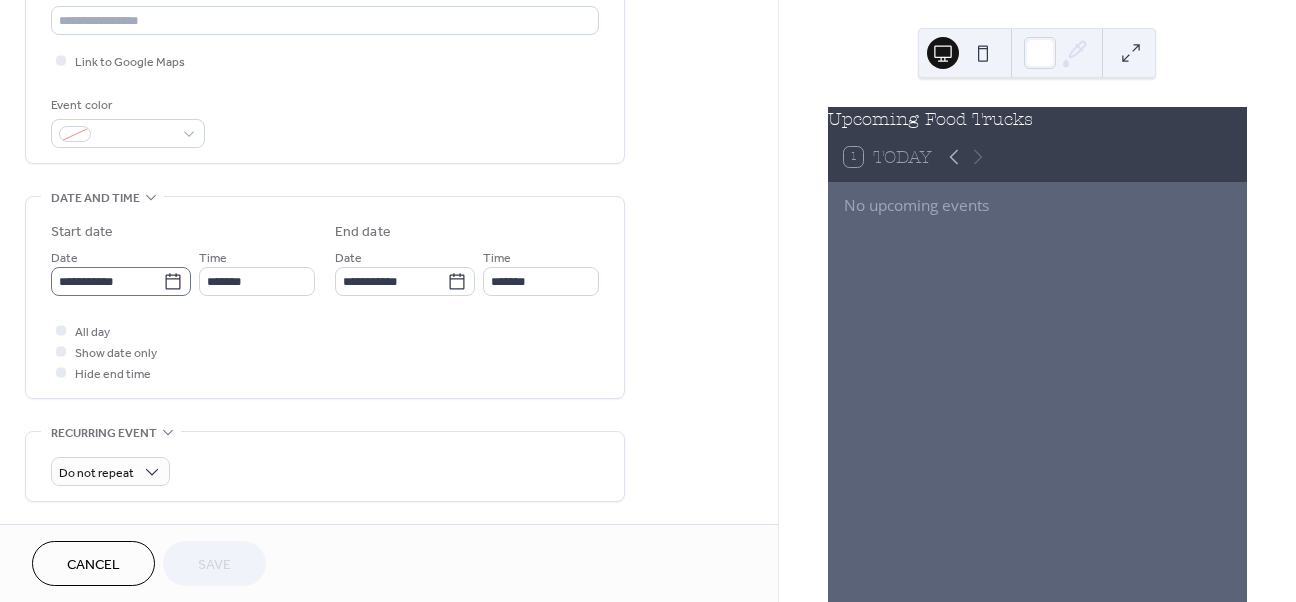 click 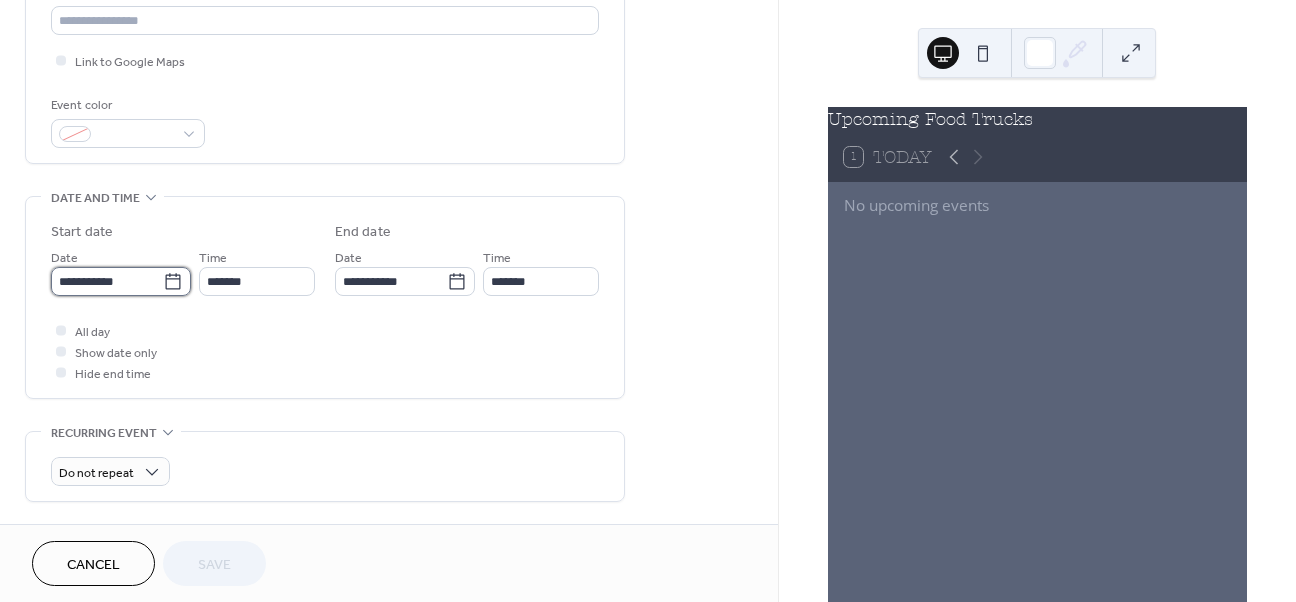 click on "**********" at bounding box center [107, 281] 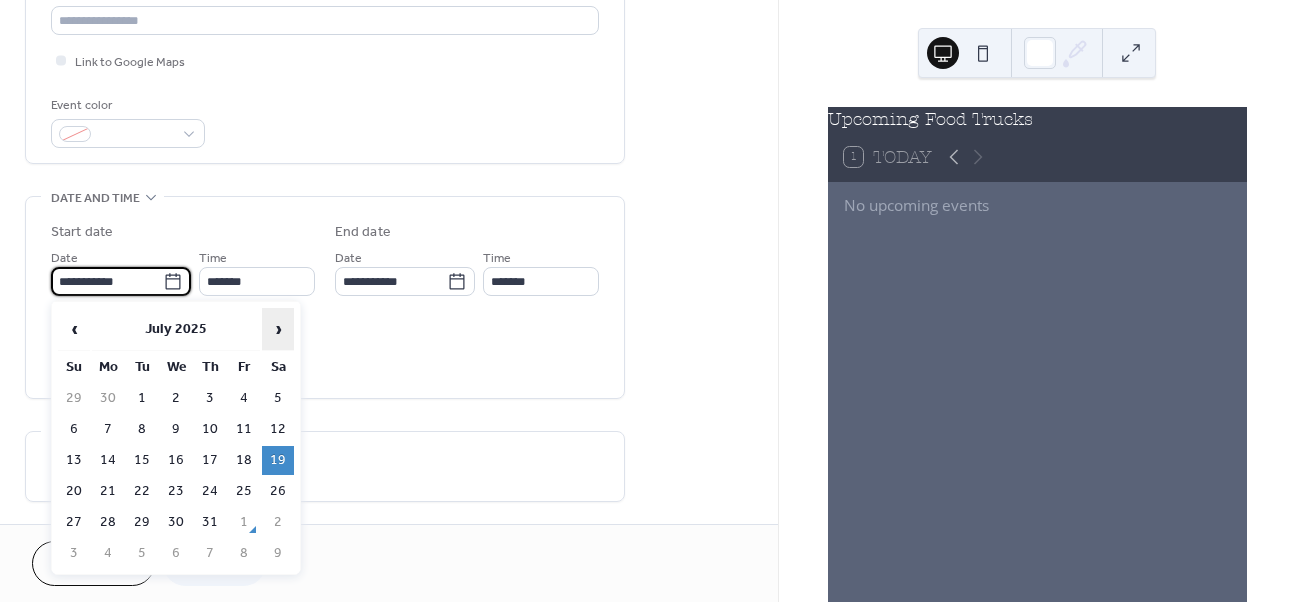 click on "›" at bounding box center [278, 329] 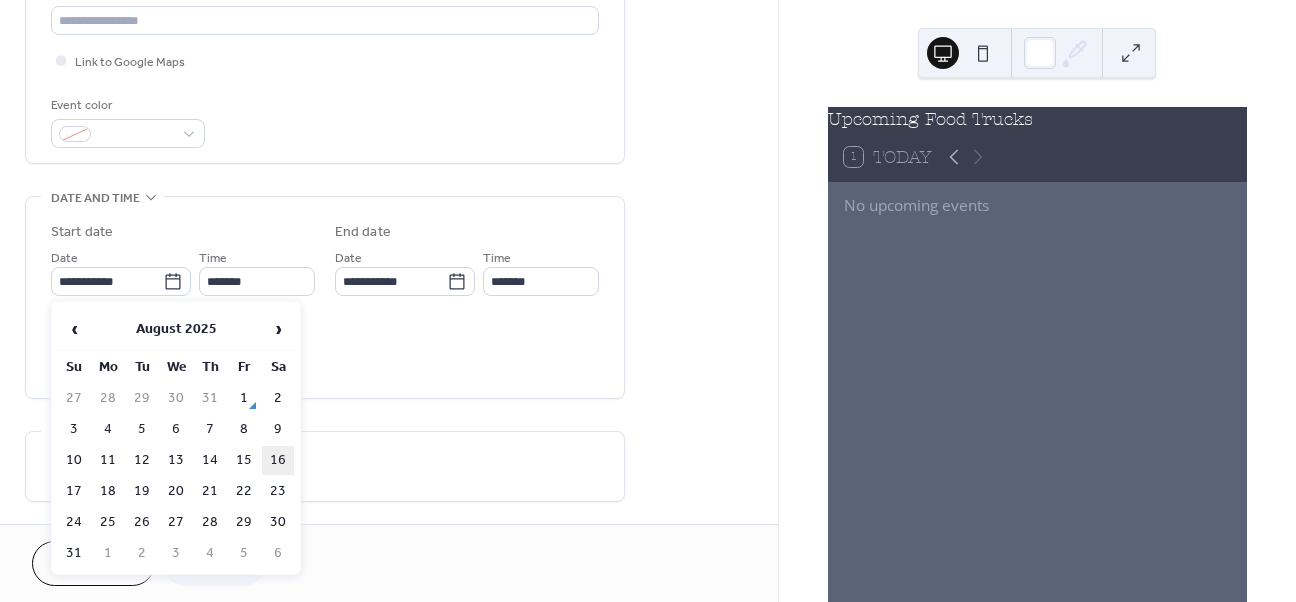 click on "16" at bounding box center (278, 460) 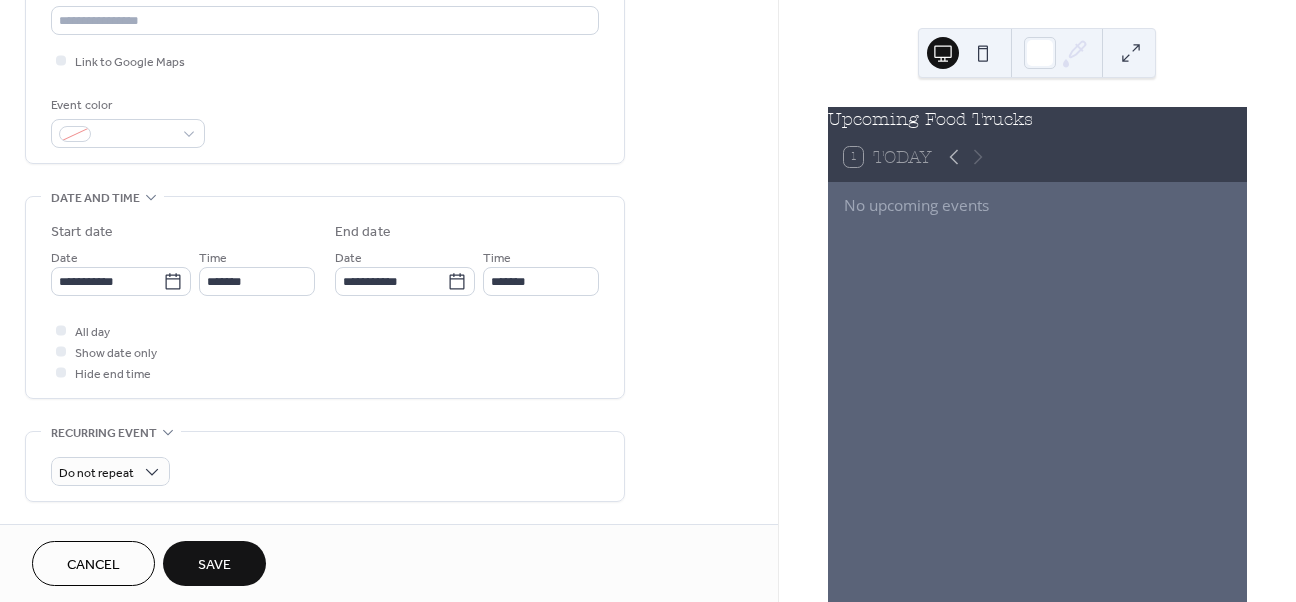 click on "Save" at bounding box center [214, 565] 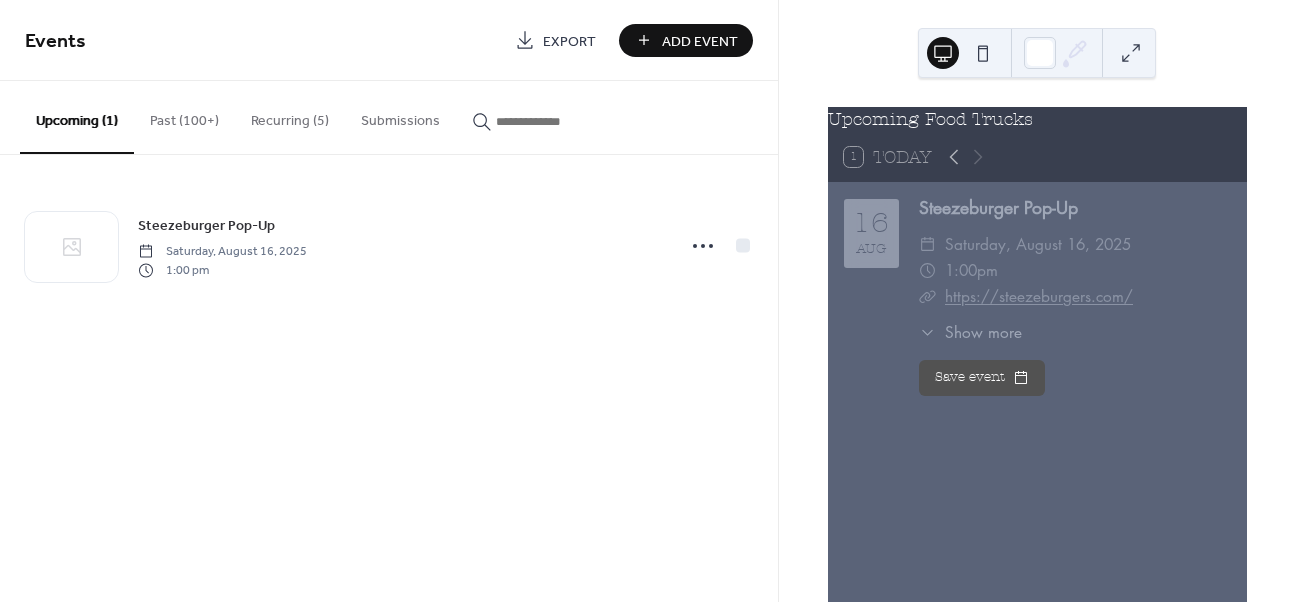 click on "Show more" at bounding box center [983, 332] 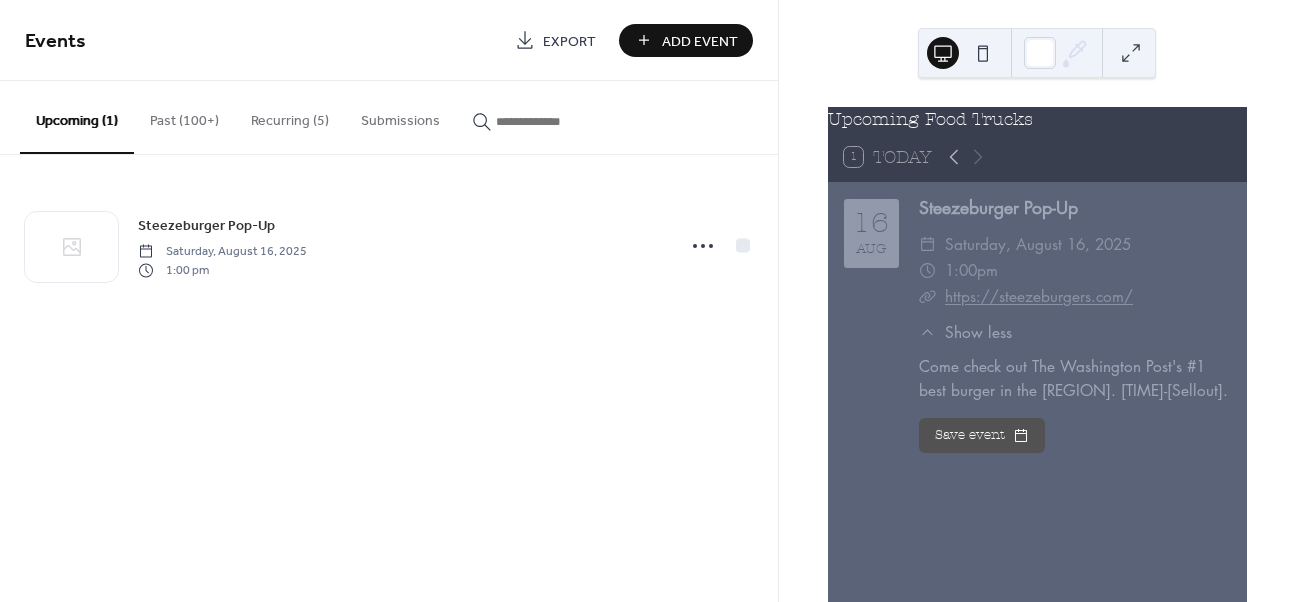 click on "Show less" at bounding box center [978, 332] 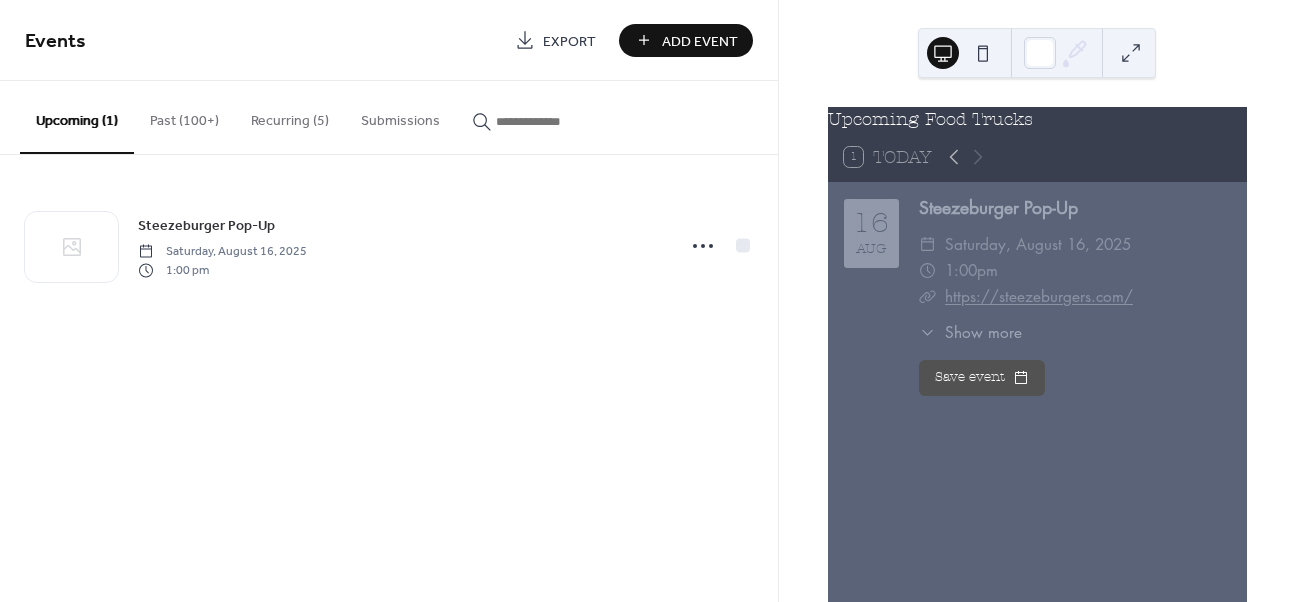 click on "Past (100+)" at bounding box center (184, 116) 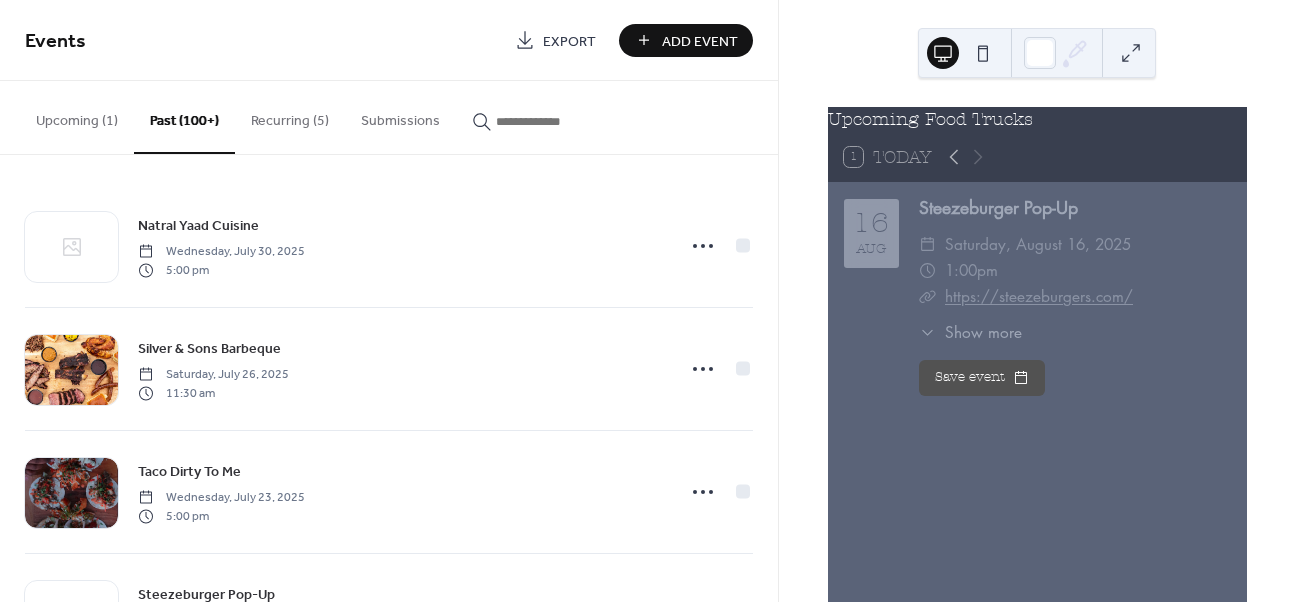 click on "Recurring (5)" at bounding box center (290, 116) 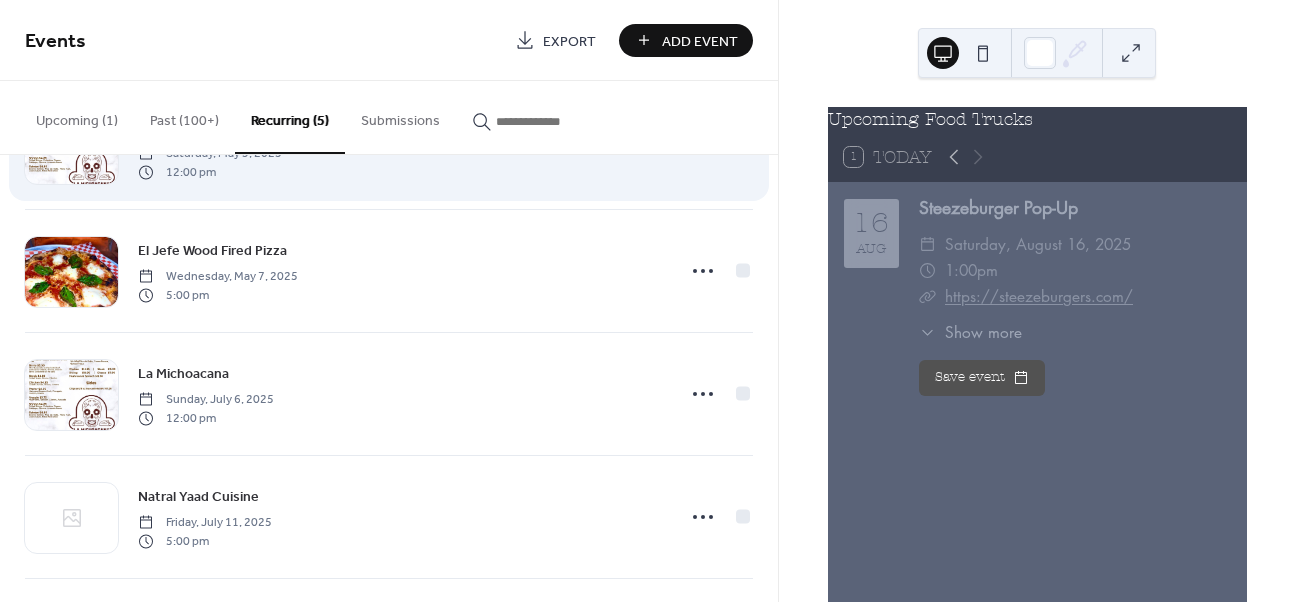 scroll, scrollTop: 0, scrollLeft: 0, axis: both 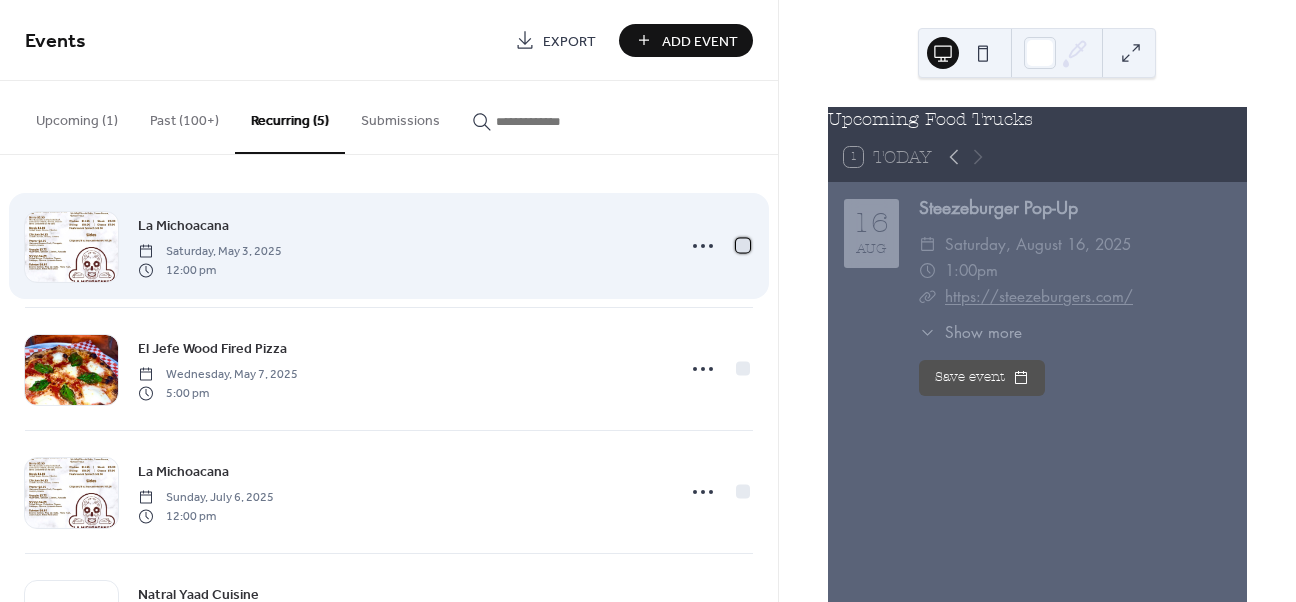 click at bounding box center (743, 245) 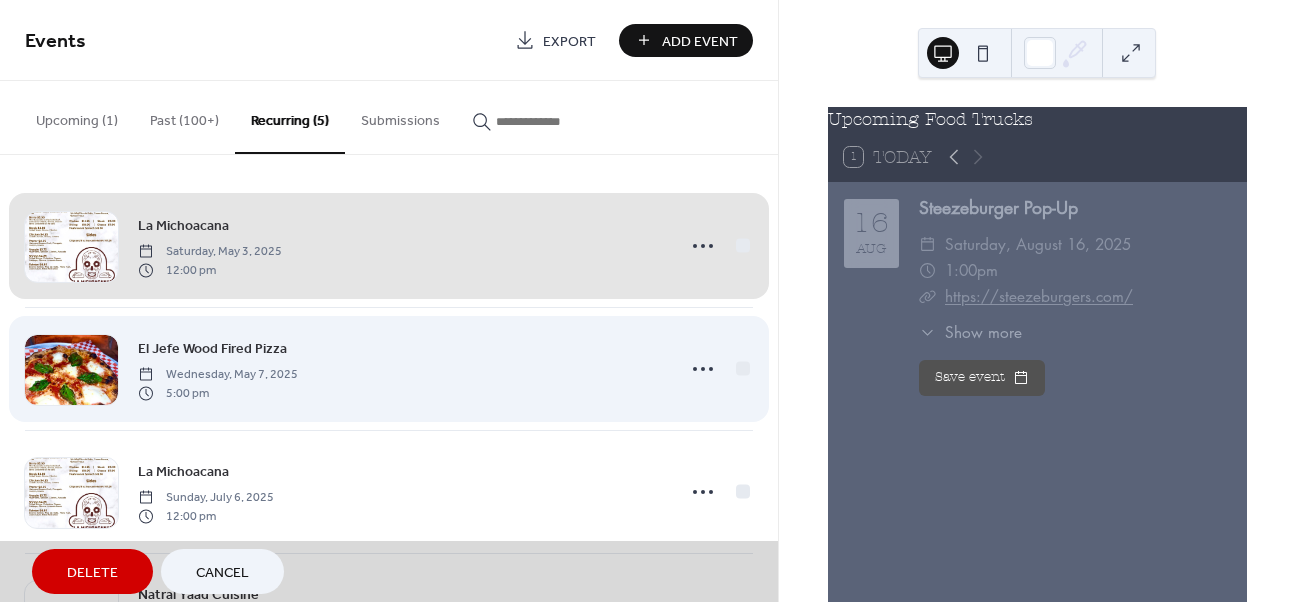 click on "El Jefe Wood Fired Pizza [DAY], [MONTH] [DAY], [YEAR] [TIME]" at bounding box center [389, 368] 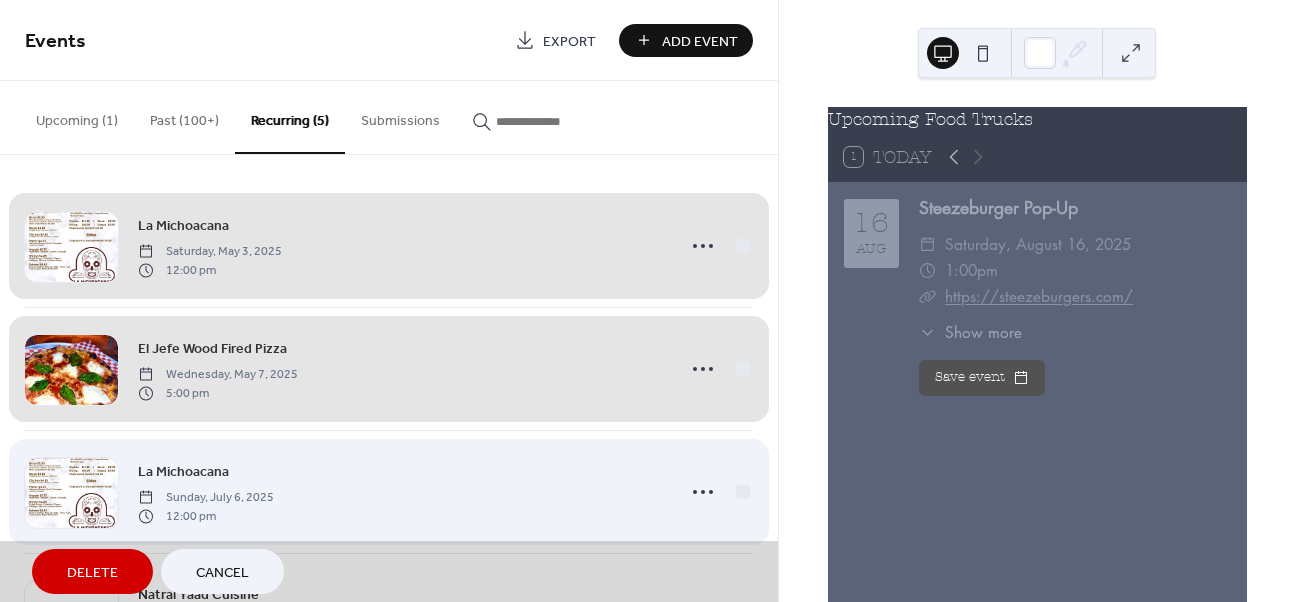click on "La Michoacana [DAY], [MONTH] [DAY], [YEAR] [TIME]" at bounding box center (389, 491) 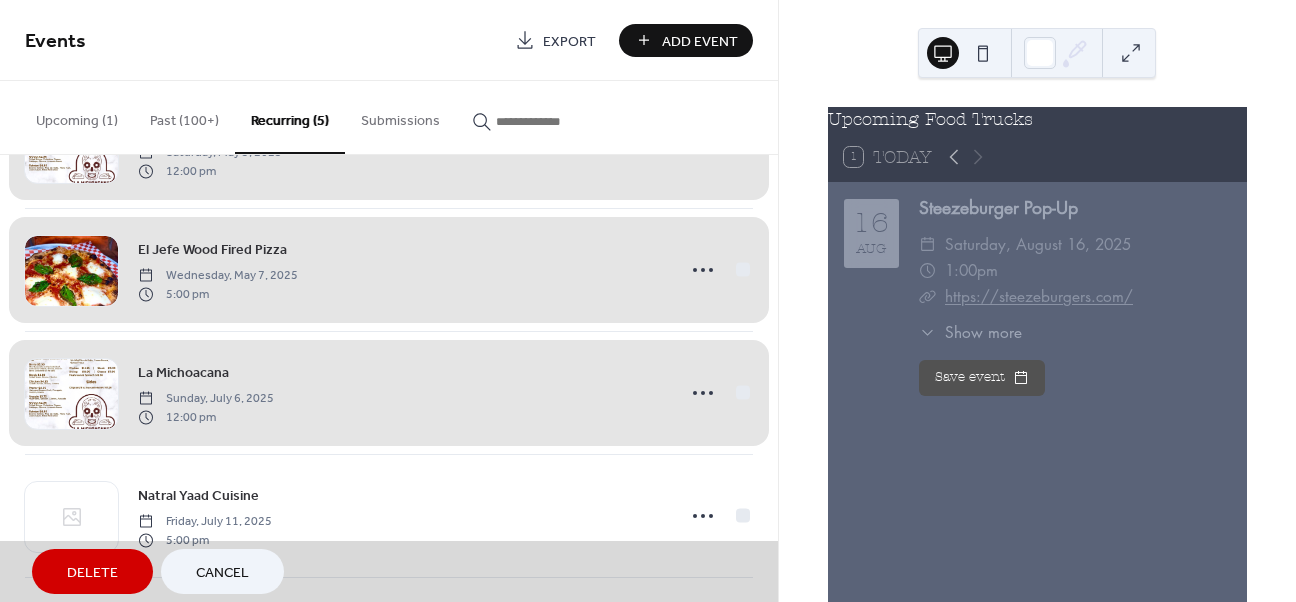 scroll, scrollTop: 159, scrollLeft: 0, axis: vertical 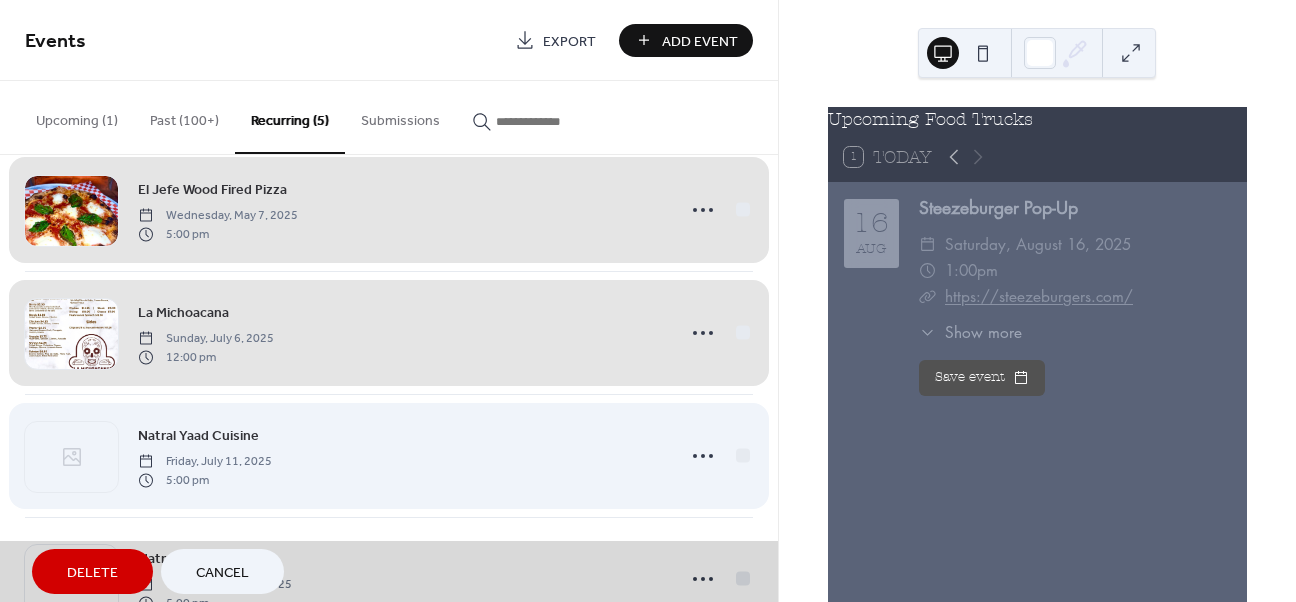 click on "Natral Yaad Cuisine [DAY], [MONTH] [DAY], [YEAR] [TIME]" at bounding box center [389, 455] 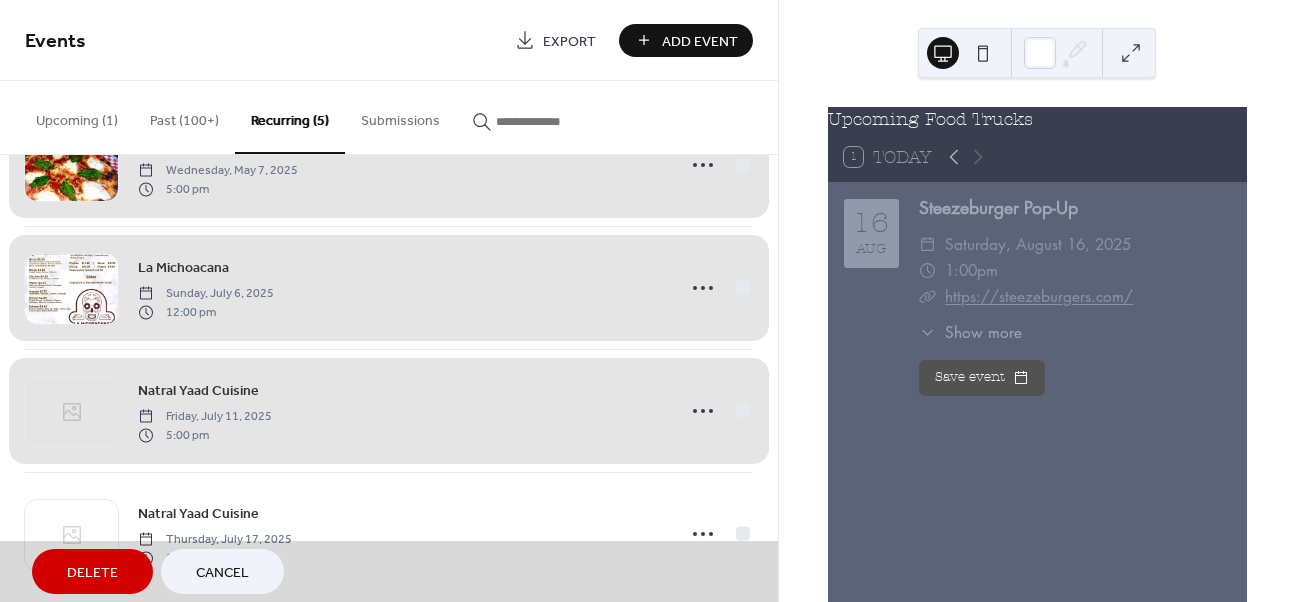 scroll, scrollTop: 227, scrollLeft: 0, axis: vertical 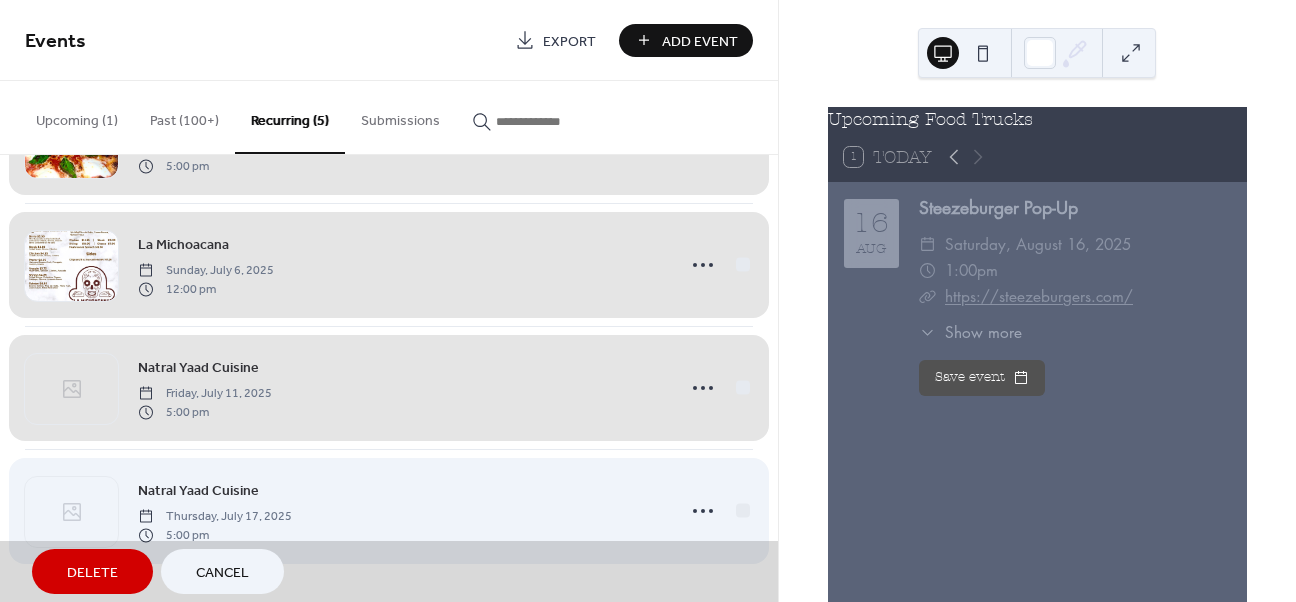 click on "Natral Yaad Cuisine [DAY], [MONTH] [DAY], [YEAR] [TIME]" at bounding box center (389, 510) 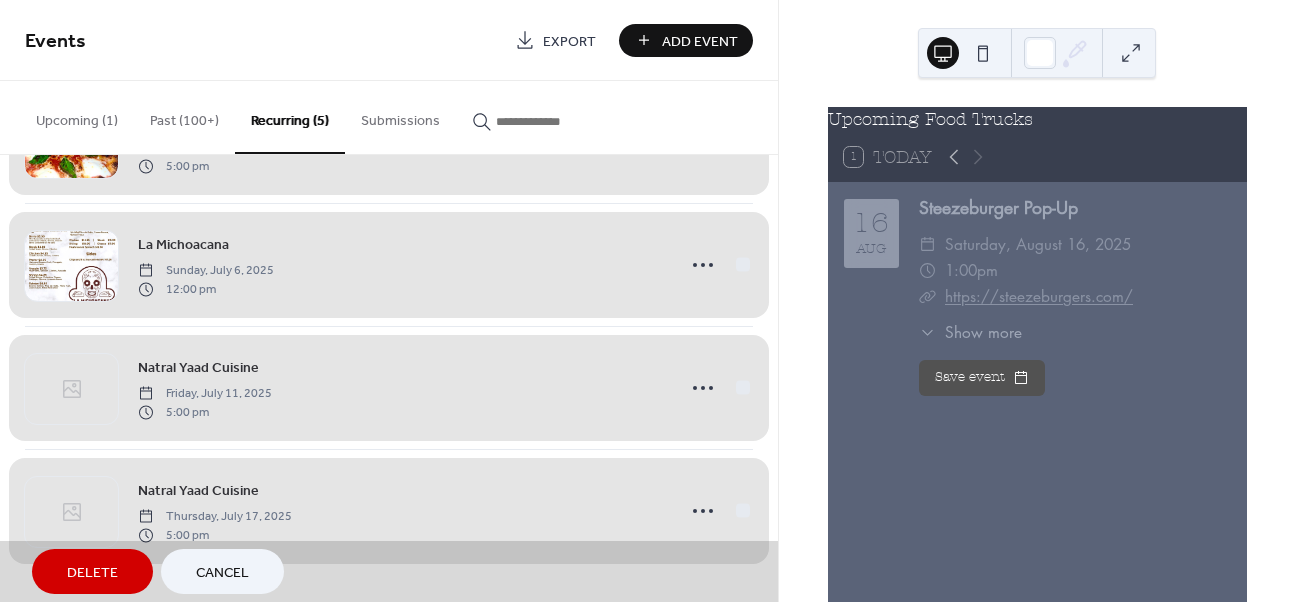 click on "Delete" at bounding box center [92, 573] 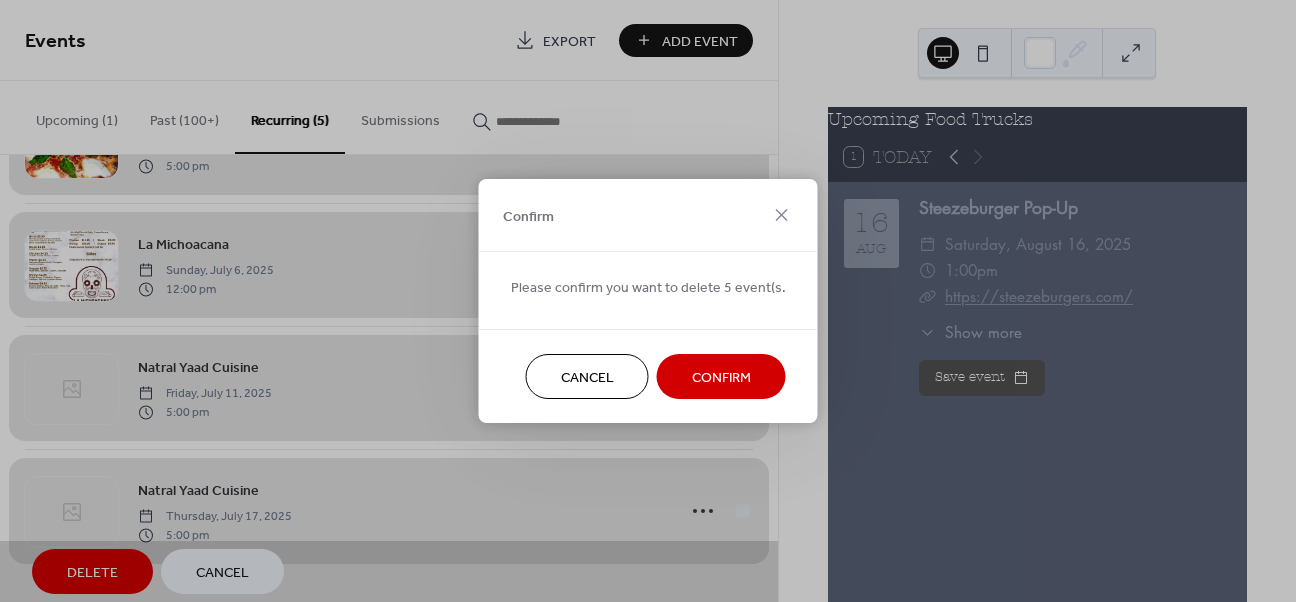 click on "Confirm" at bounding box center [721, 378] 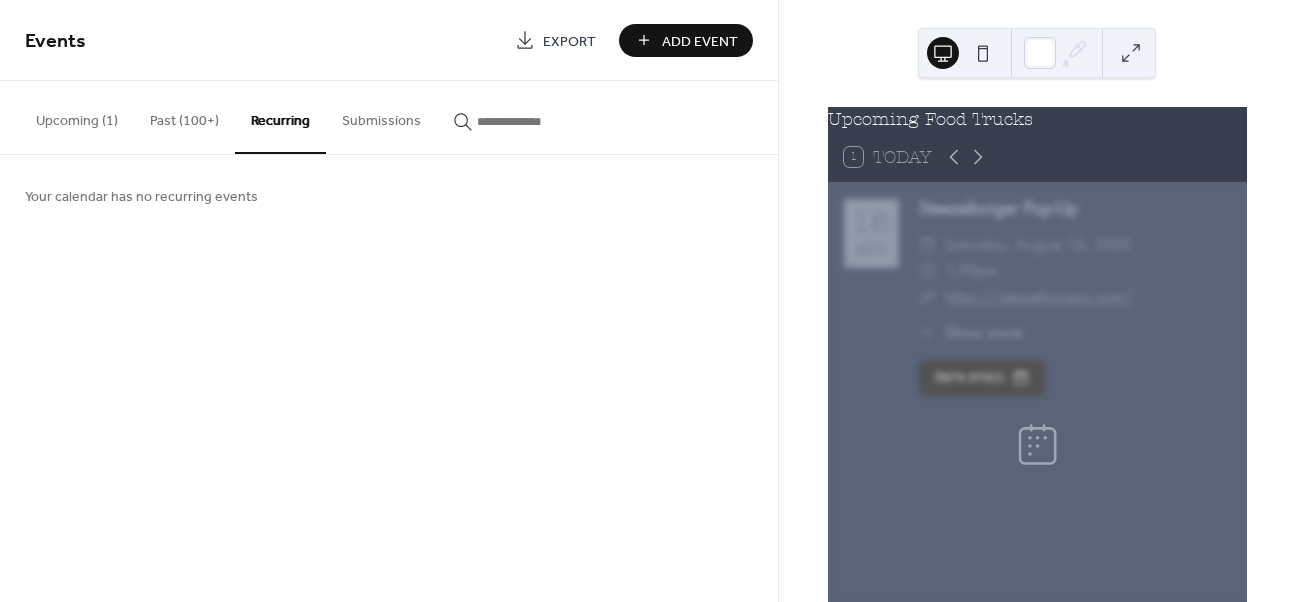 scroll, scrollTop: 0, scrollLeft: 0, axis: both 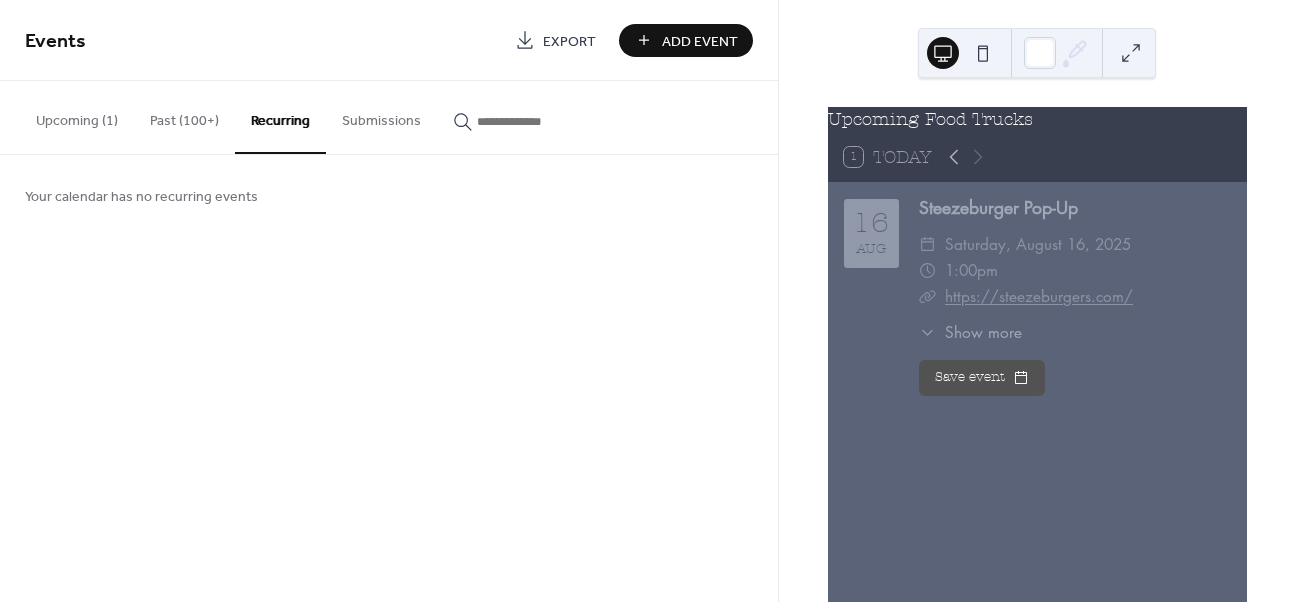 click on "Past (100+)" at bounding box center [184, 116] 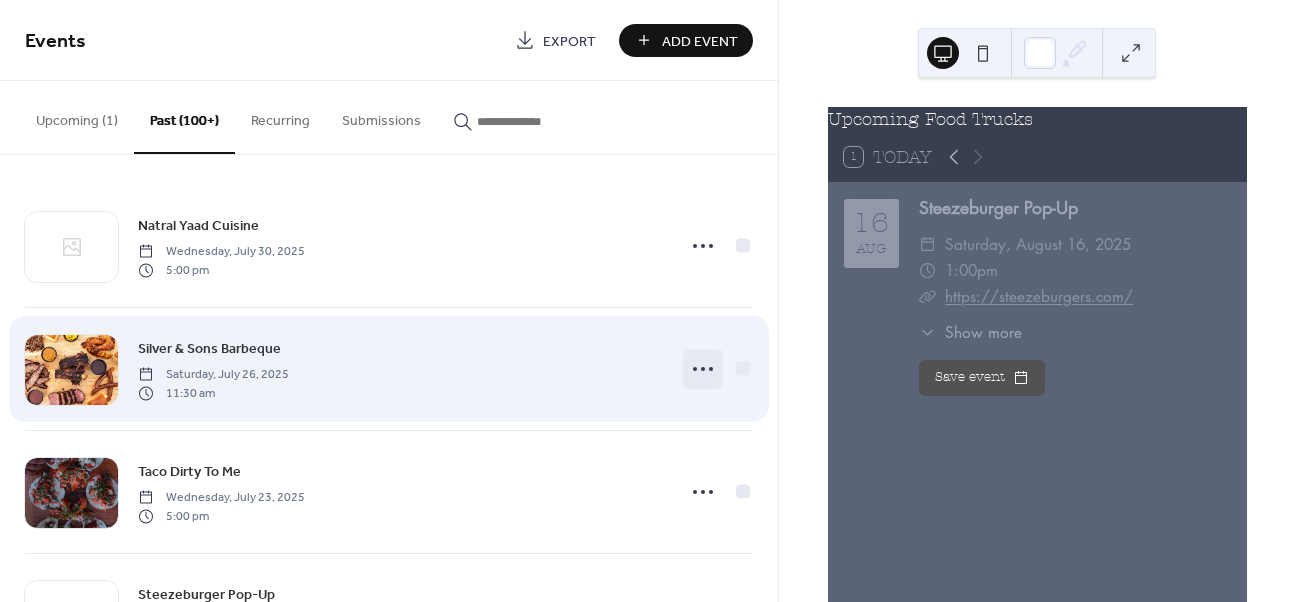 click 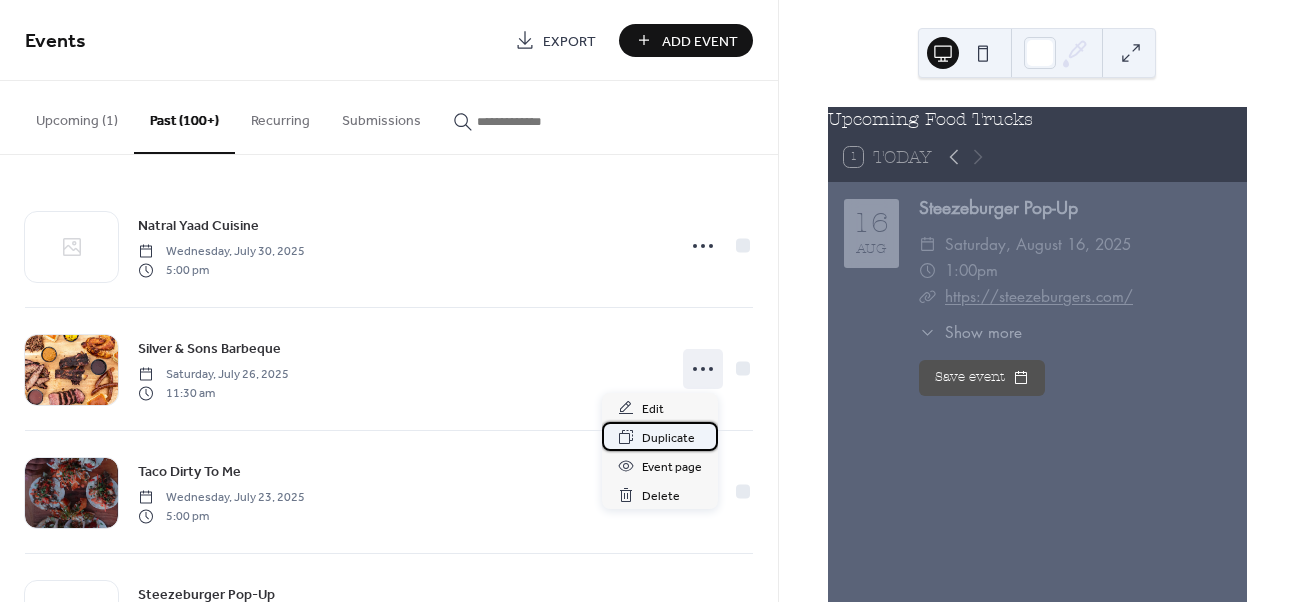 click on "Duplicate" at bounding box center (668, 438) 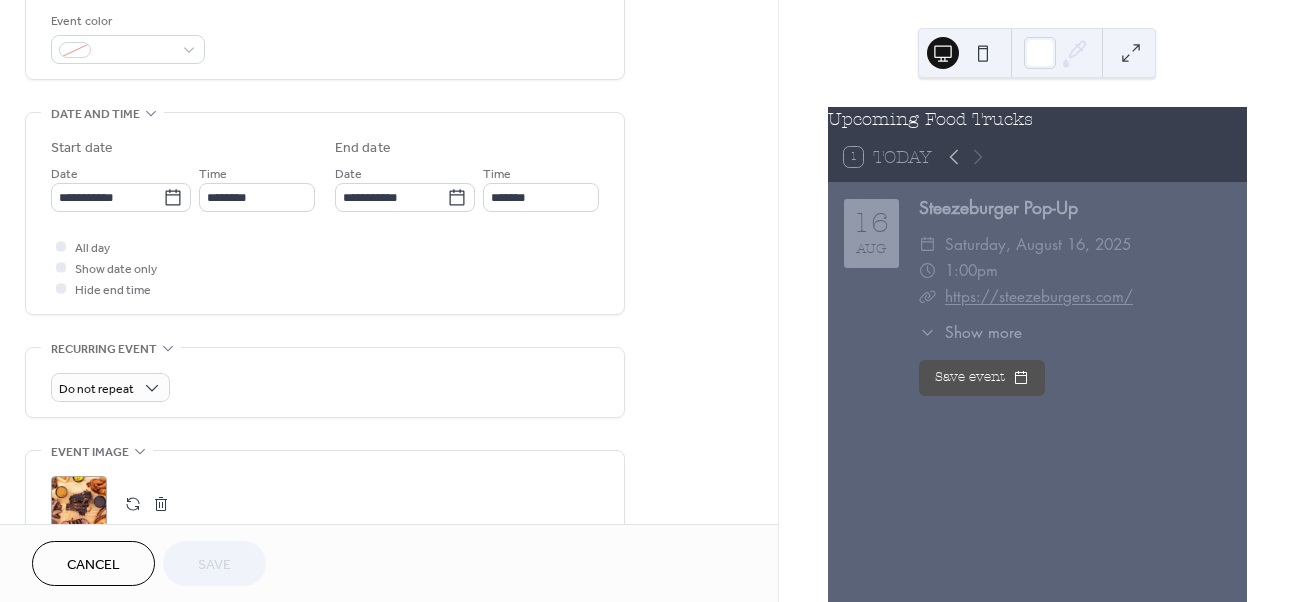 scroll, scrollTop: 565, scrollLeft: 0, axis: vertical 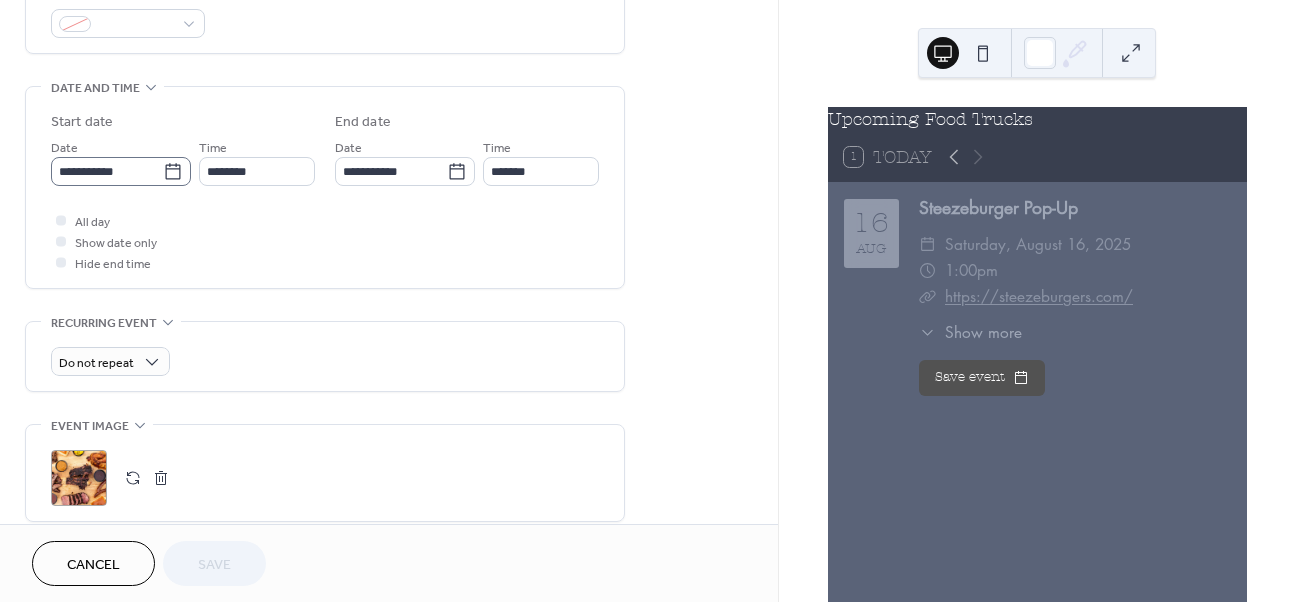 click 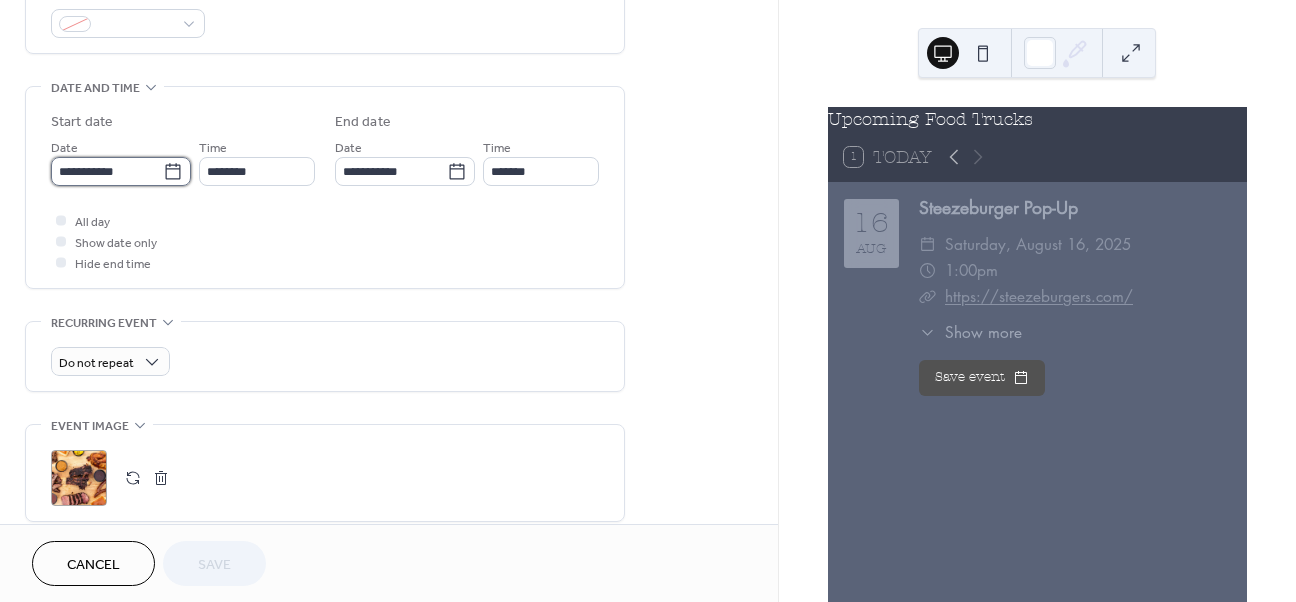 click on "**********" at bounding box center [107, 171] 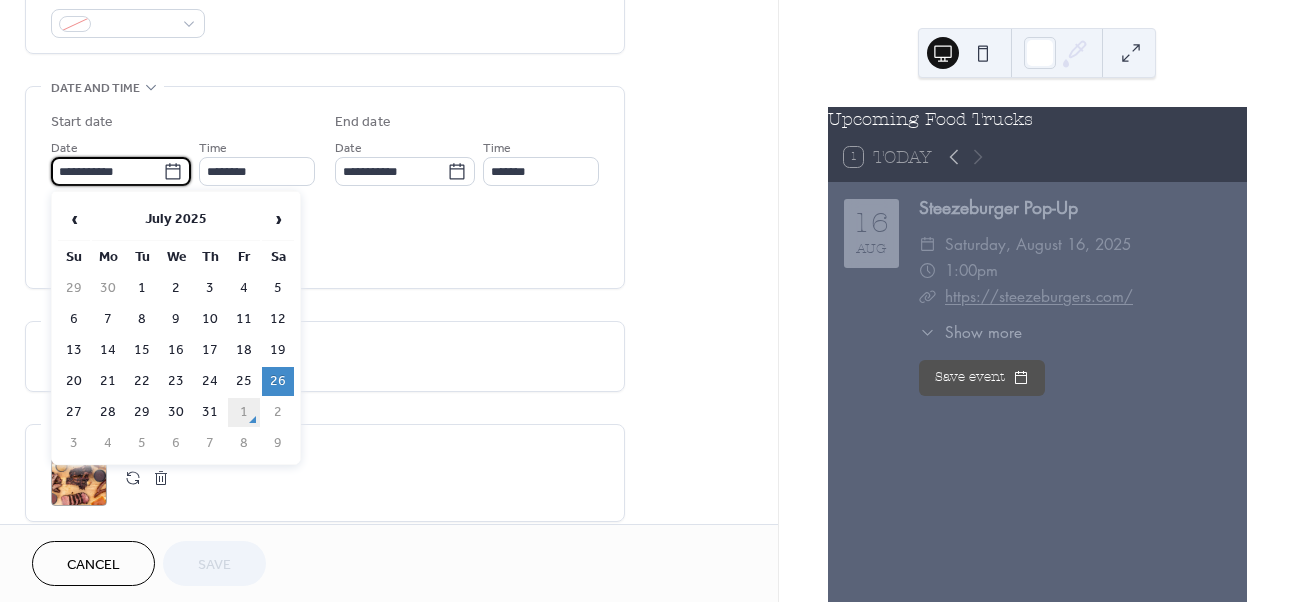 click on "1" at bounding box center (244, 412) 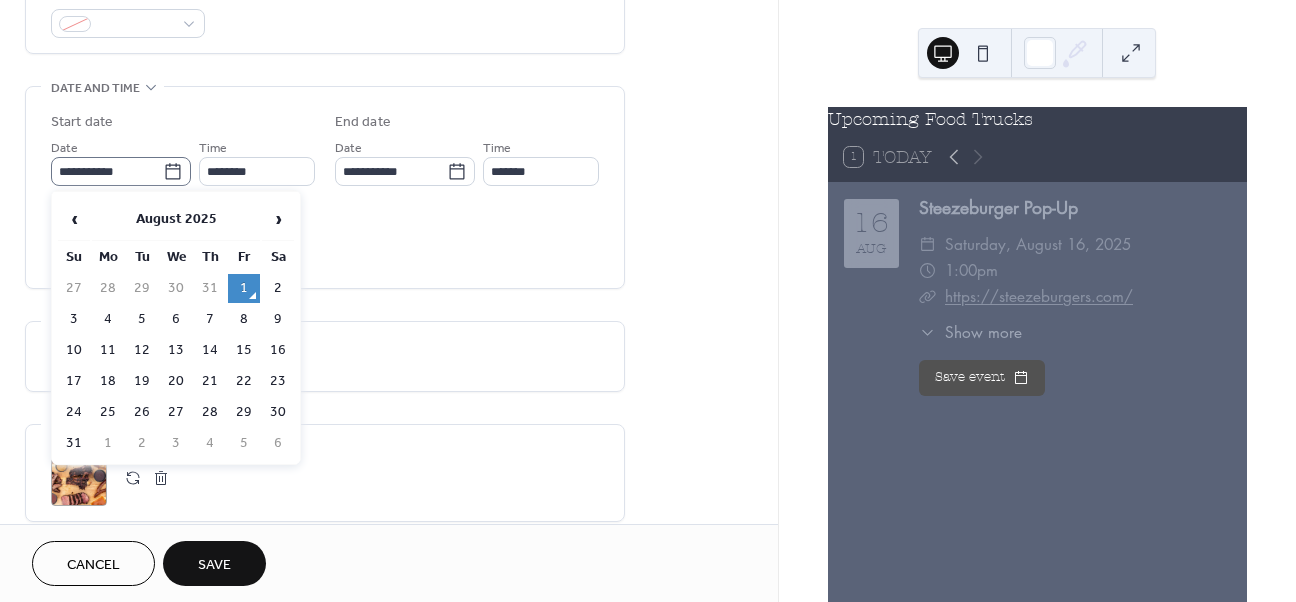 click 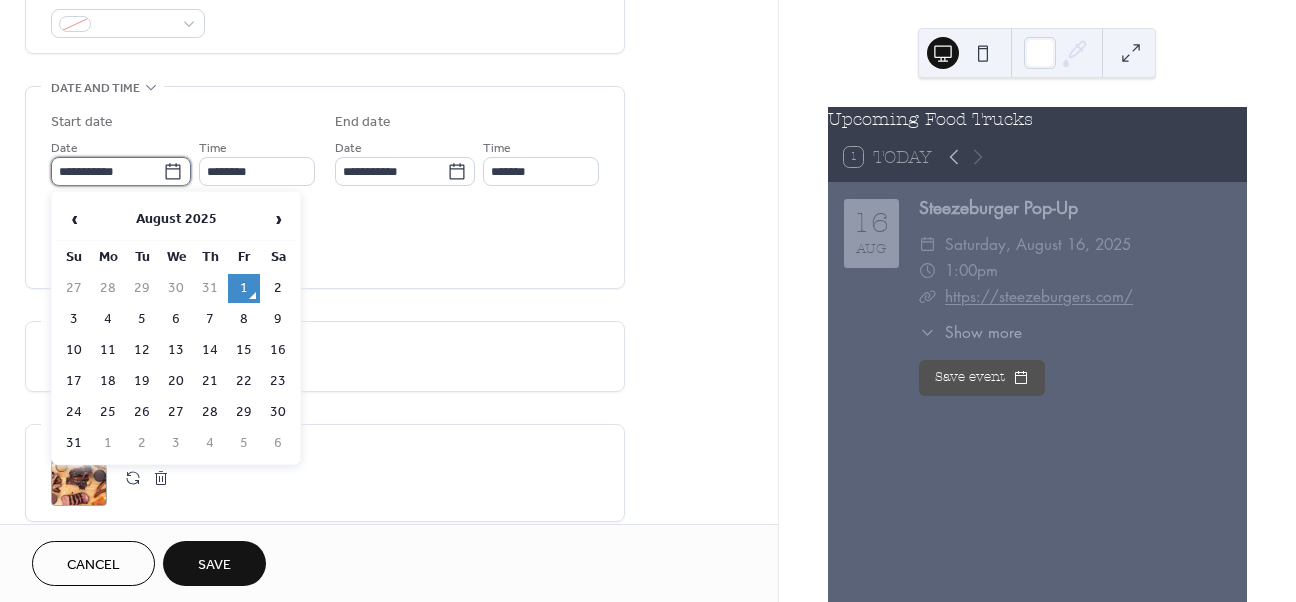 click on "**********" at bounding box center (107, 171) 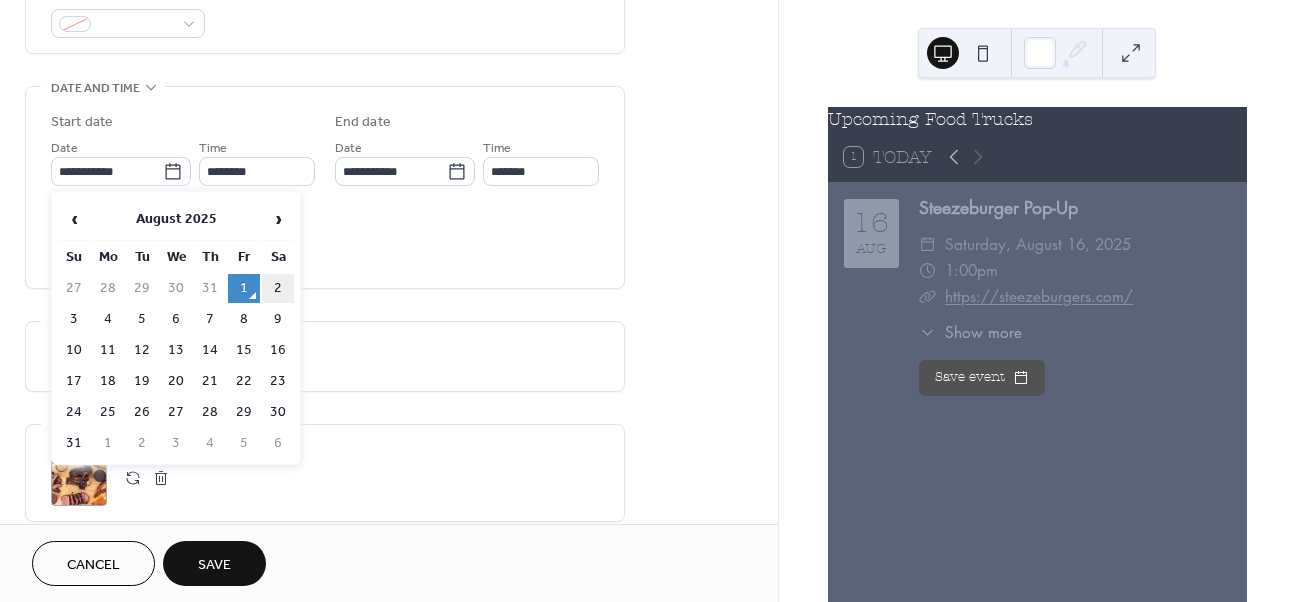 click on "2" at bounding box center (278, 288) 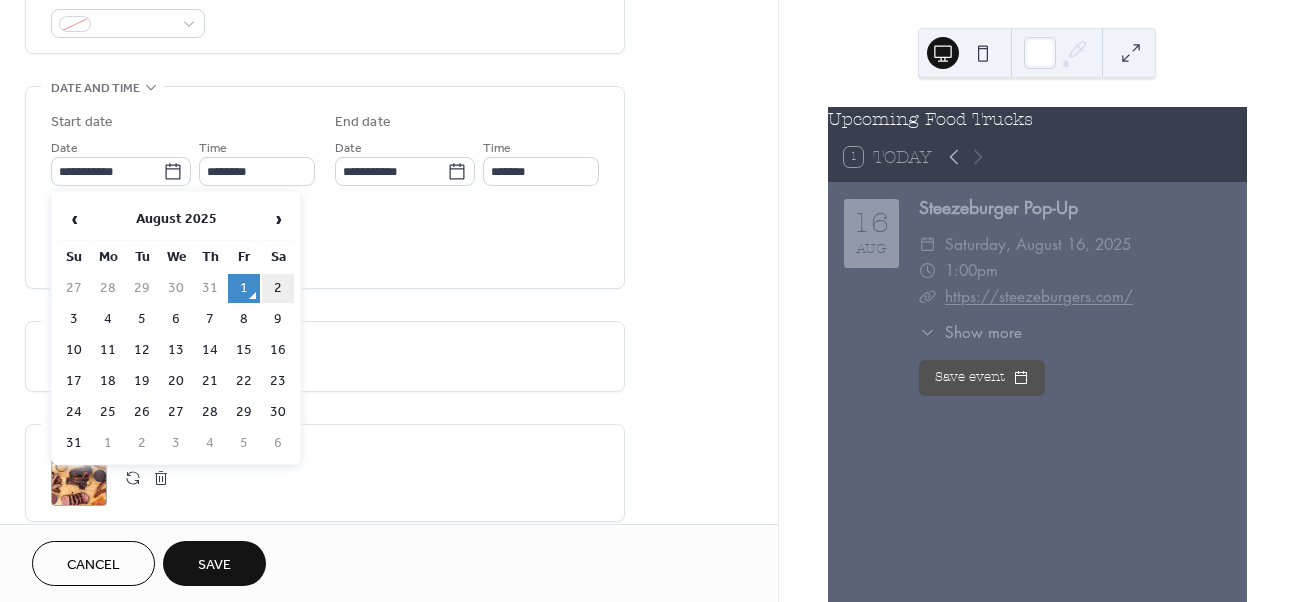 type on "**********" 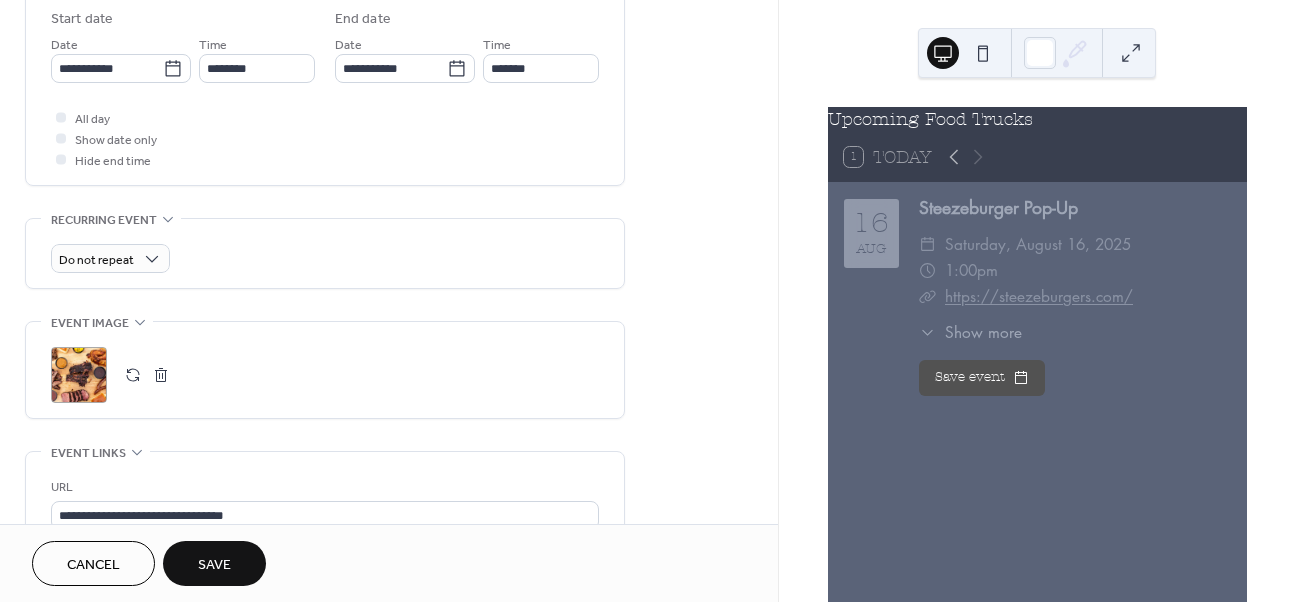 scroll, scrollTop: 676, scrollLeft: 0, axis: vertical 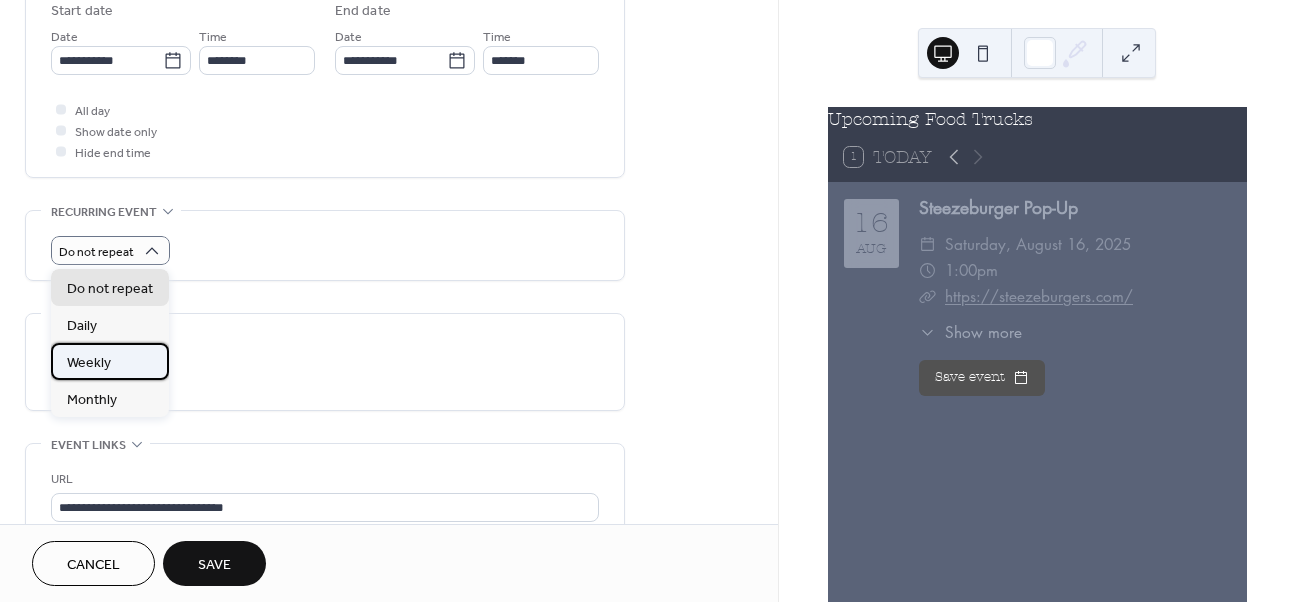 click on "Weekly" at bounding box center (89, 363) 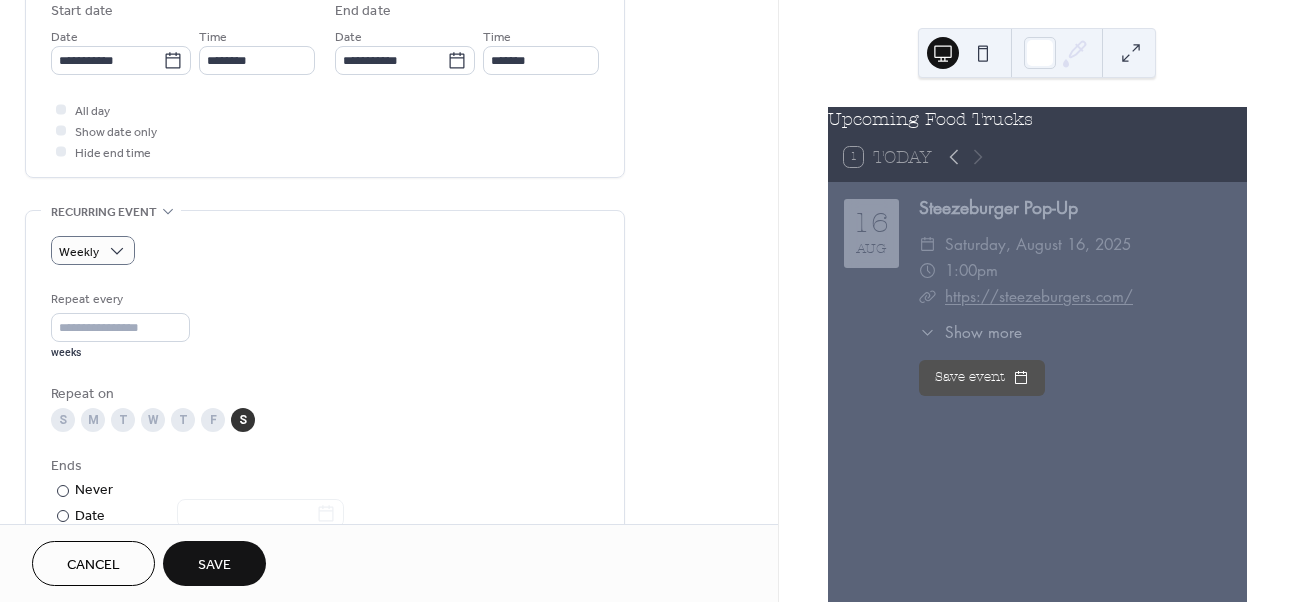 click on "S" at bounding box center (63, 420) 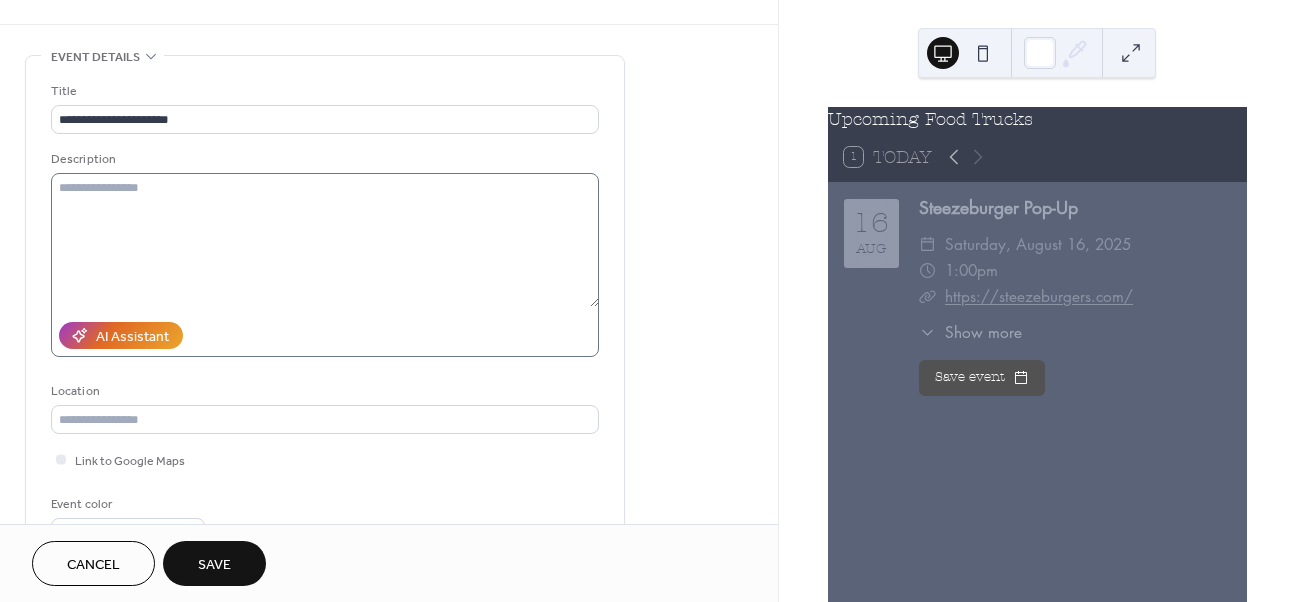 scroll, scrollTop: 27, scrollLeft: 0, axis: vertical 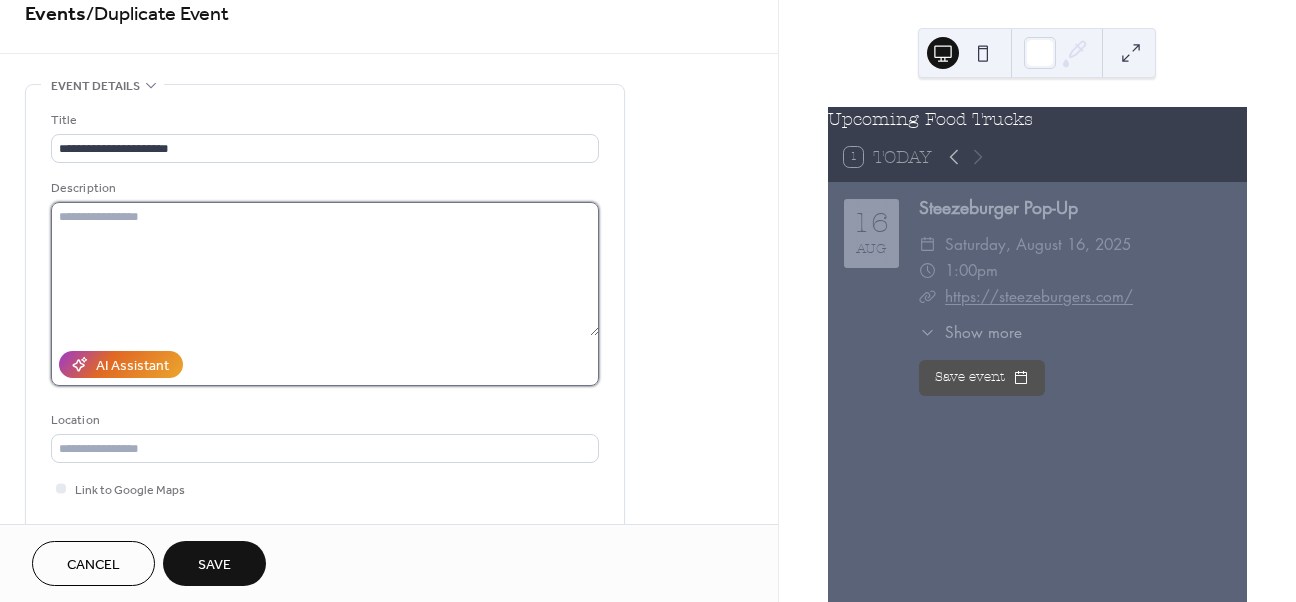 click at bounding box center (325, 269) 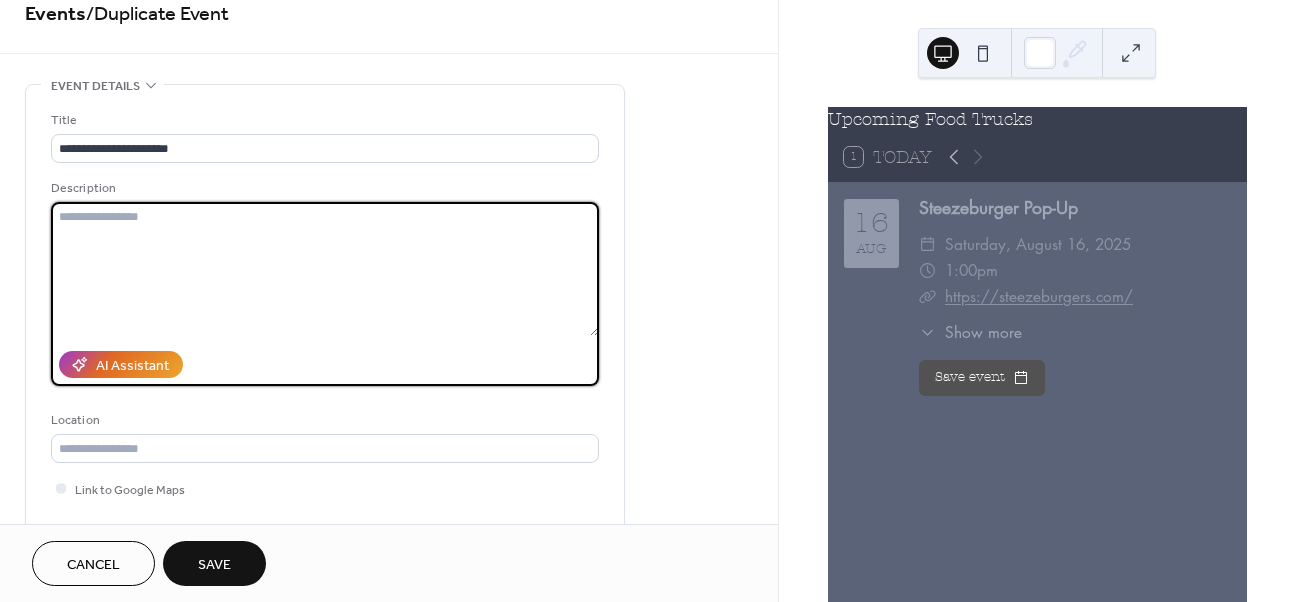 paste on "**********" 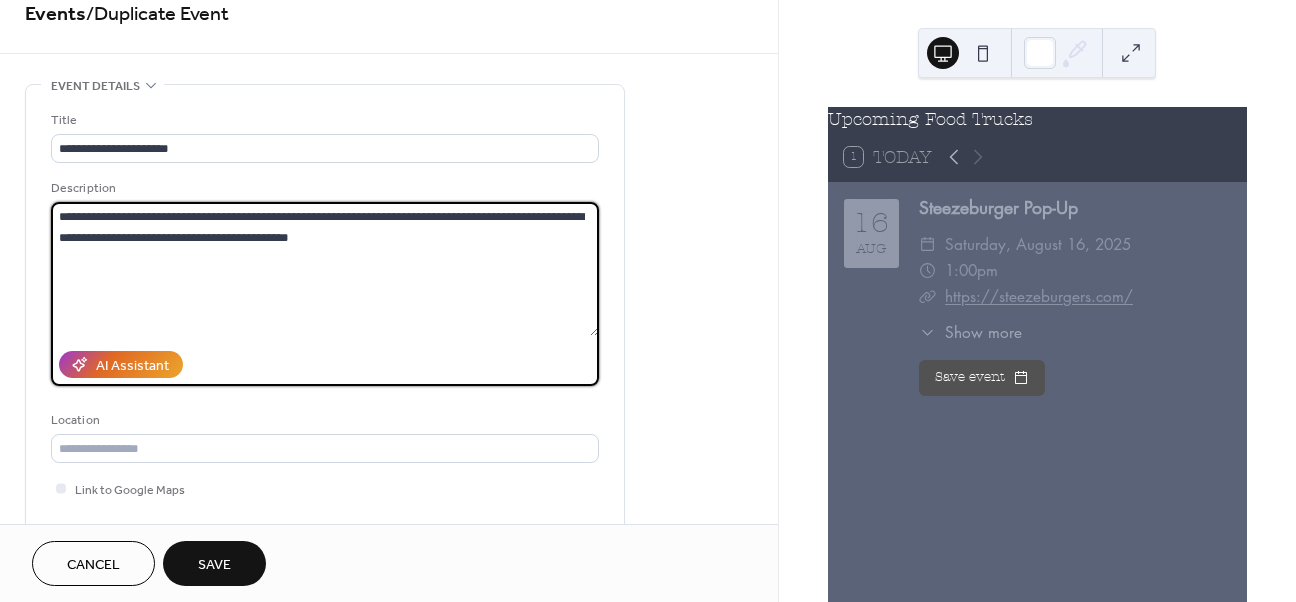 click on "**********" at bounding box center [325, 269] 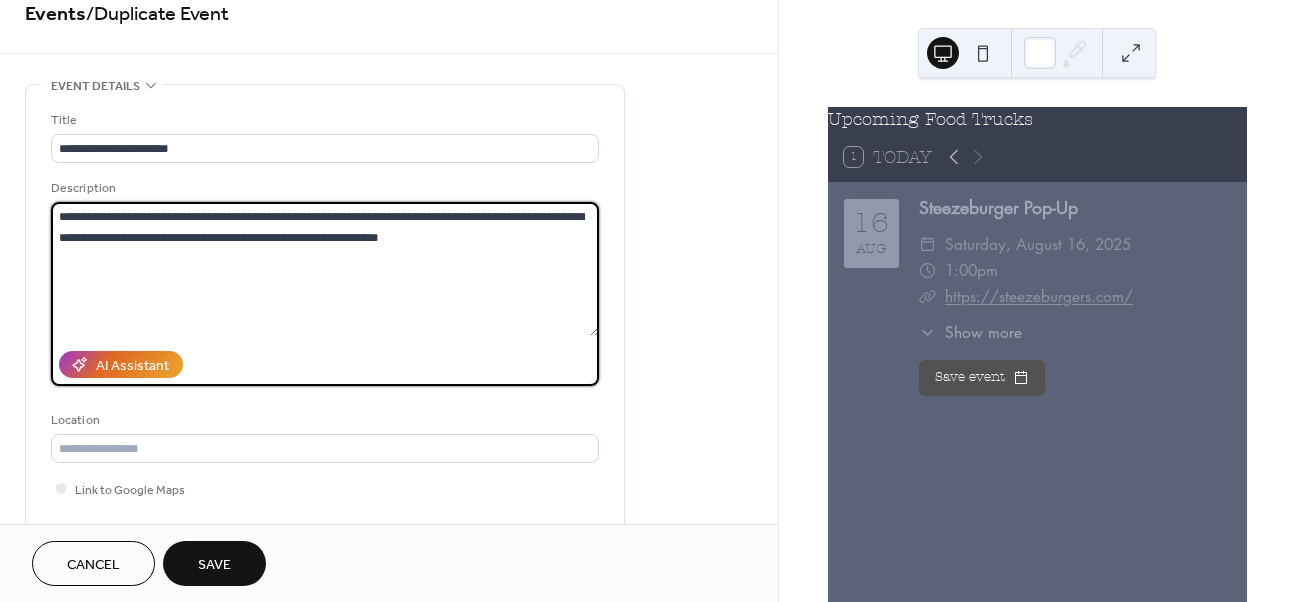 drag, startPoint x: 334, startPoint y: 215, endPoint x: 357, endPoint y: 216, distance: 23.021729 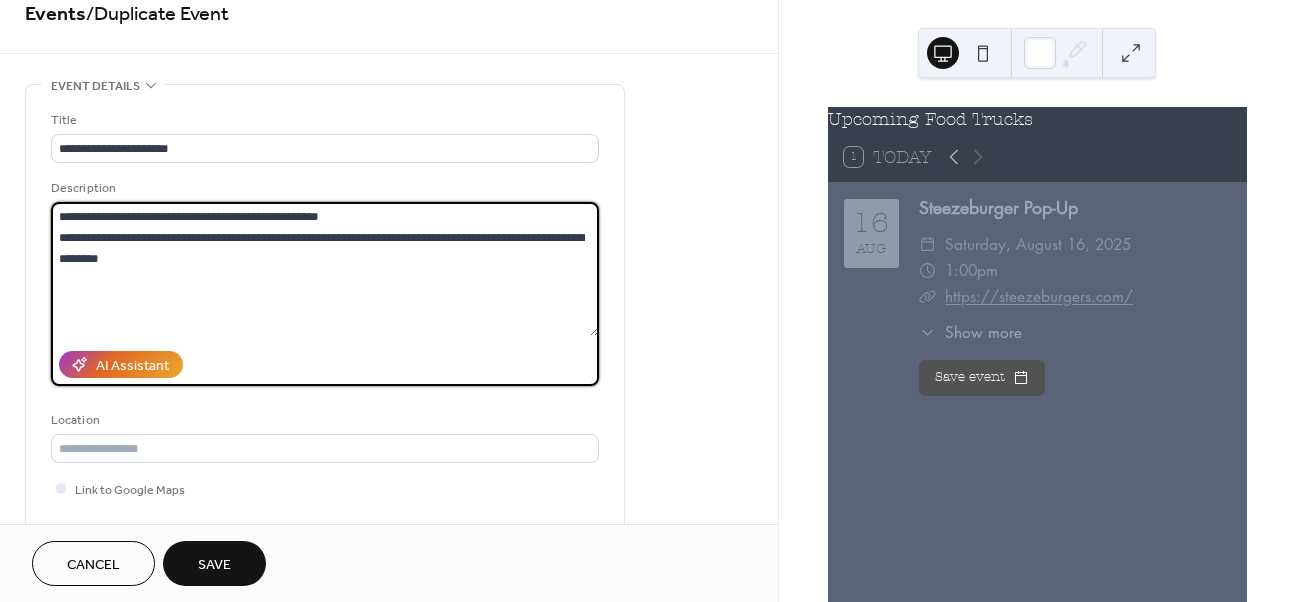 click on "**********" at bounding box center (325, 269) 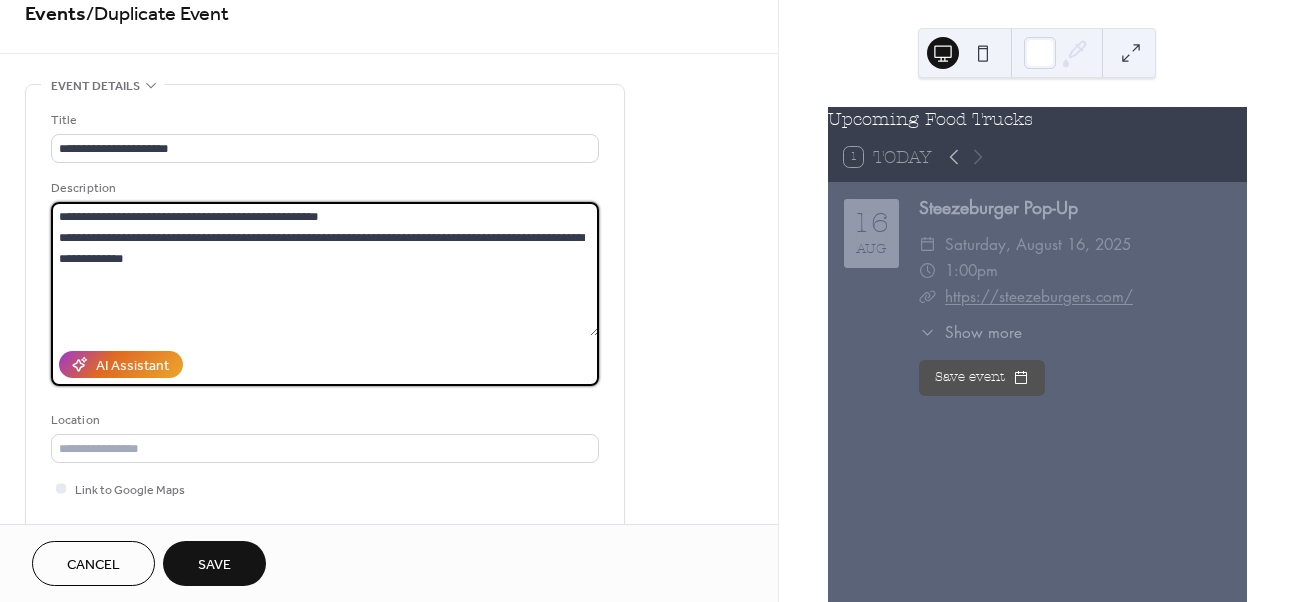 click on "**********" at bounding box center (325, 269) 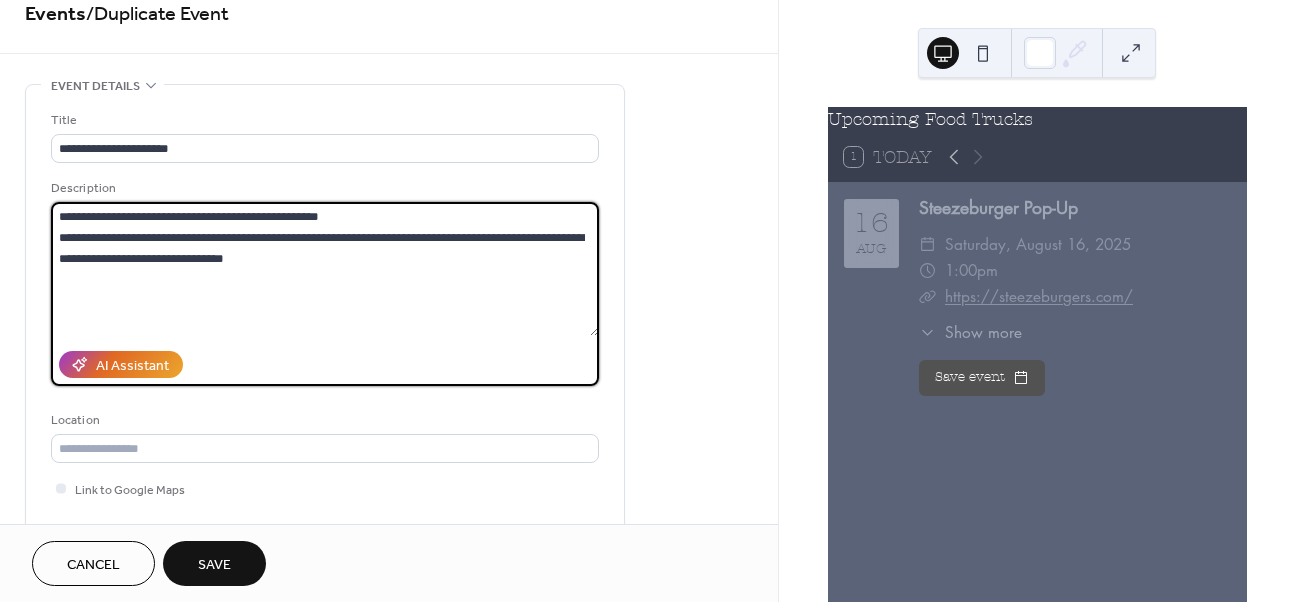 click on "**********" at bounding box center [325, 269] 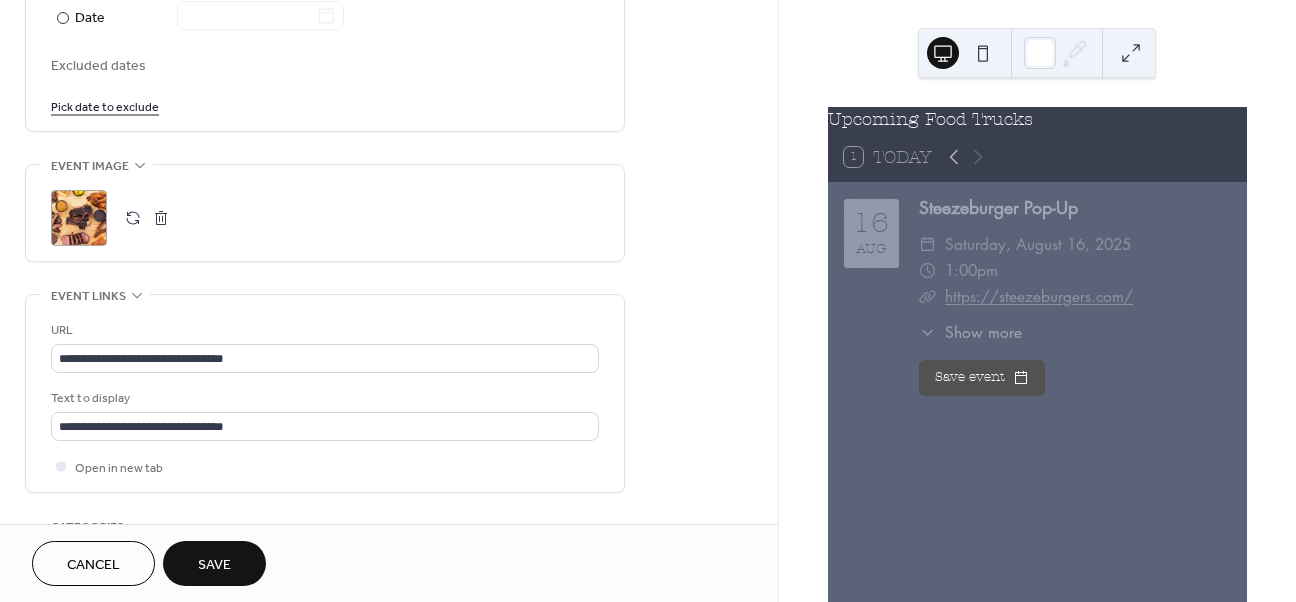 scroll, scrollTop: 1176, scrollLeft: 0, axis: vertical 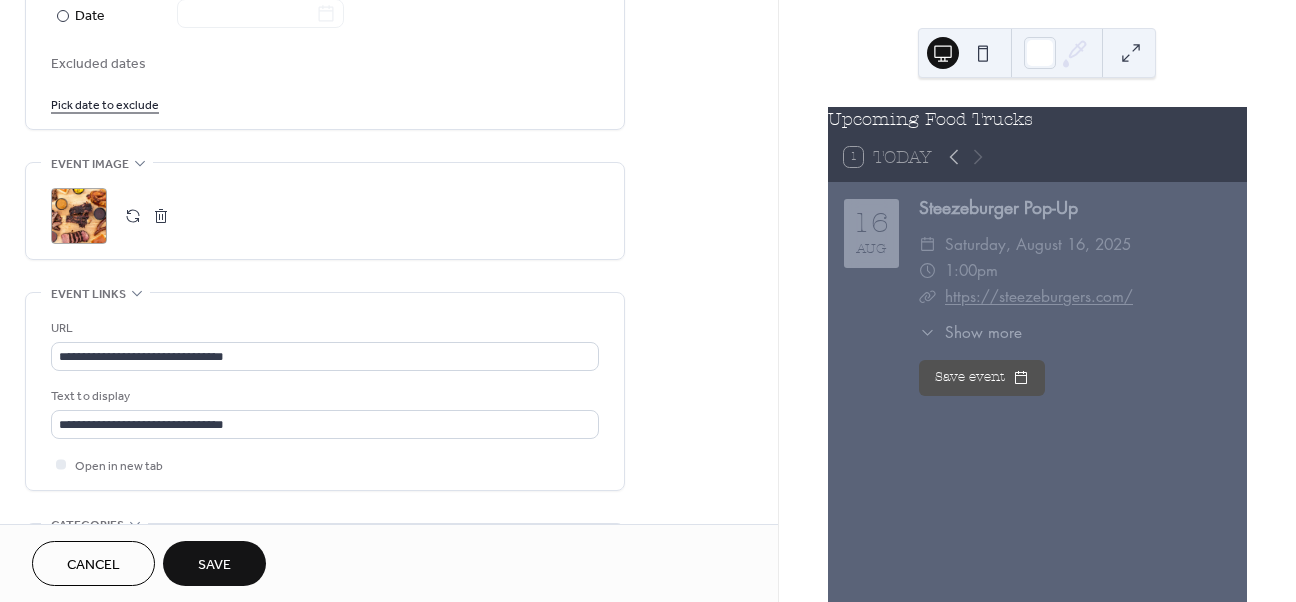 type on "**********" 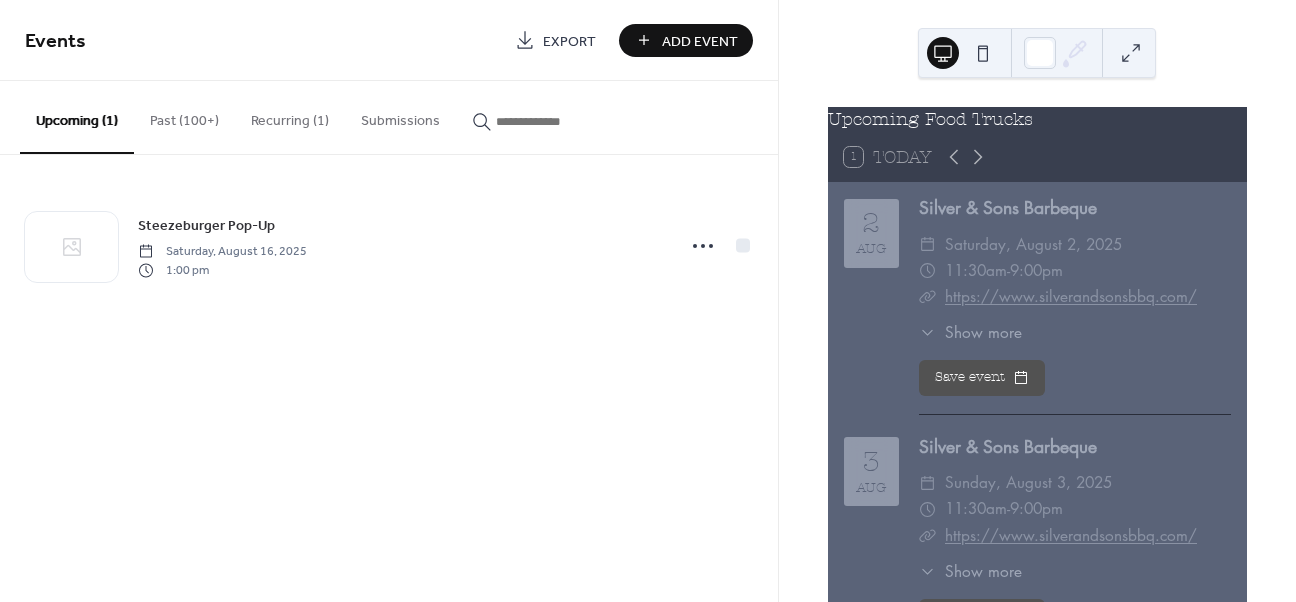 click on "Recurring (1)" at bounding box center [290, 116] 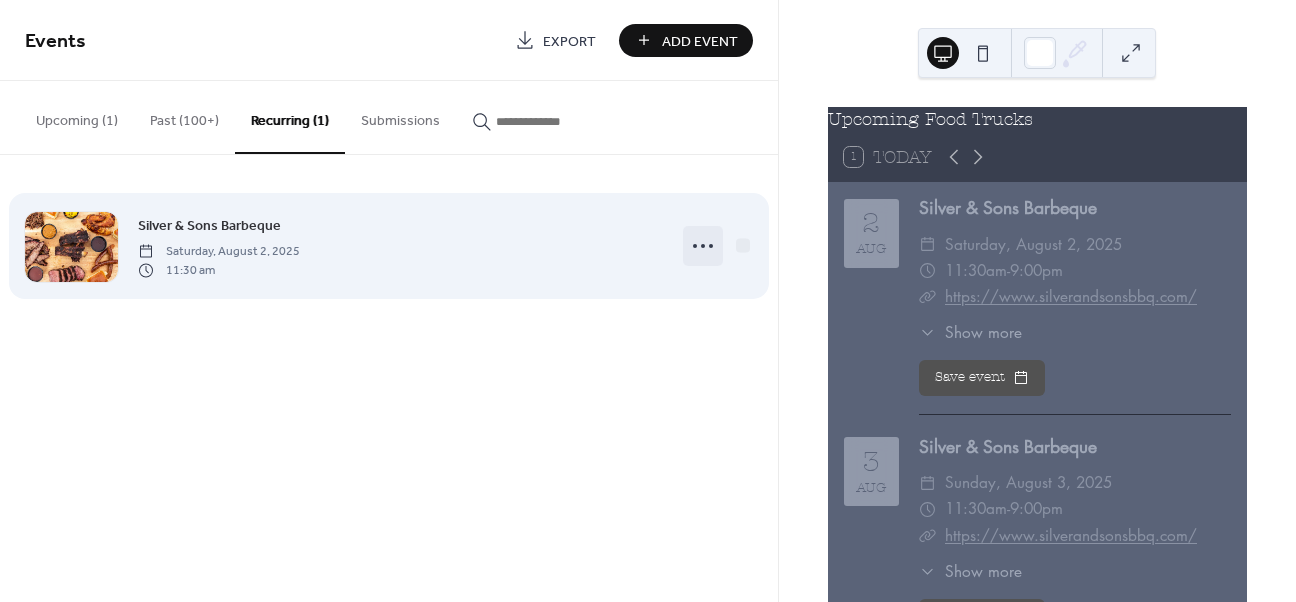 click 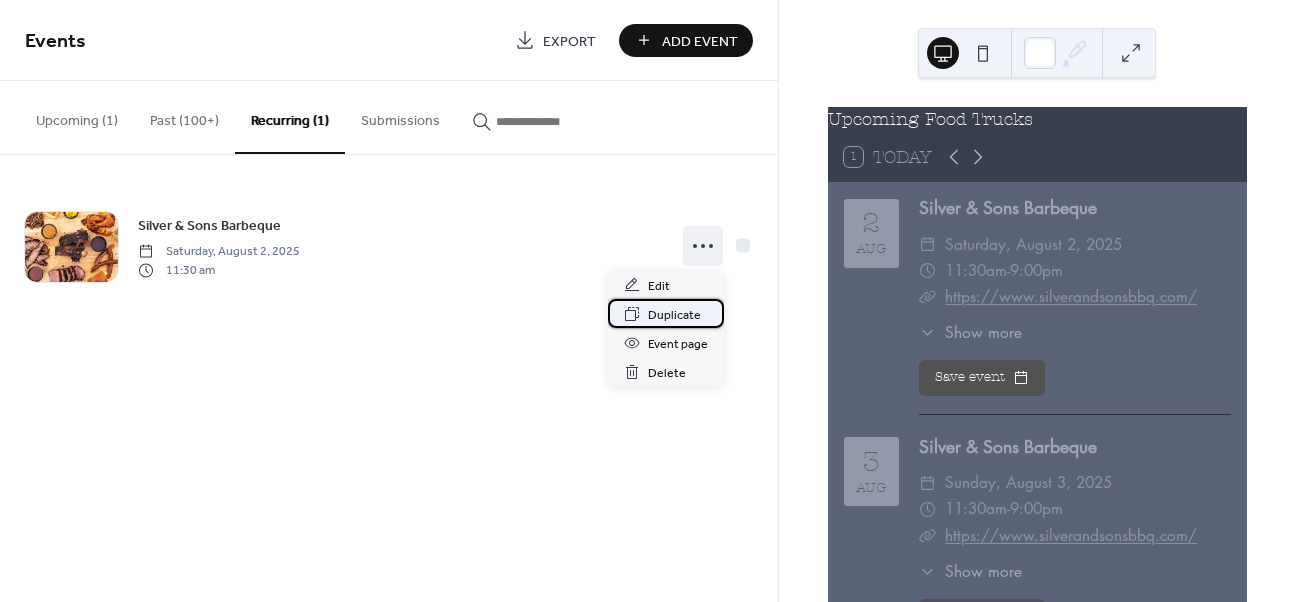 click on "Duplicate" at bounding box center (674, 315) 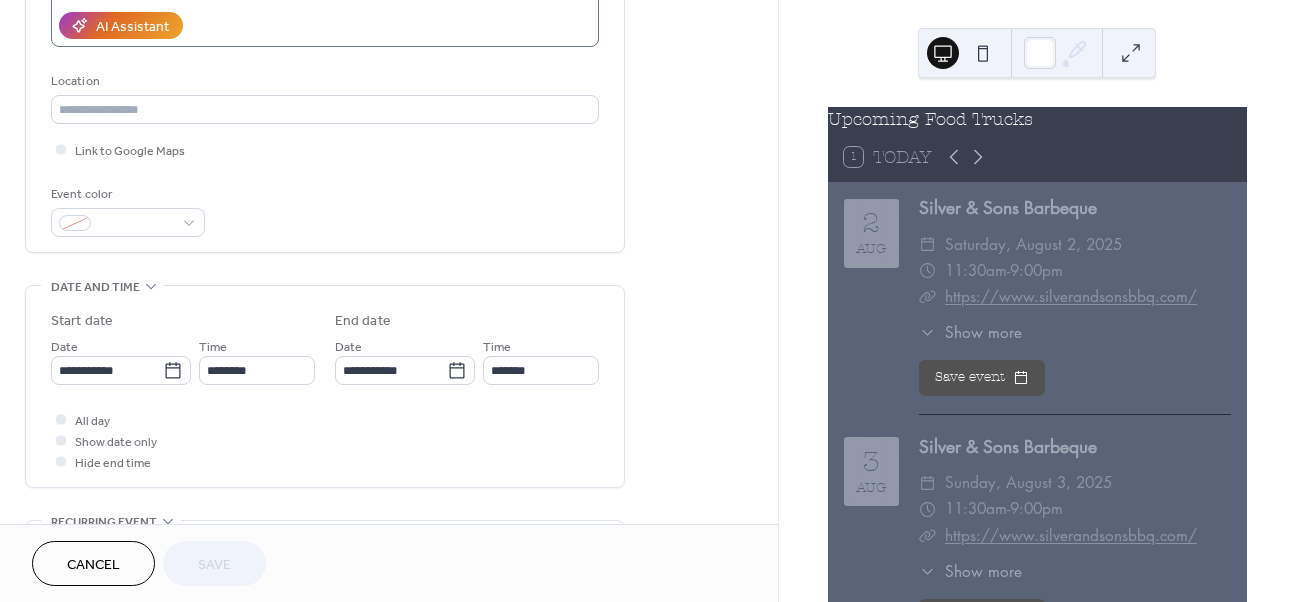 scroll, scrollTop: 422, scrollLeft: 0, axis: vertical 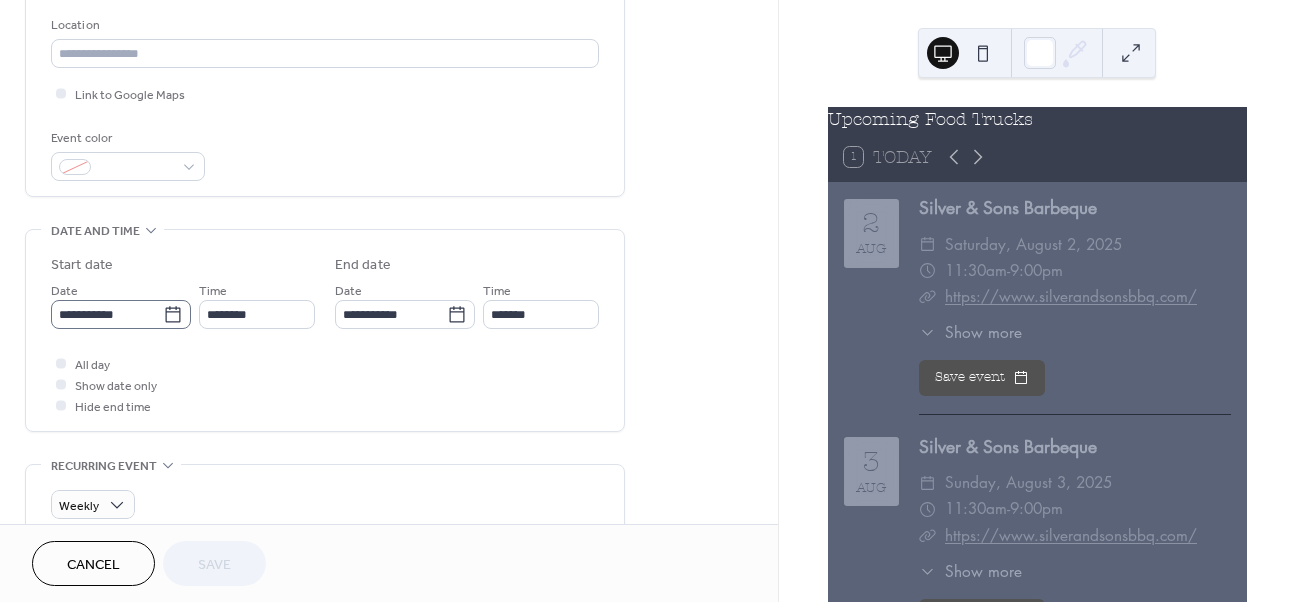 click 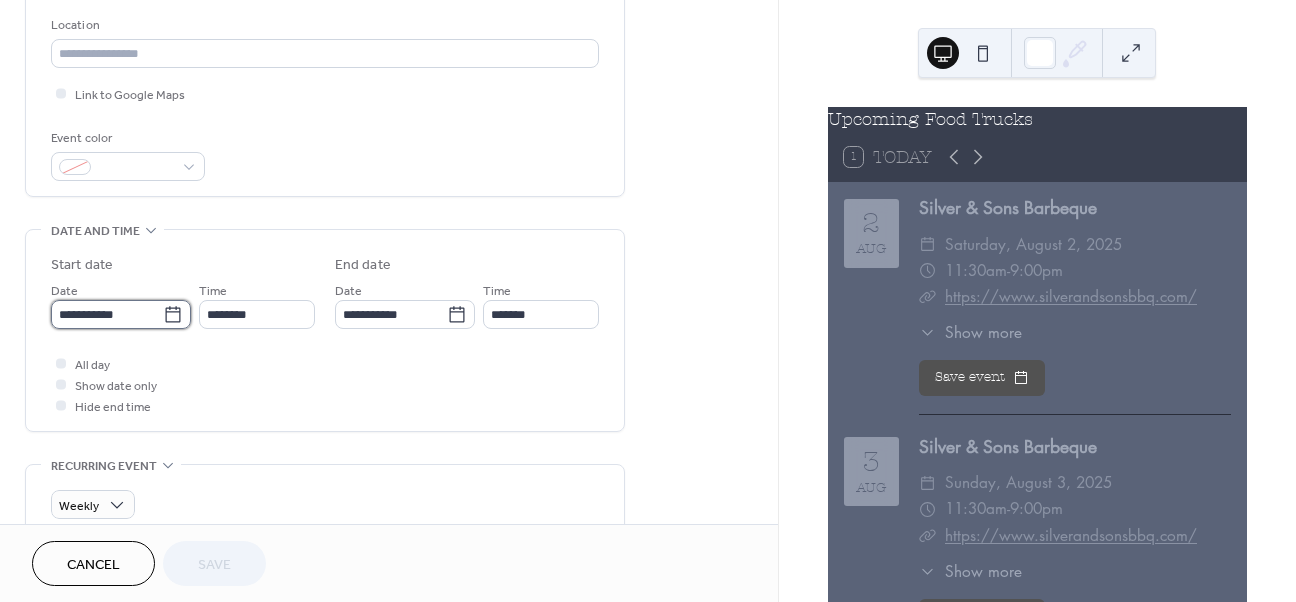 click on "**********" at bounding box center [107, 314] 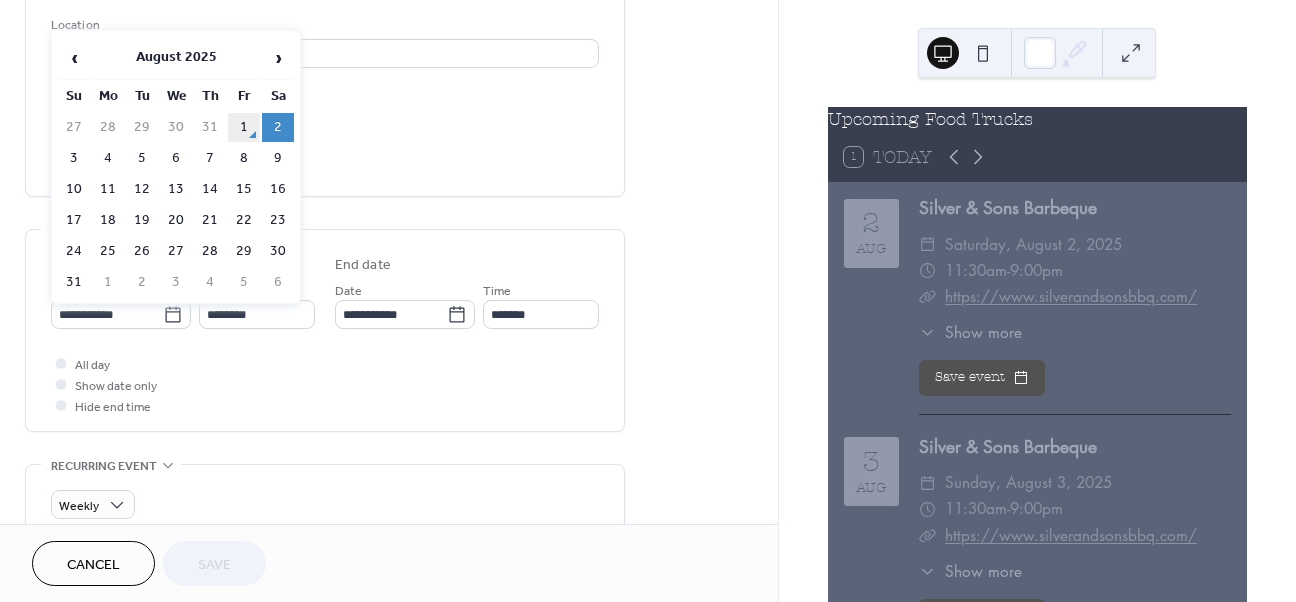 click on "1" at bounding box center (244, 127) 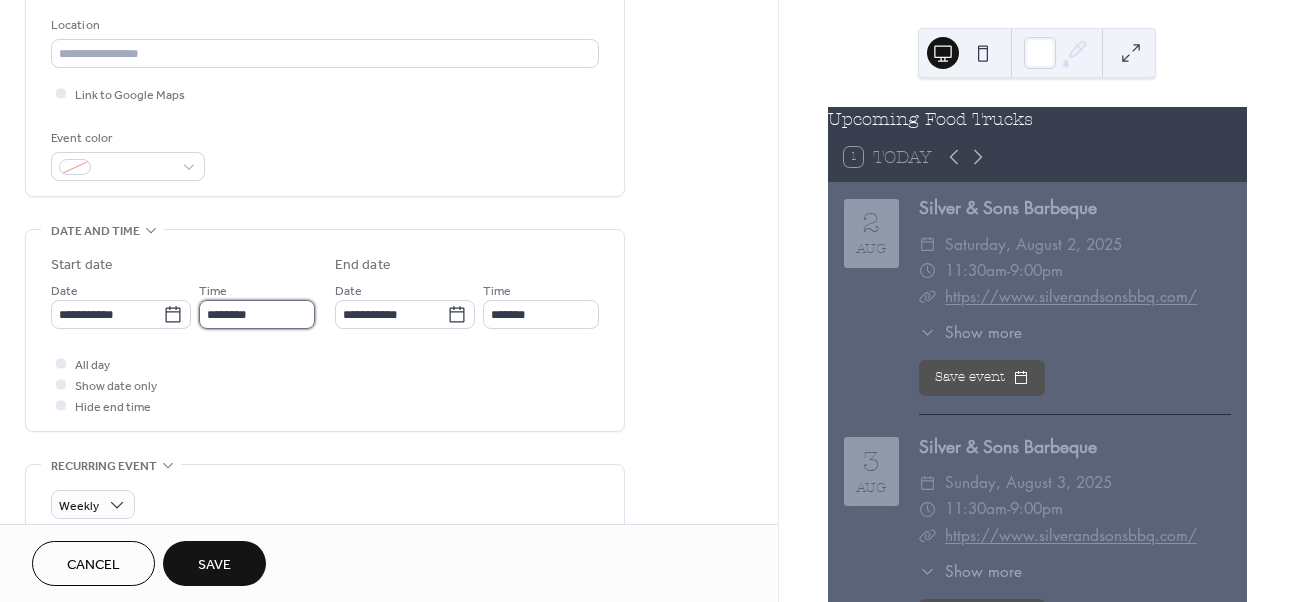 click on "********" at bounding box center [257, 314] 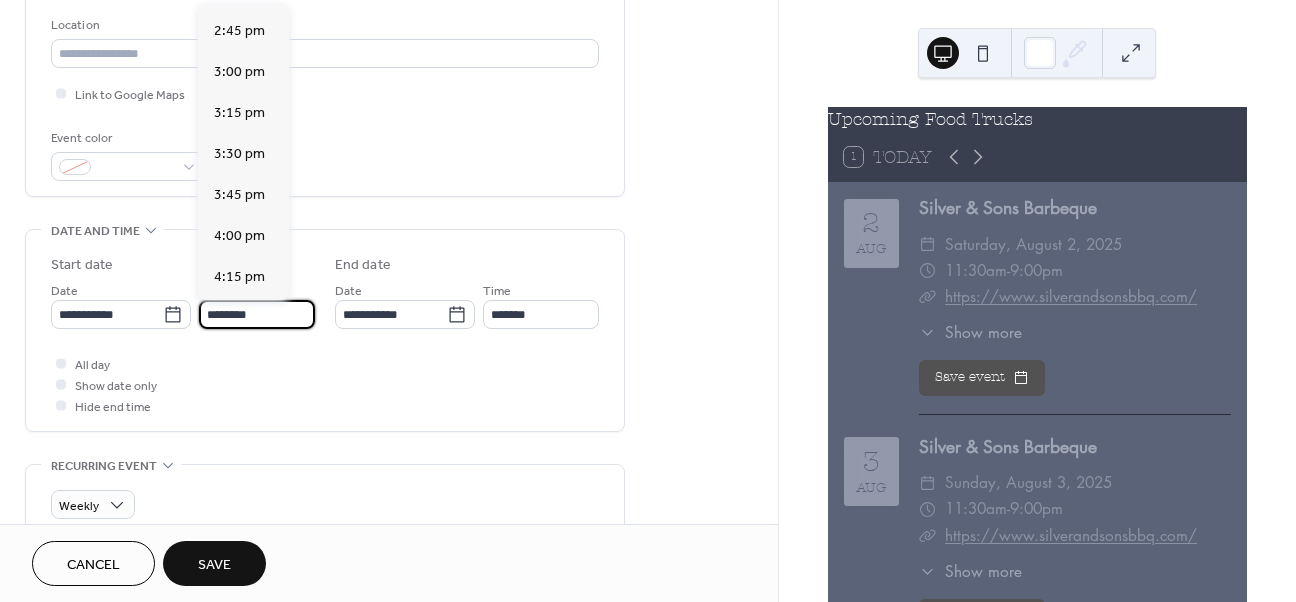 scroll, scrollTop: 2418, scrollLeft: 0, axis: vertical 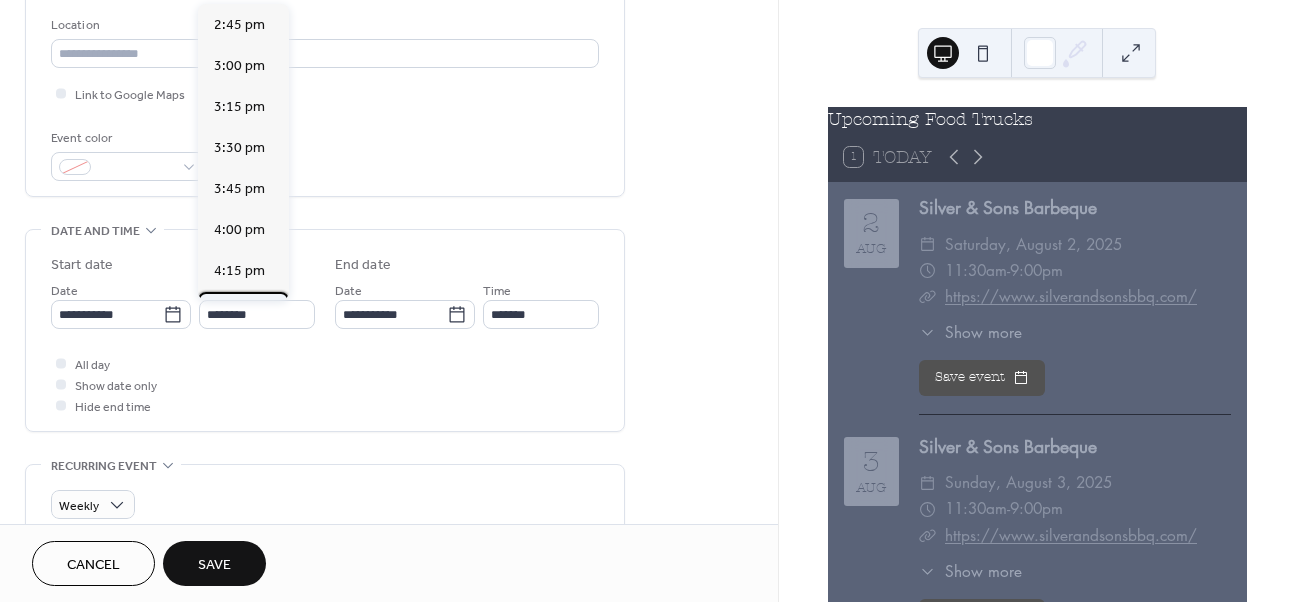 click on "4:30 pm" at bounding box center [239, 312] 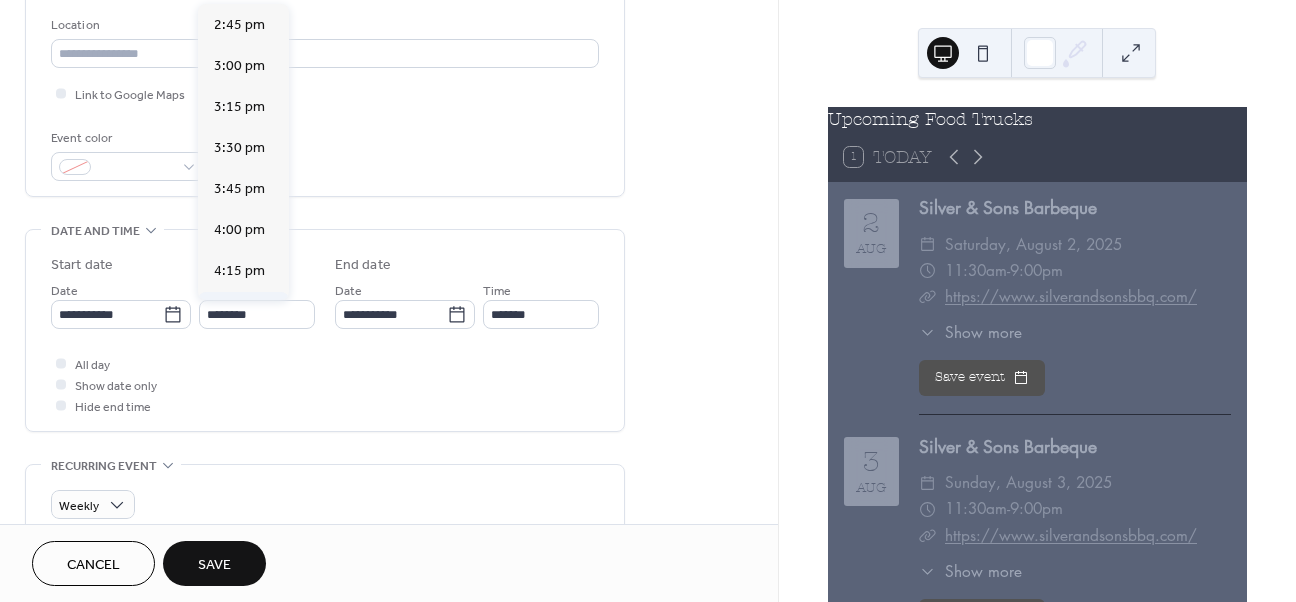 type on "*******" 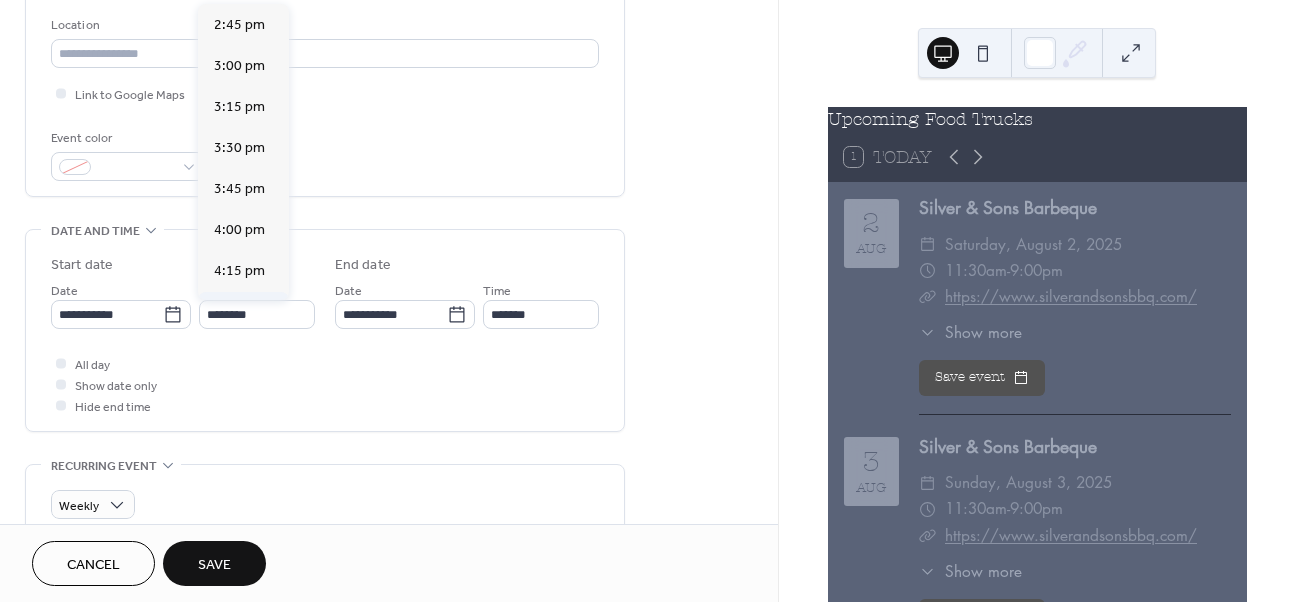 type on "**********" 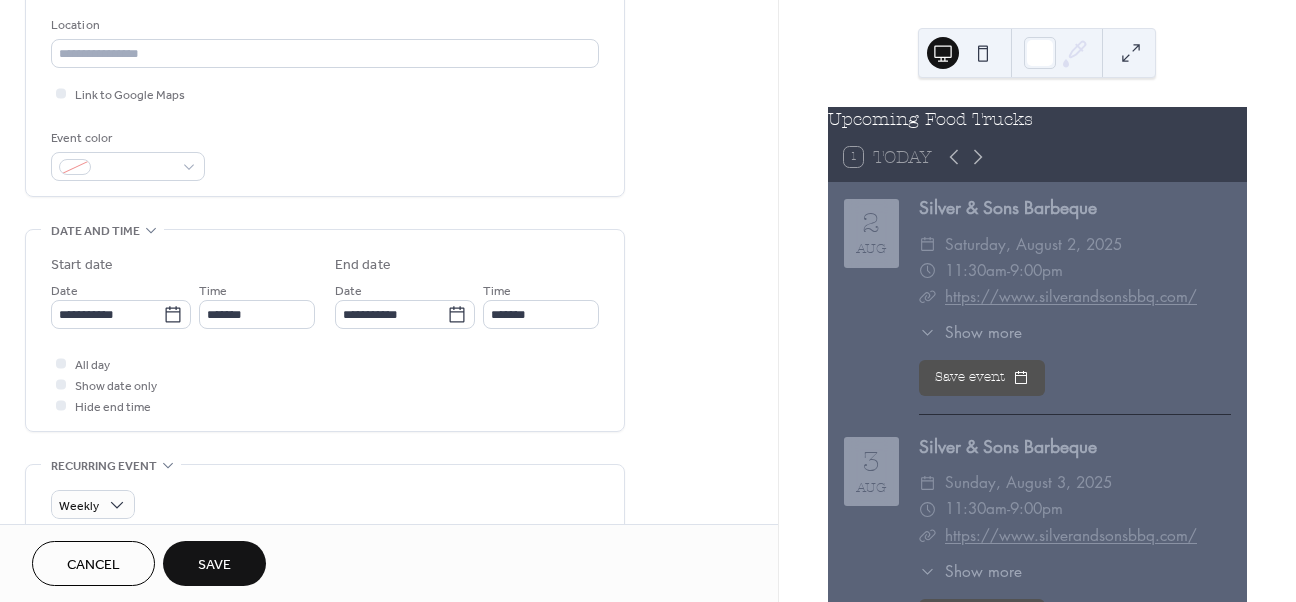 click on "All day Show date only Hide end time" at bounding box center (325, 384) 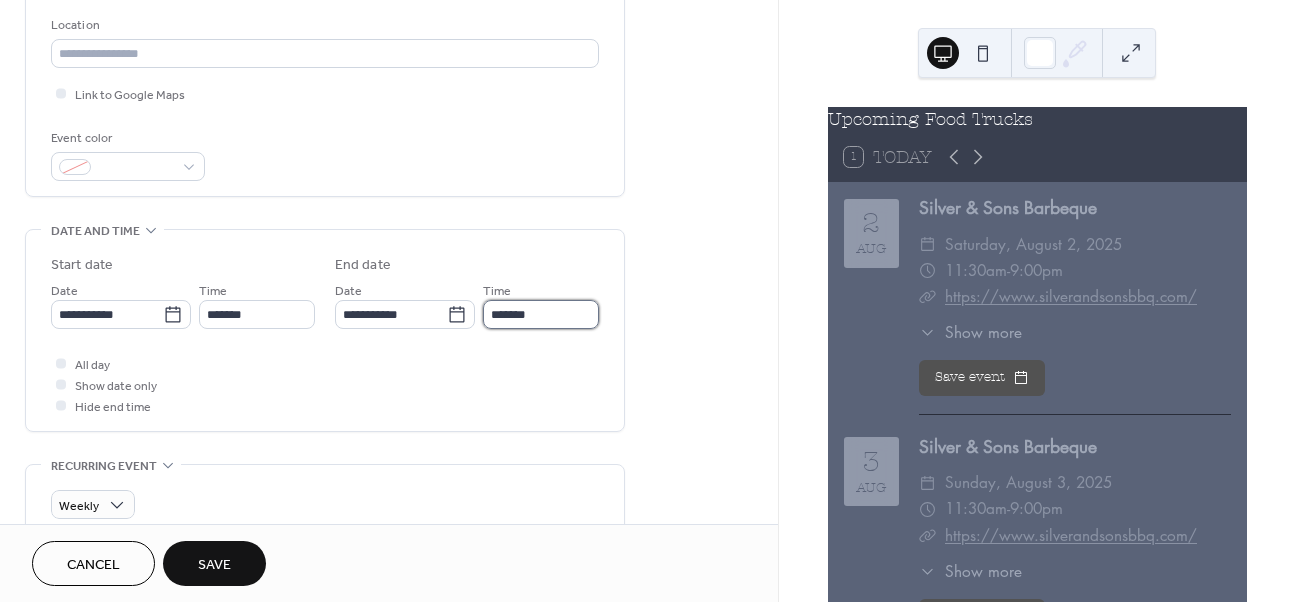click on "*******" at bounding box center (541, 314) 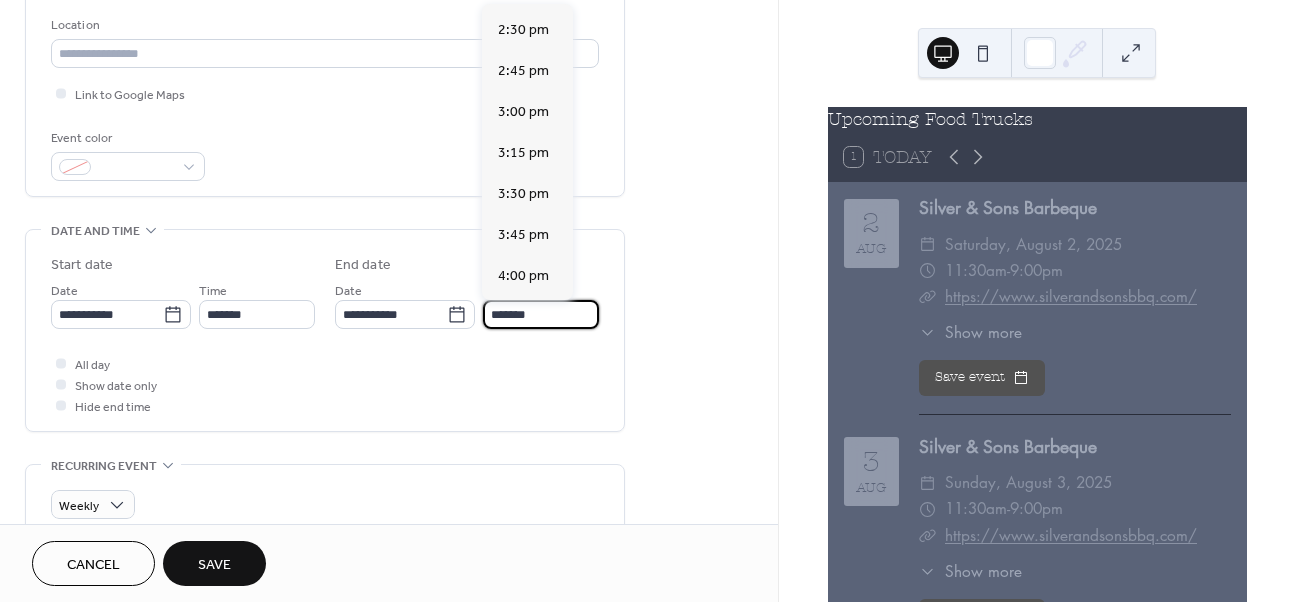 scroll, scrollTop: 2369, scrollLeft: 0, axis: vertical 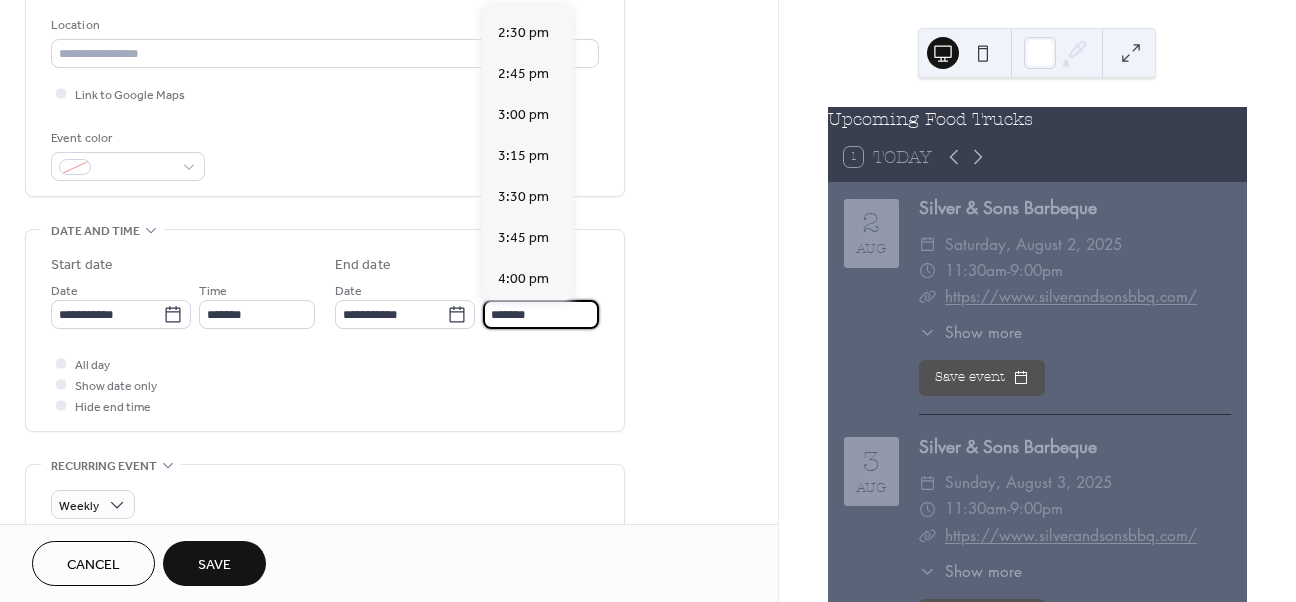click on "*******" at bounding box center [541, 314] 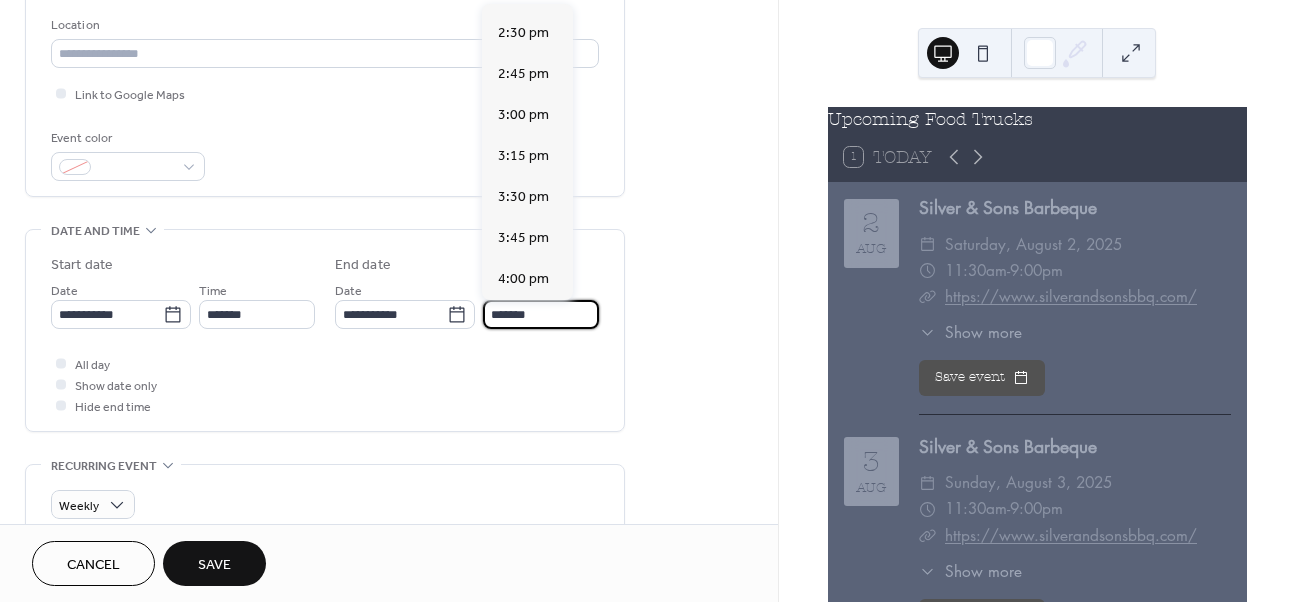 scroll, scrollTop: 1458, scrollLeft: 0, axis: vertical 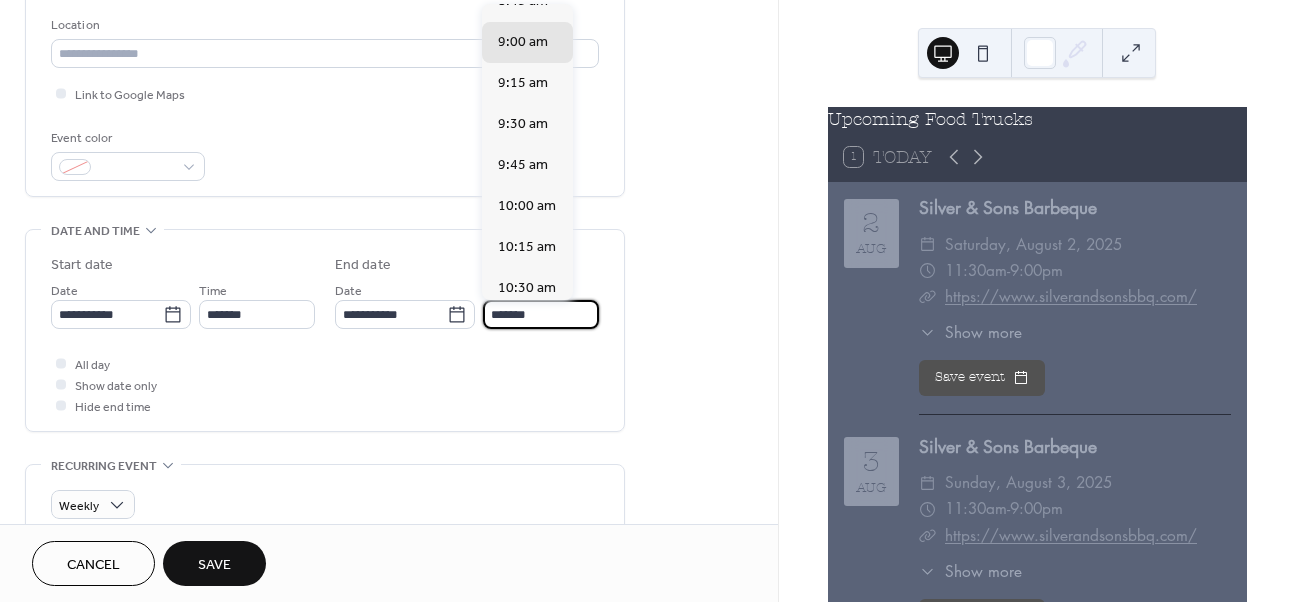 click on "*******" at bounding box center (541, 314) 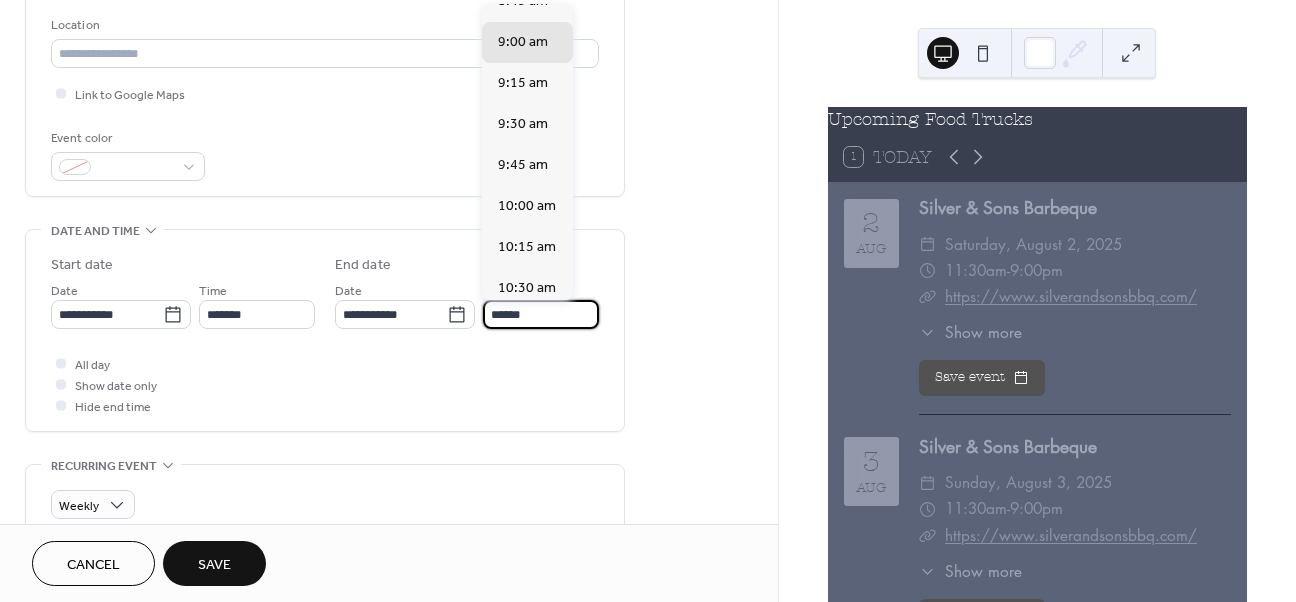 scroll, scrollTop: 3402, scrollLeft: 0, axis: vertical 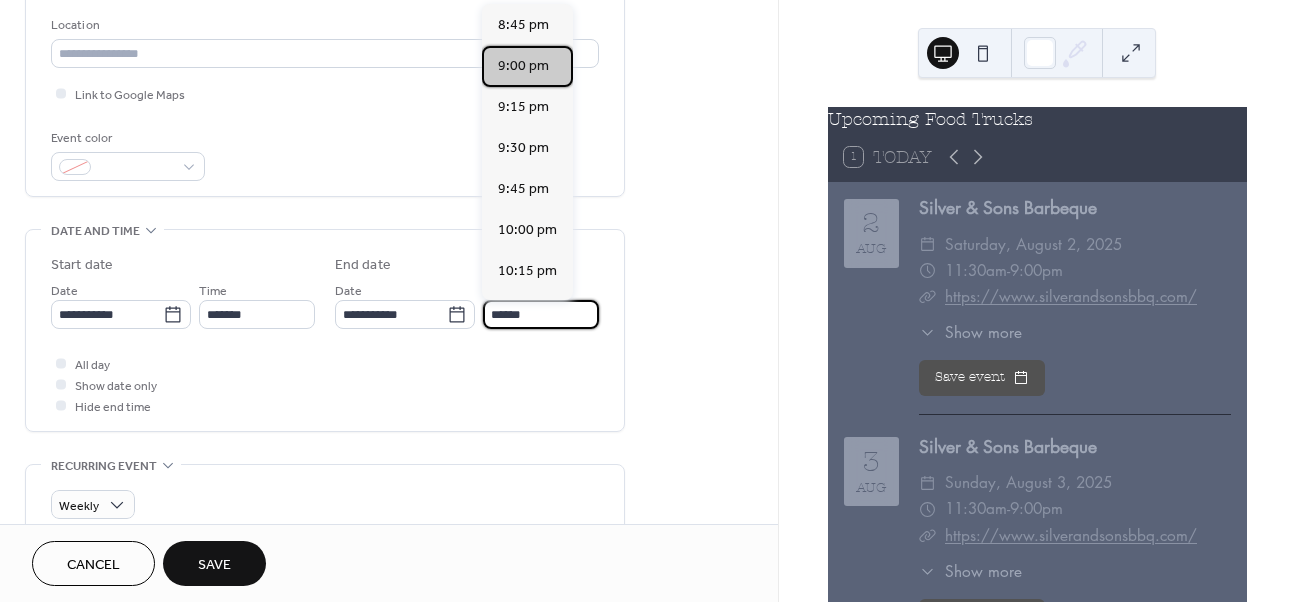 click on "9:00 pm" at bounding box center (523, 66) 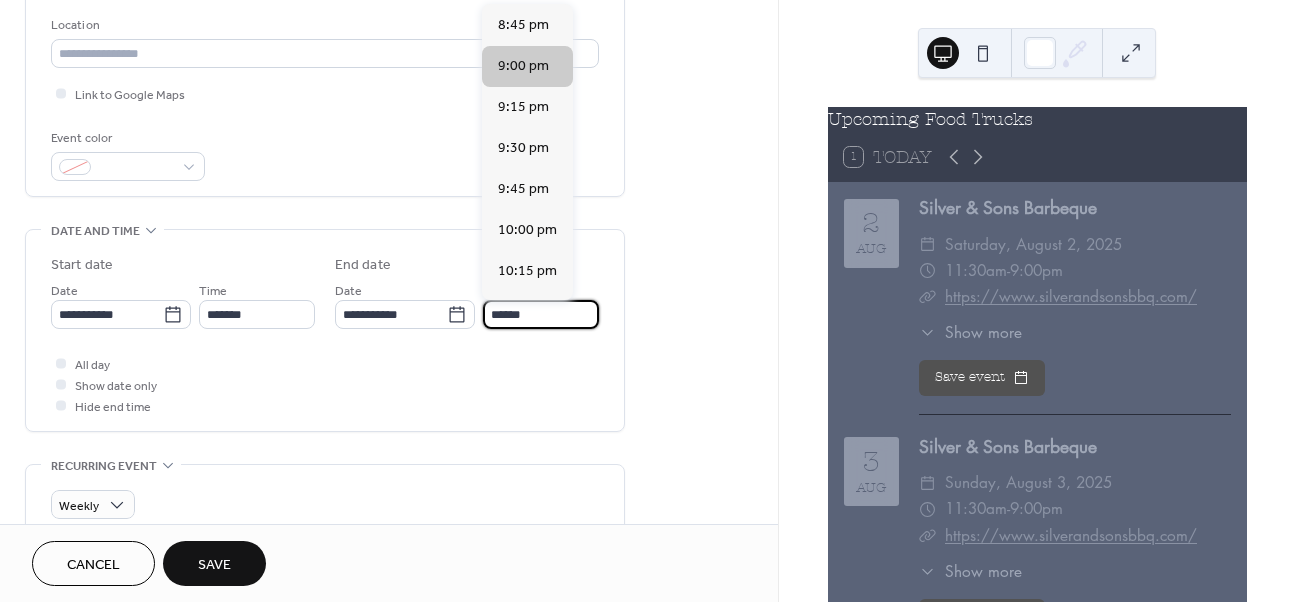 type on "*******" 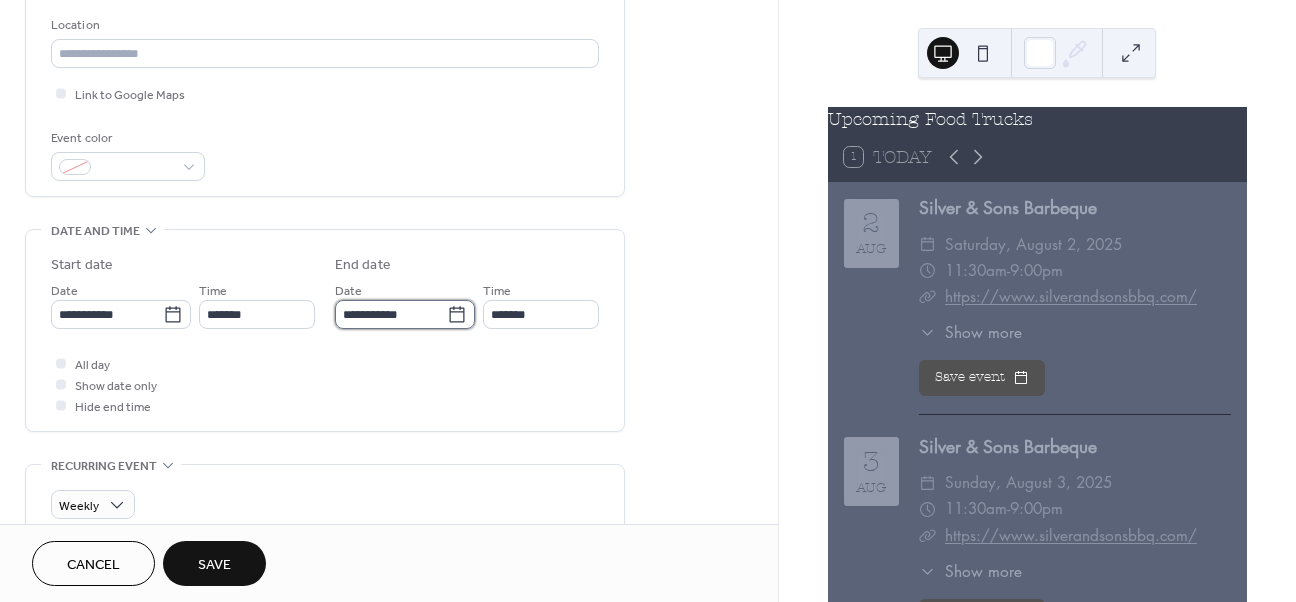 click on "**********" at bounding box center (391, 314) 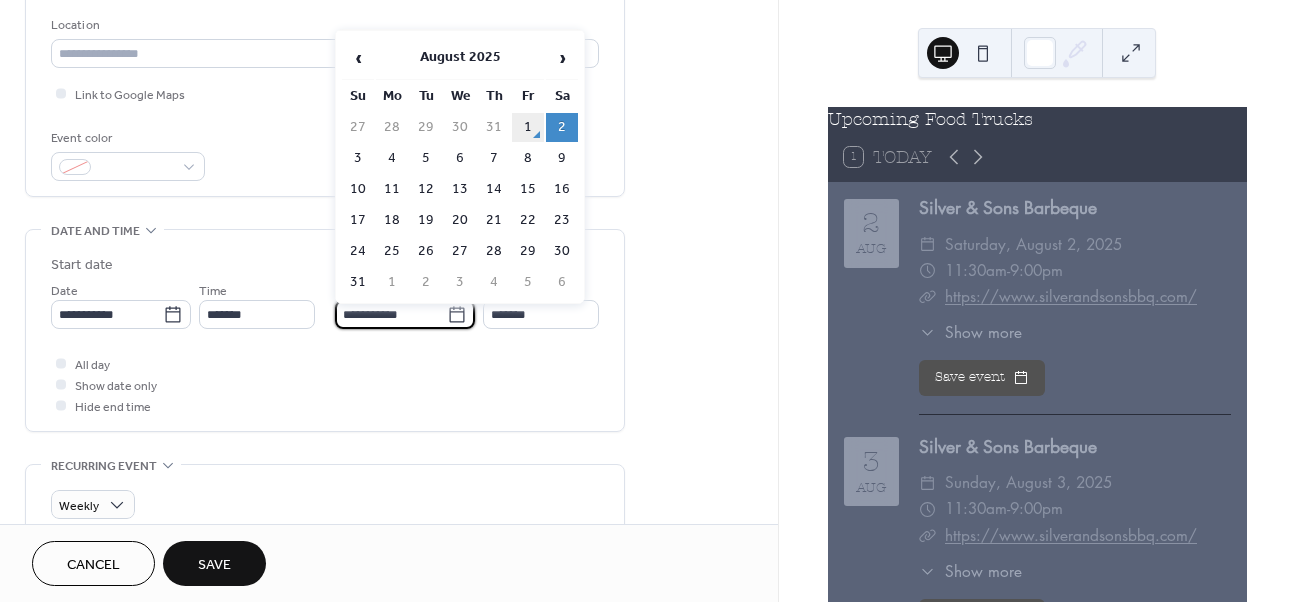 click on "1" at bounding box center [528, 127] 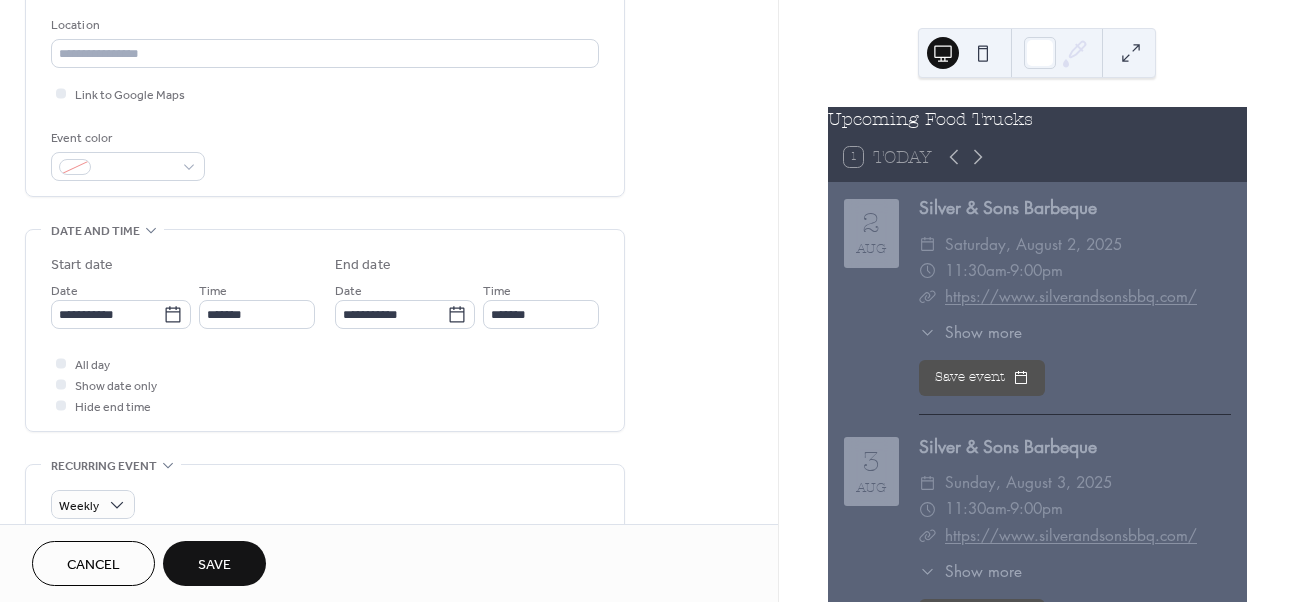 click on "All day Show date only Hide end time" at bounding box center (325, 384) 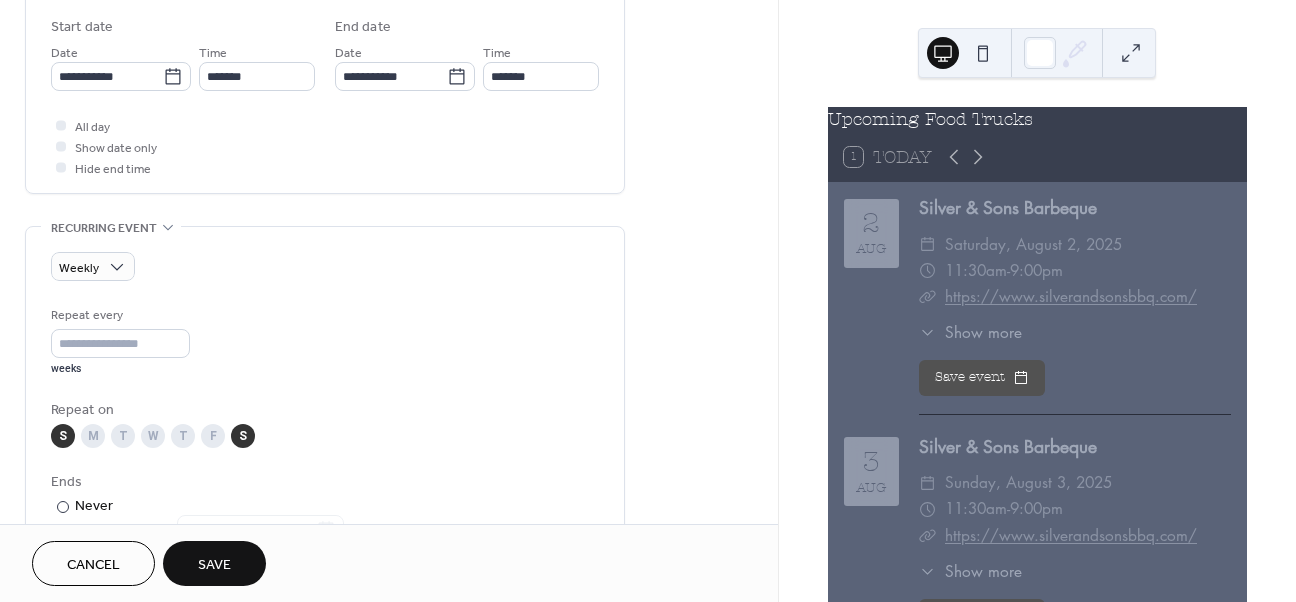 scroll, scrollTop: 670, scrollLeft: 0, axis: vertical 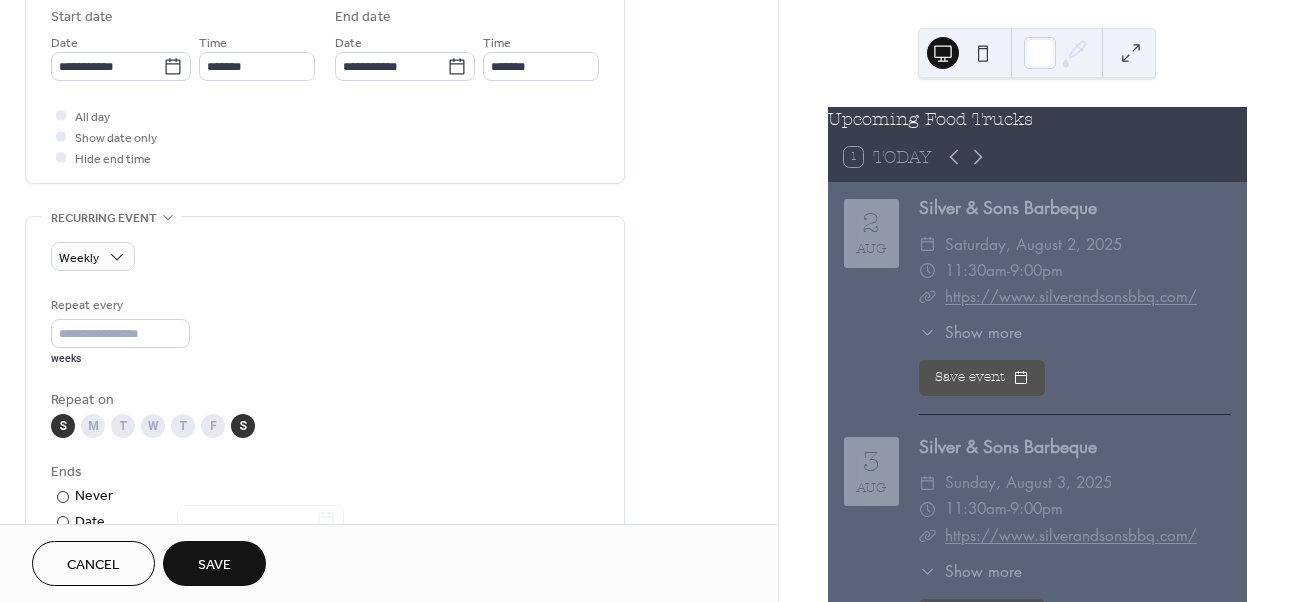 click on "S" at bounding box center (63, 426) 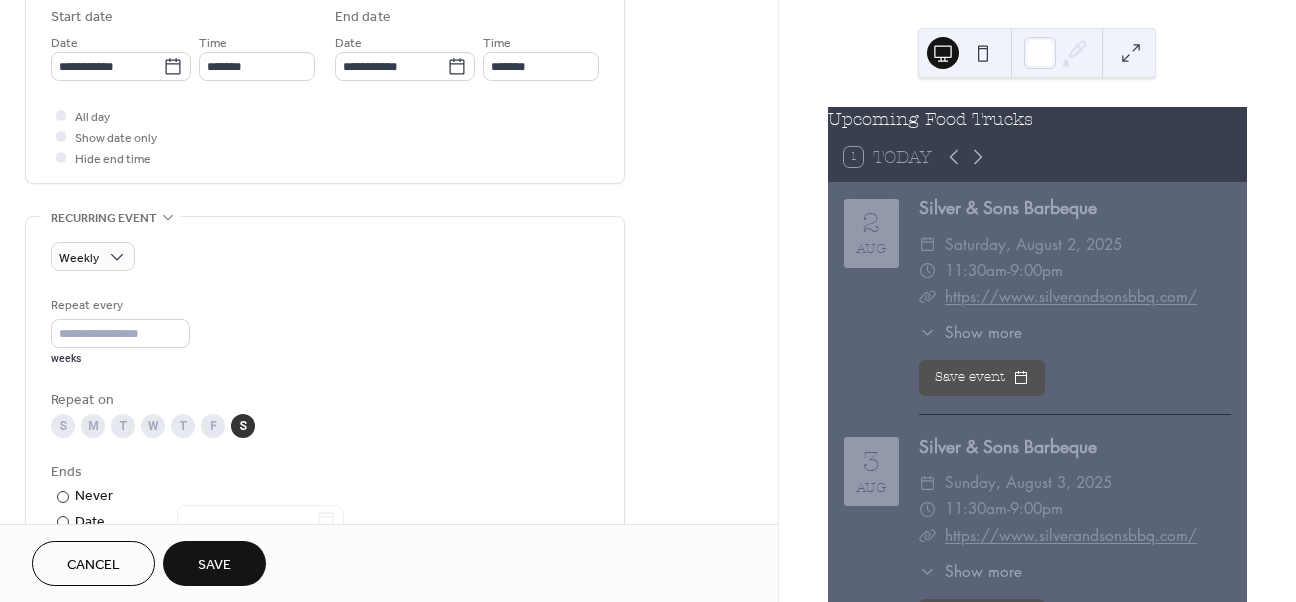 click on "S" at bounding box center [243, 426] 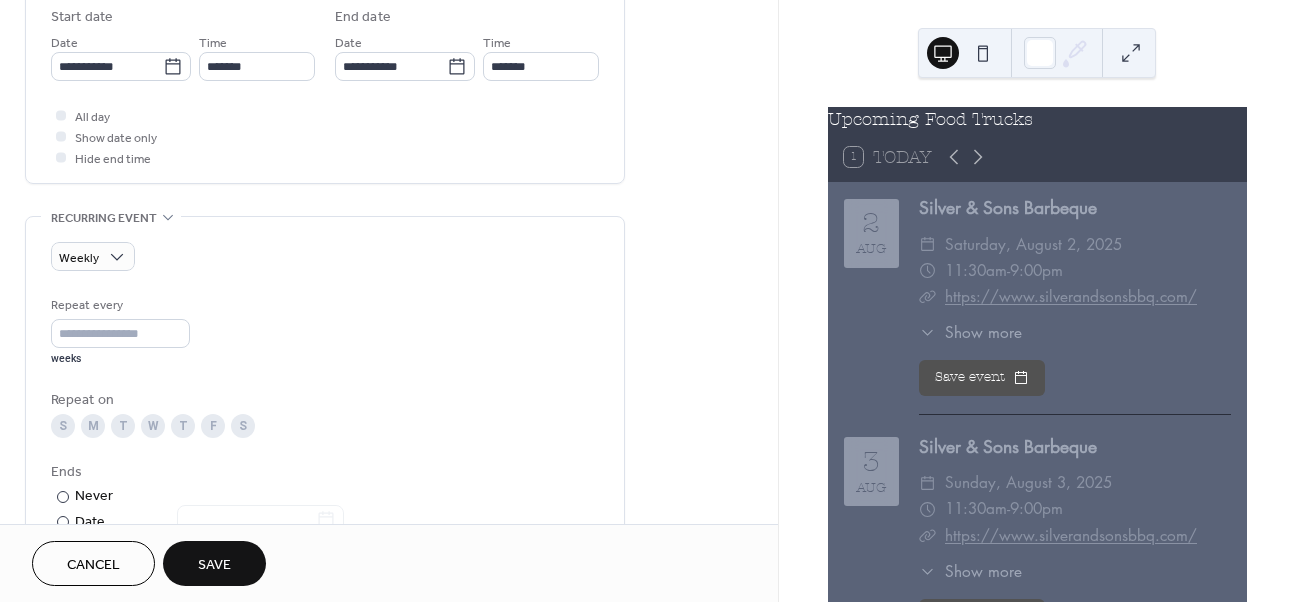 click on "F" at bounding box center [213, 426] 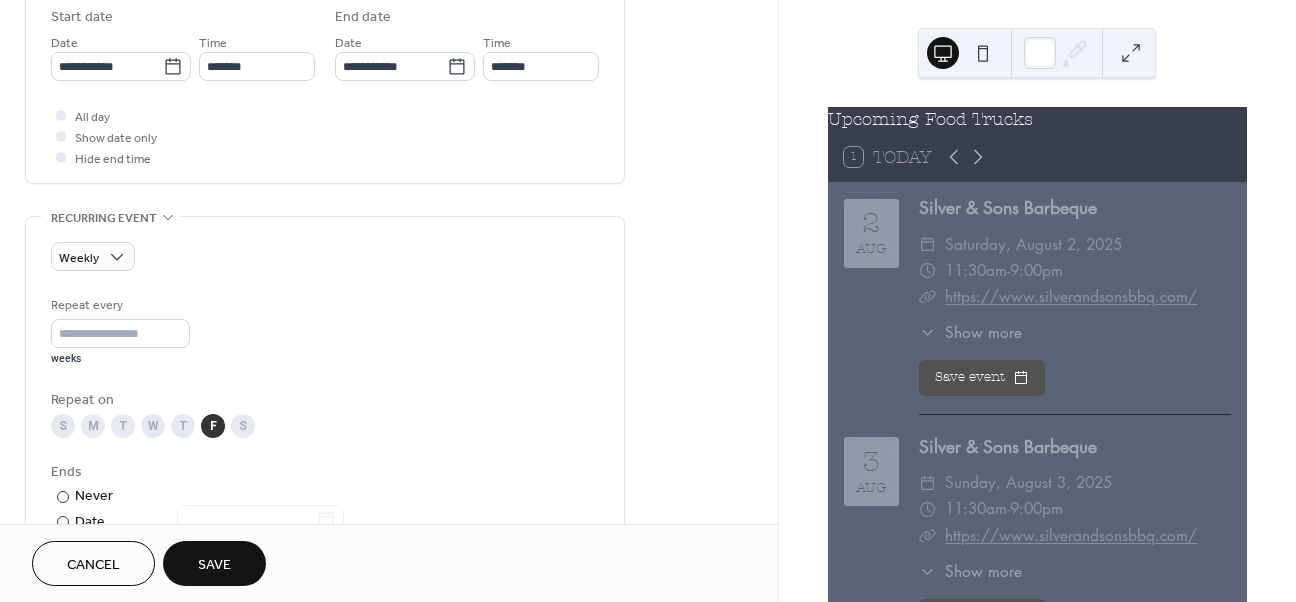 click on "W" at bounding box center [153, 426] 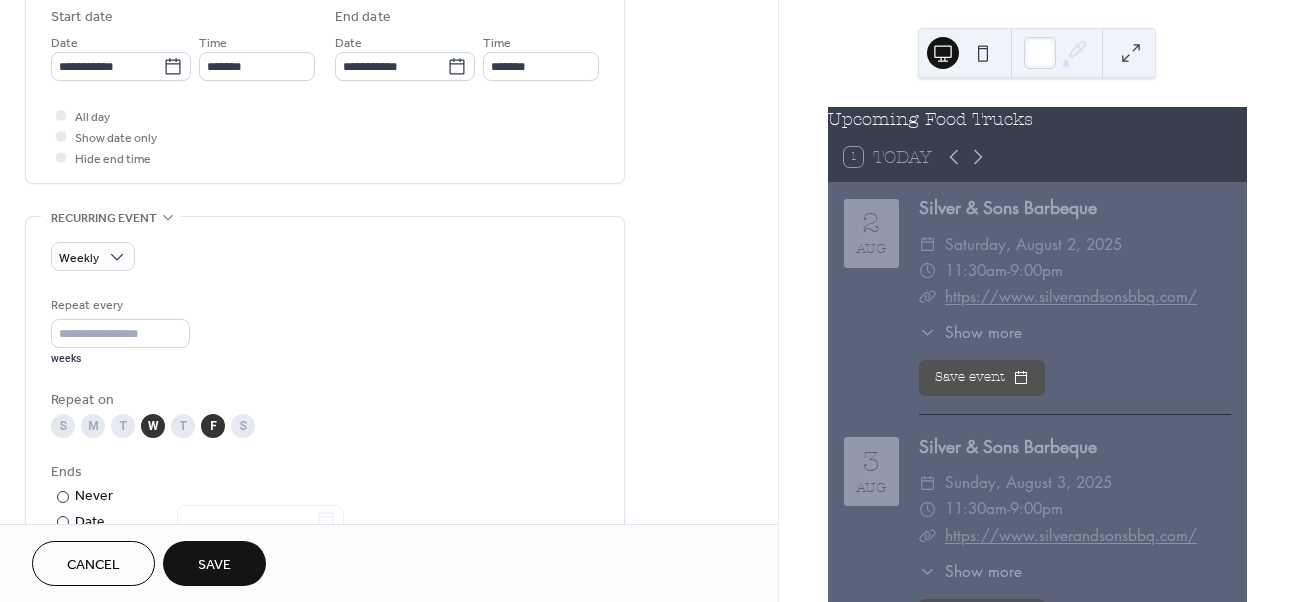 click on "T" at bounding box center (183, 426) 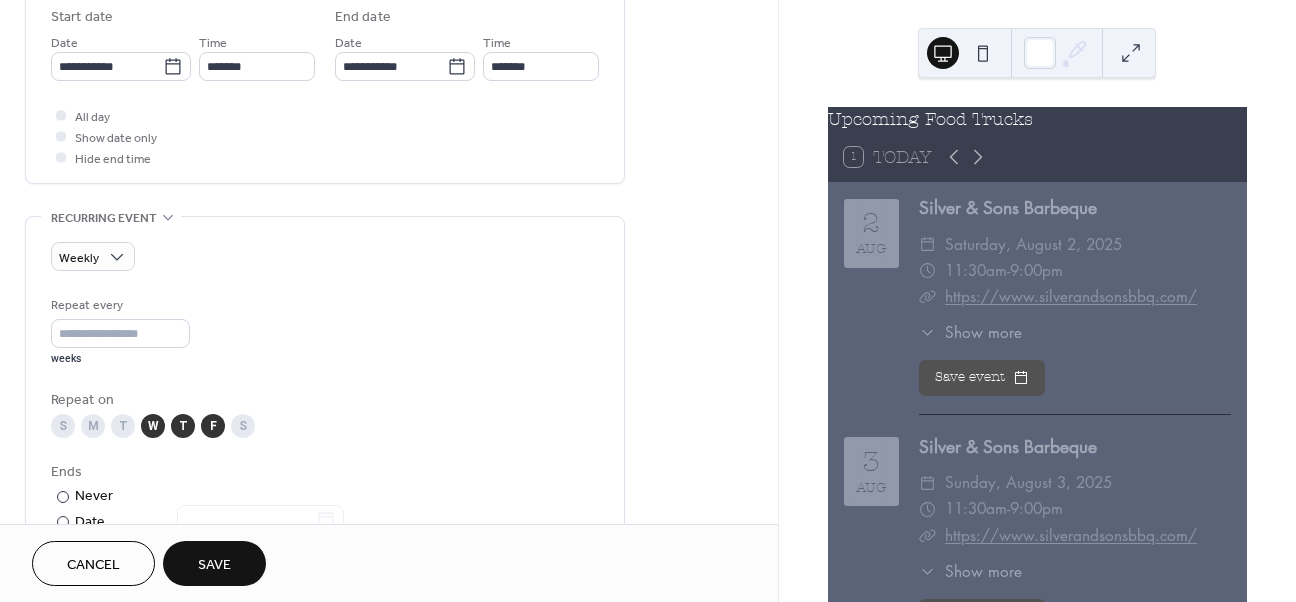 click on "Save" at bounding box center (214, 565) 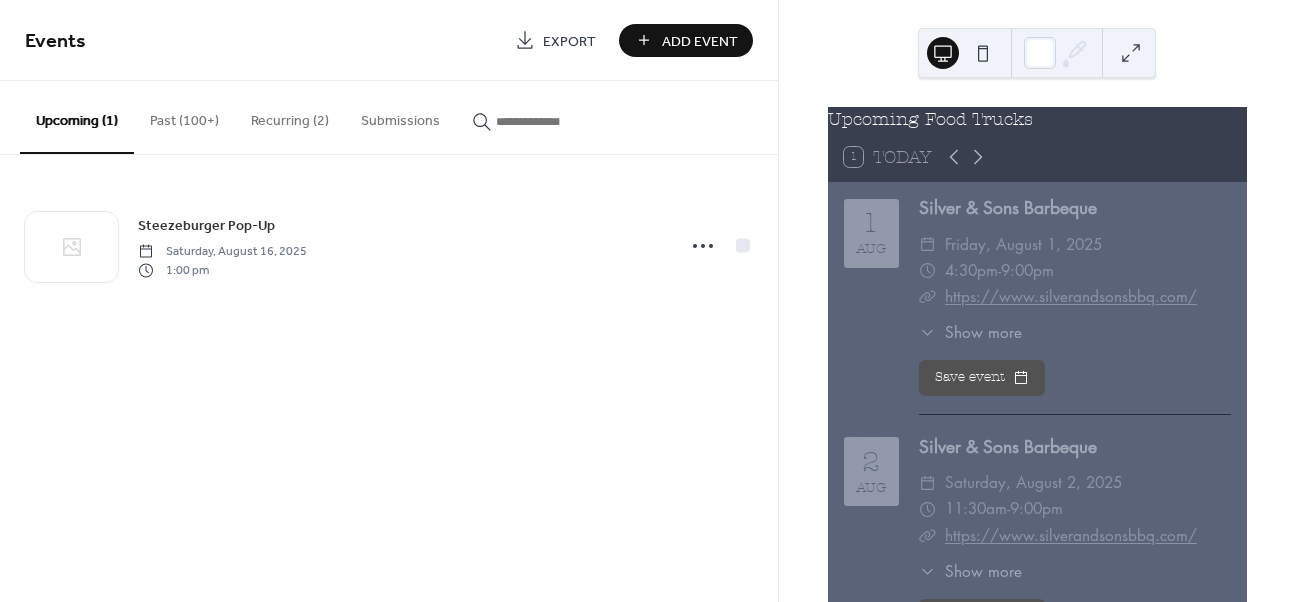 click on "Recurring (2)" at bounding box center (290, 116) 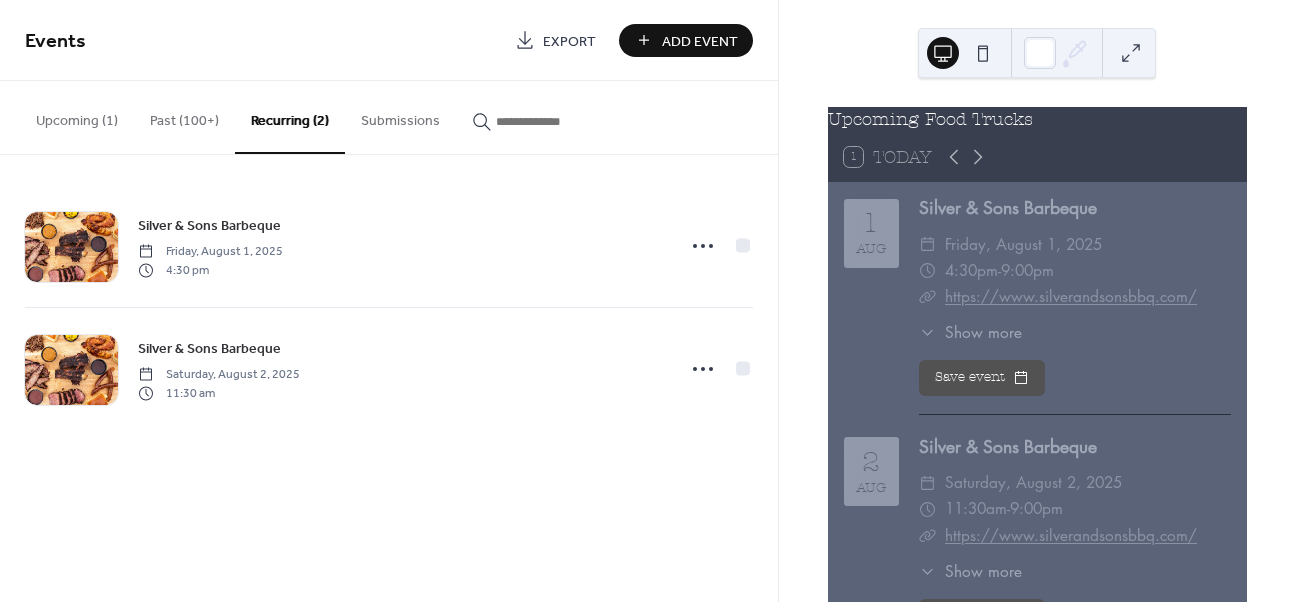 click on "Upcoming (1)" at bounding box center (77, 116) 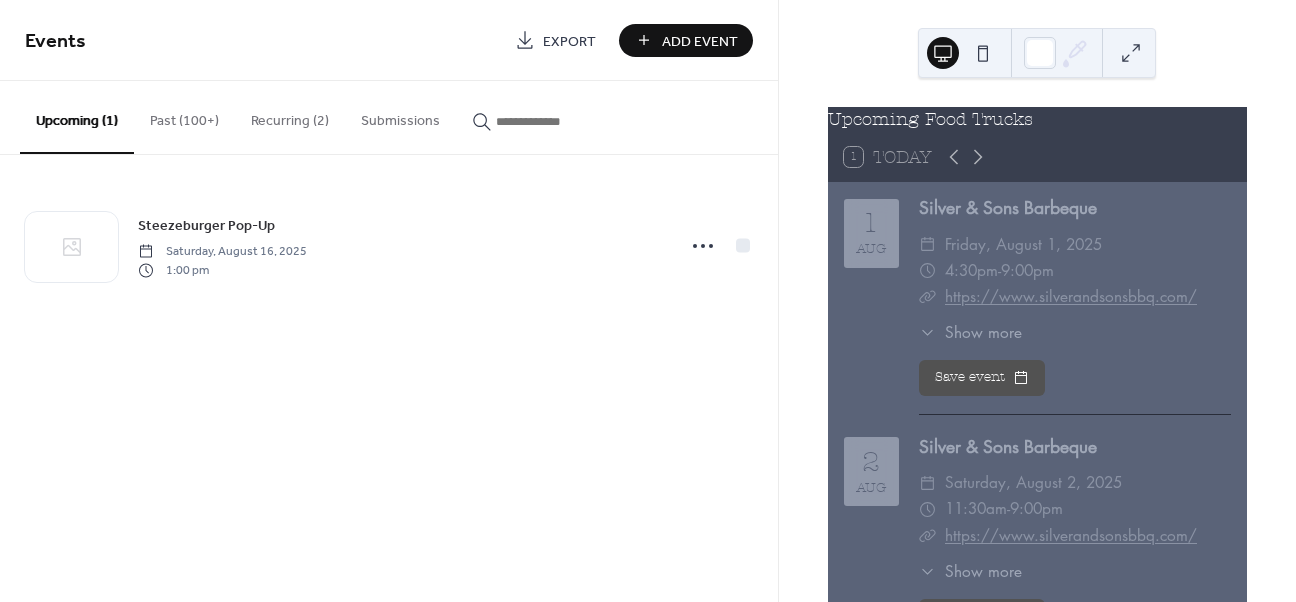 click on "Recurring (2)" at bounding box center (290, 116) 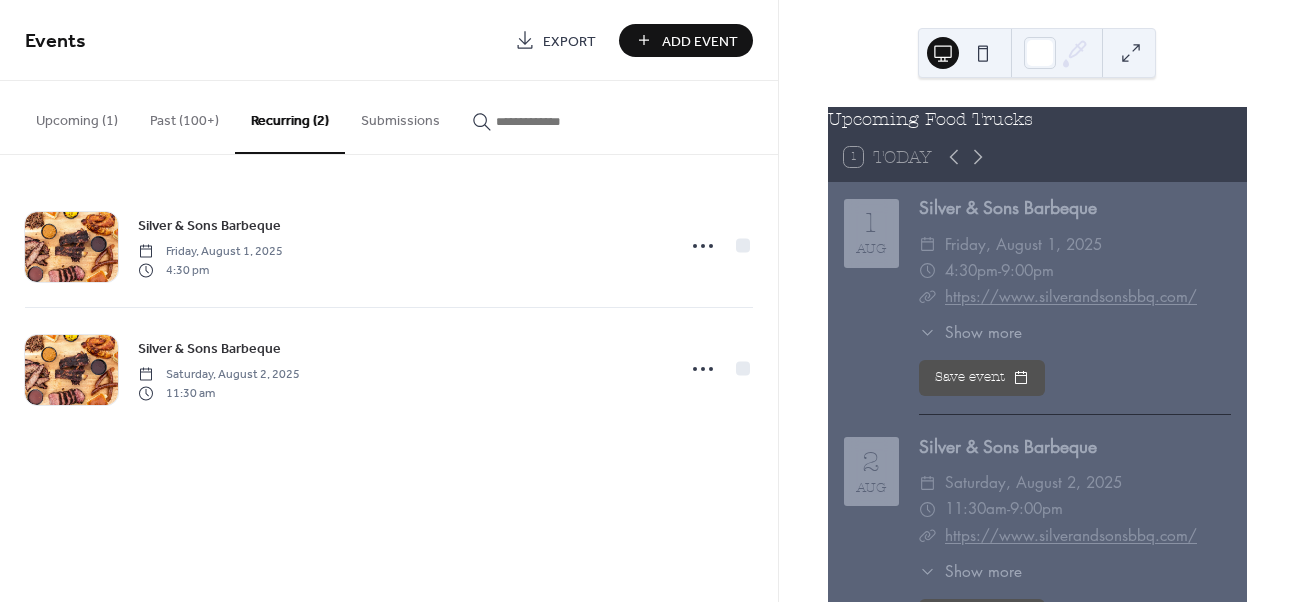 click on "Show more" at bounding box center (983, 332) 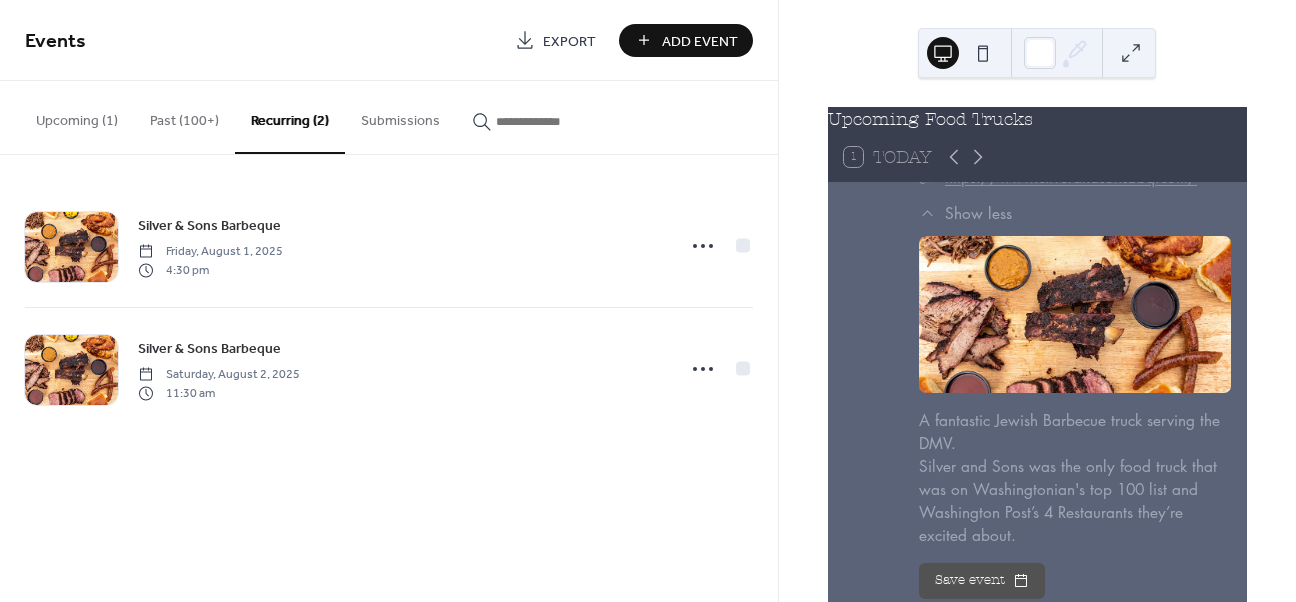 scroll, scrollTop: 0, scrollLeft: 0, axis: both 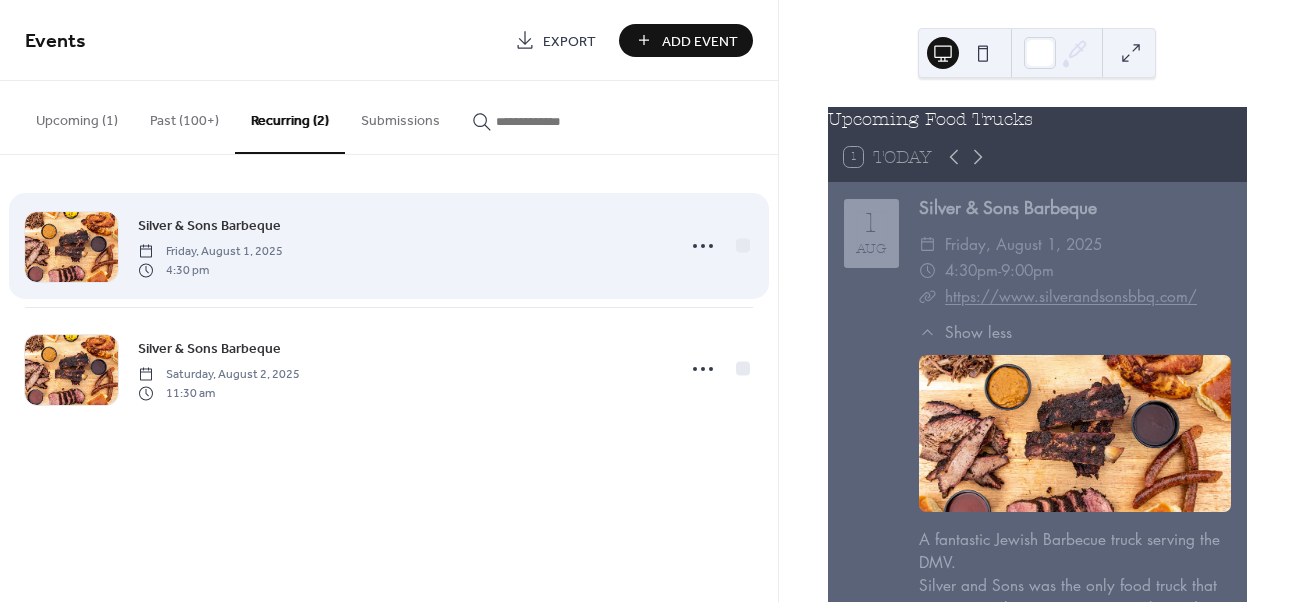 click on "Silver & Sons Barbeque [DAY], [MONTH] [DAY], [YEAR] [TIME]" at bounding box center [400, 246] 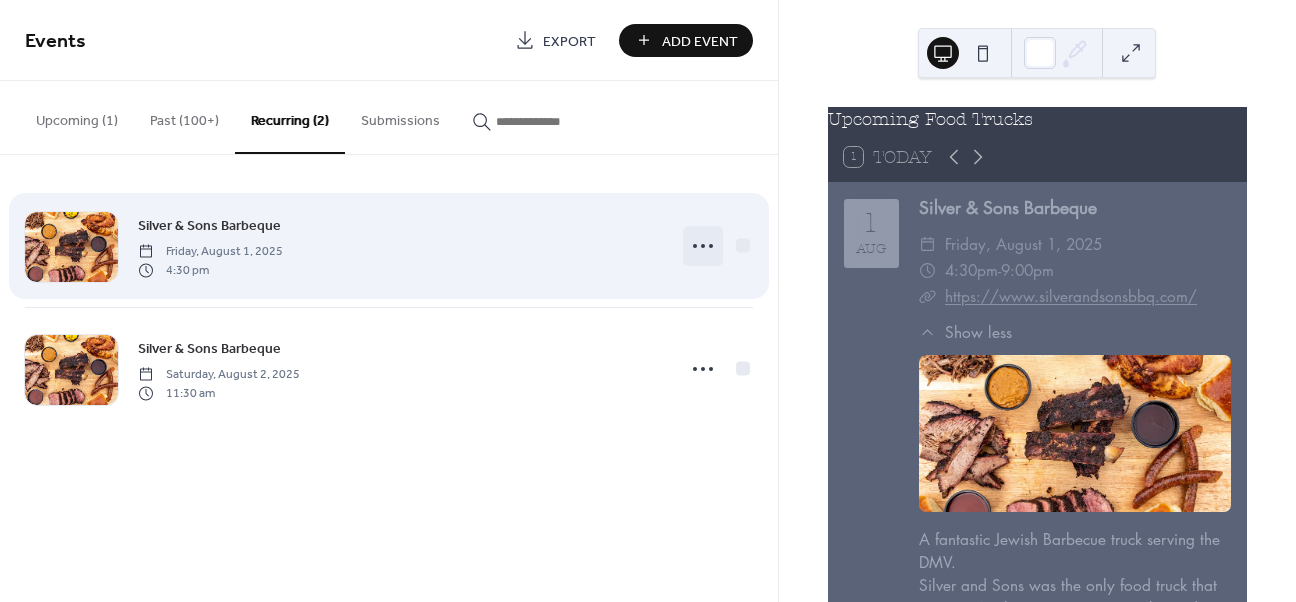 click 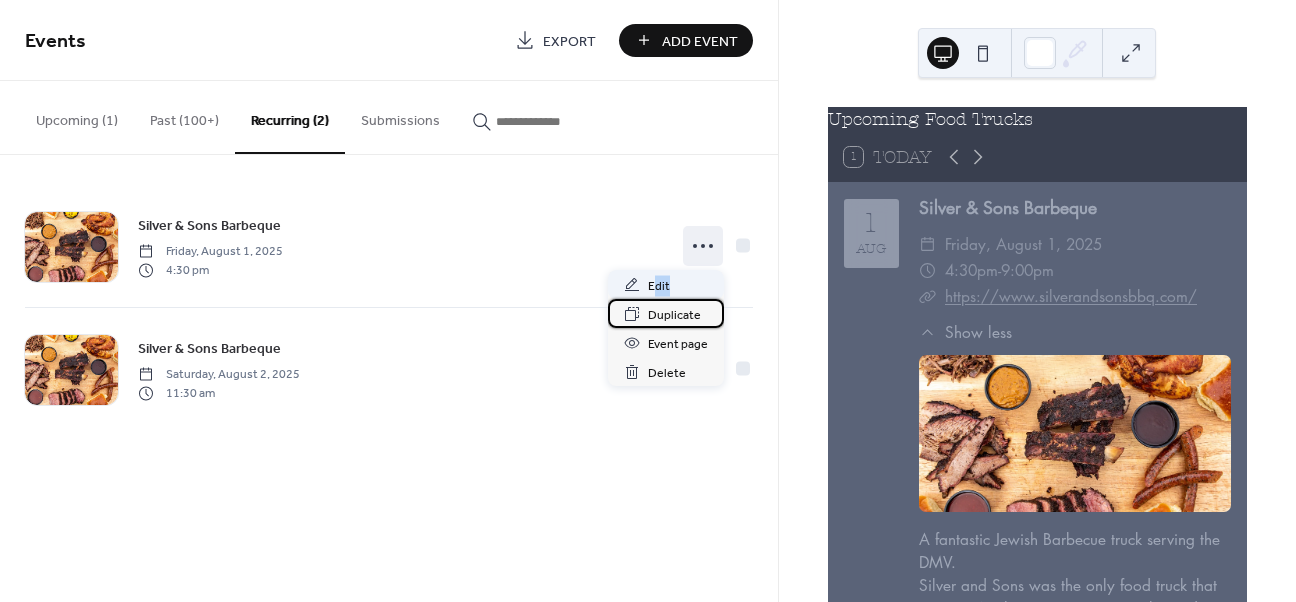 drag, startPoint x: 658, startPoint y: 299, endPoint x: 653, endPoint y: 279, distance: 20.615528 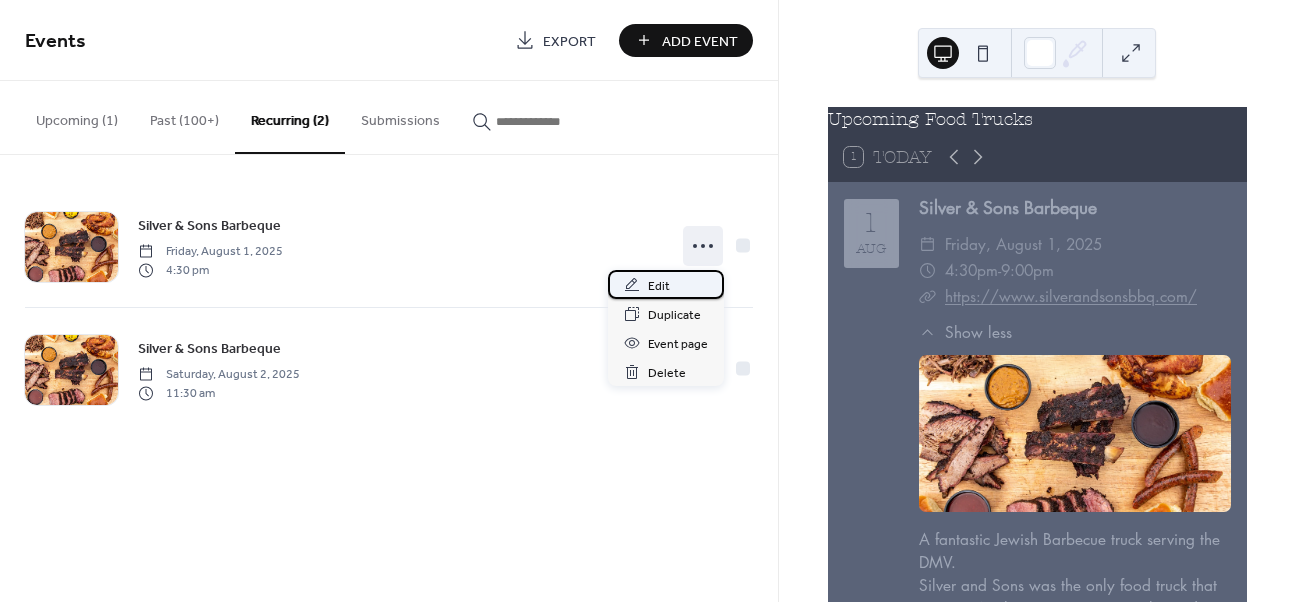 click on "Edit" at bounding box center (666, 284) 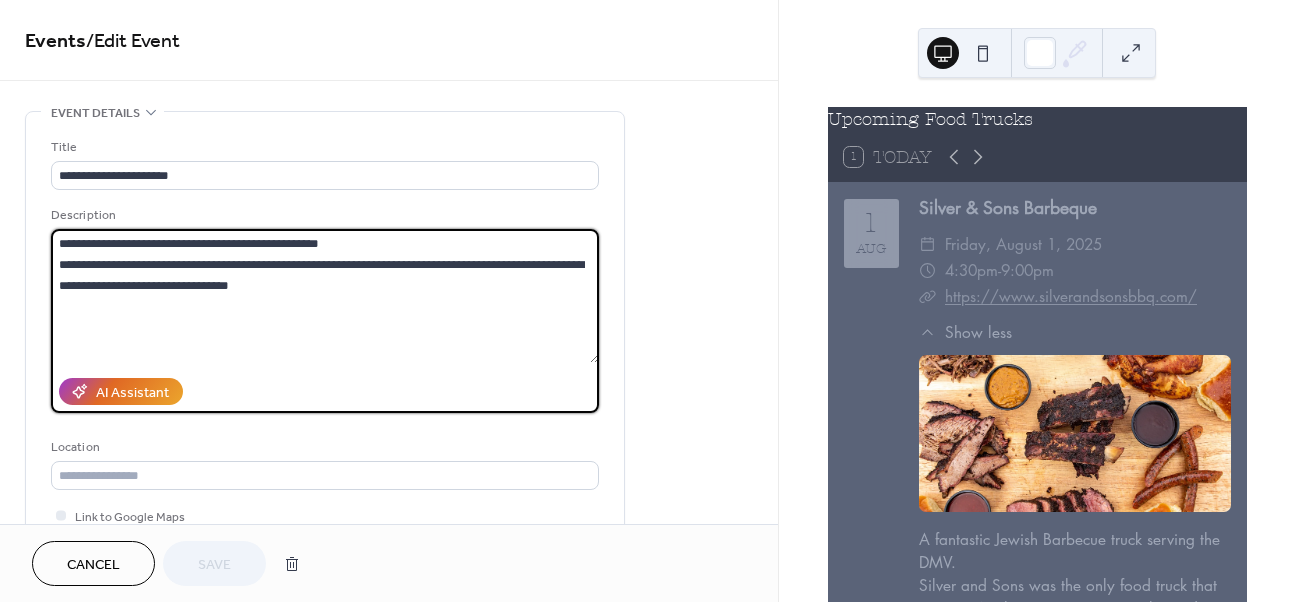 click on "**********" at bounding box center (325, 296) 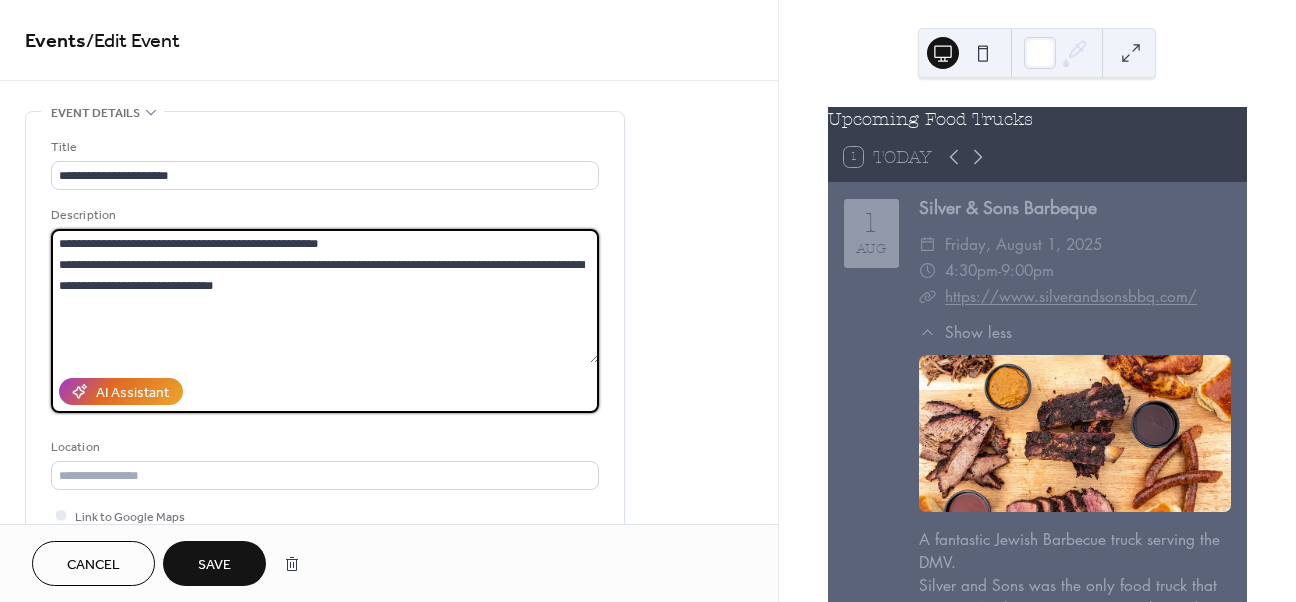 click on "**********" at bounding box center [325, 296] 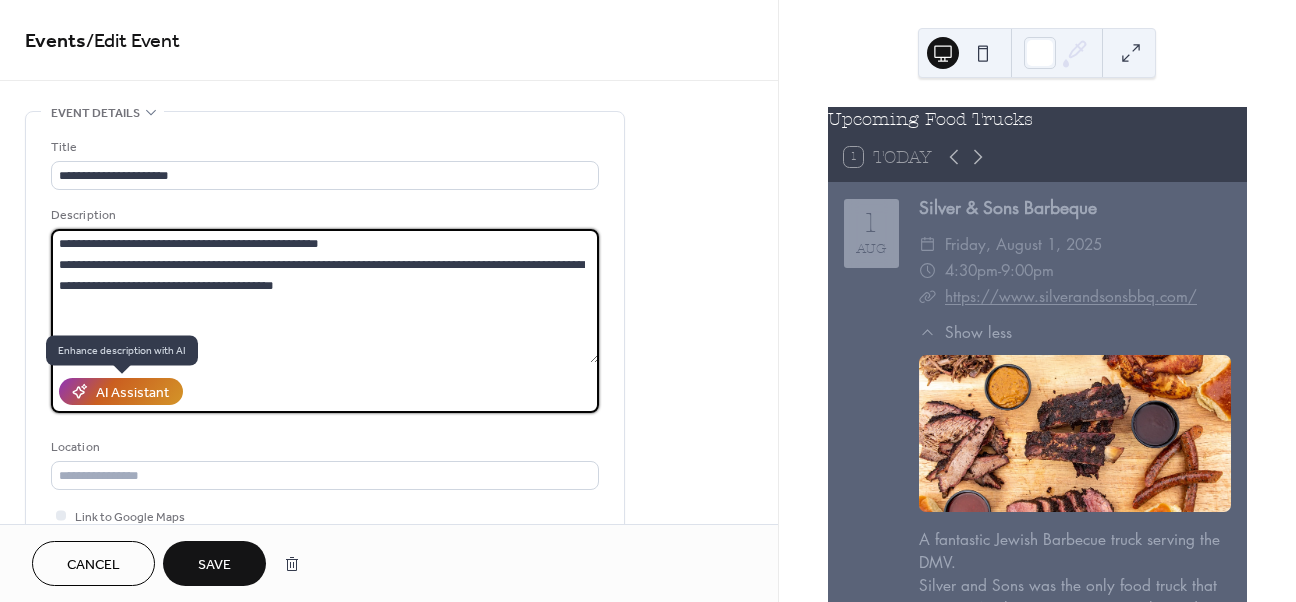 type on "**********" 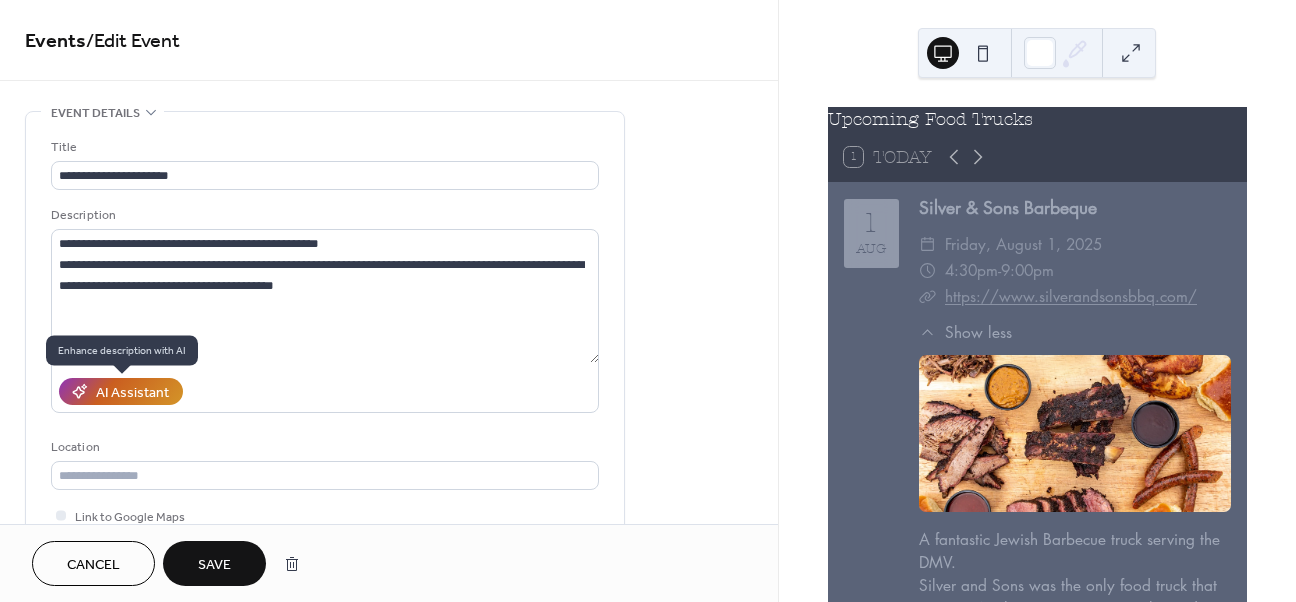 click on "AI Assistant" at bounding box center [132, 393] 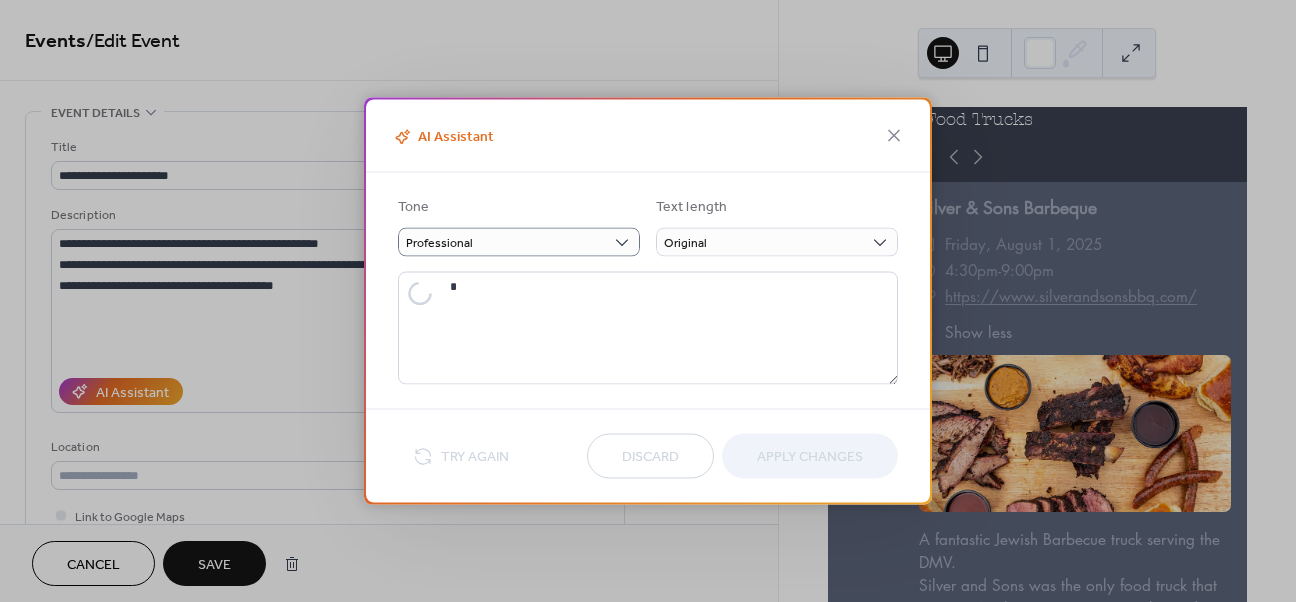 type on "**********" 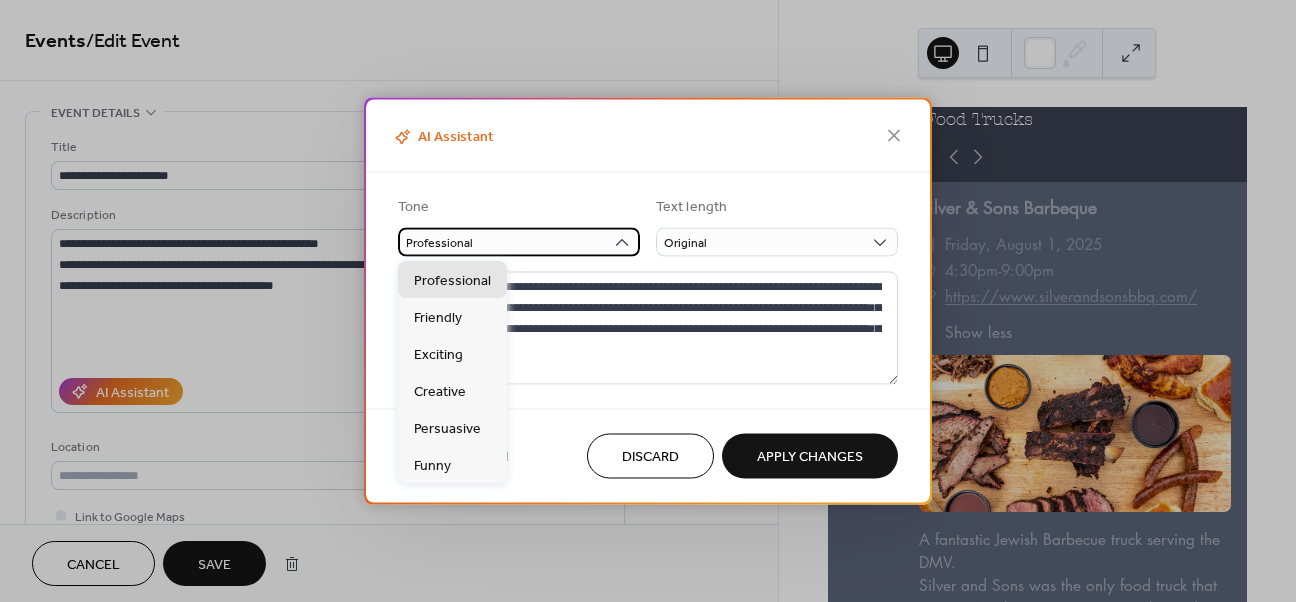 click on "Professional" at bounding box center (519, 242) 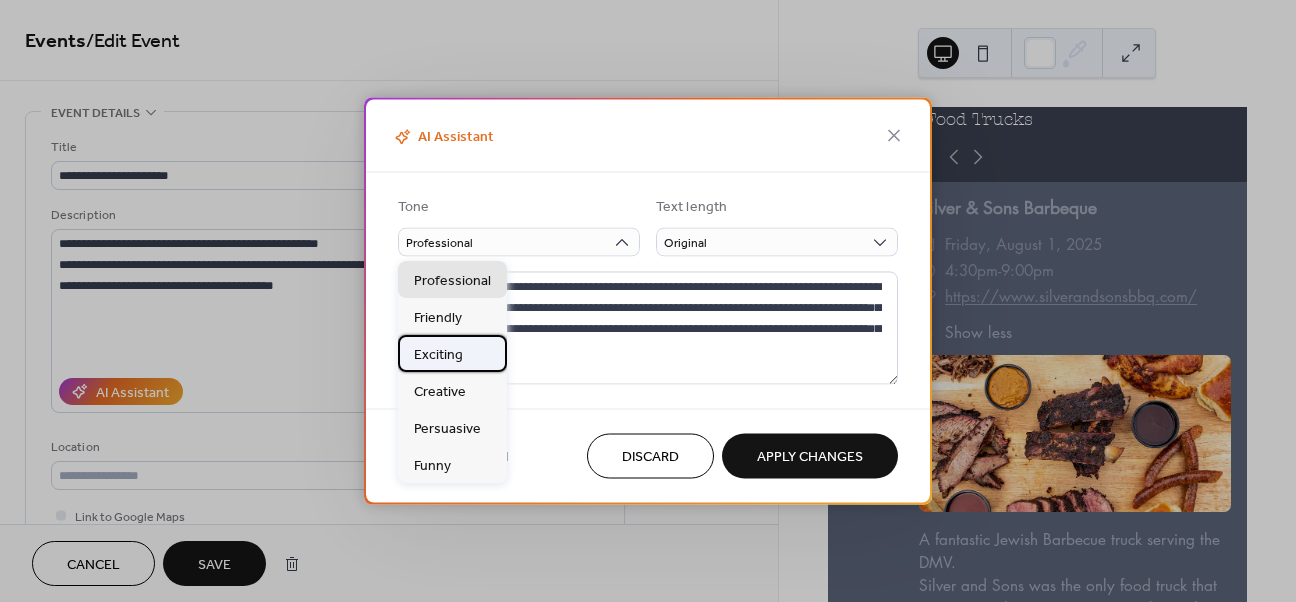 click on "Exciting" at bounding box center (438, 354) 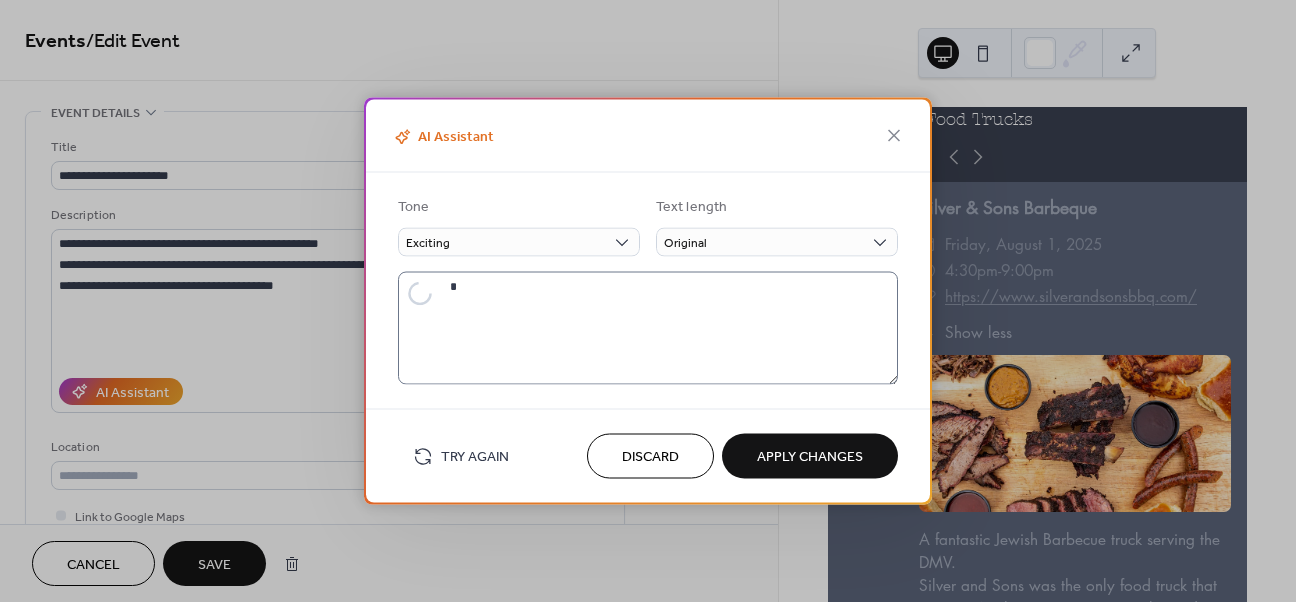 type on "**********" 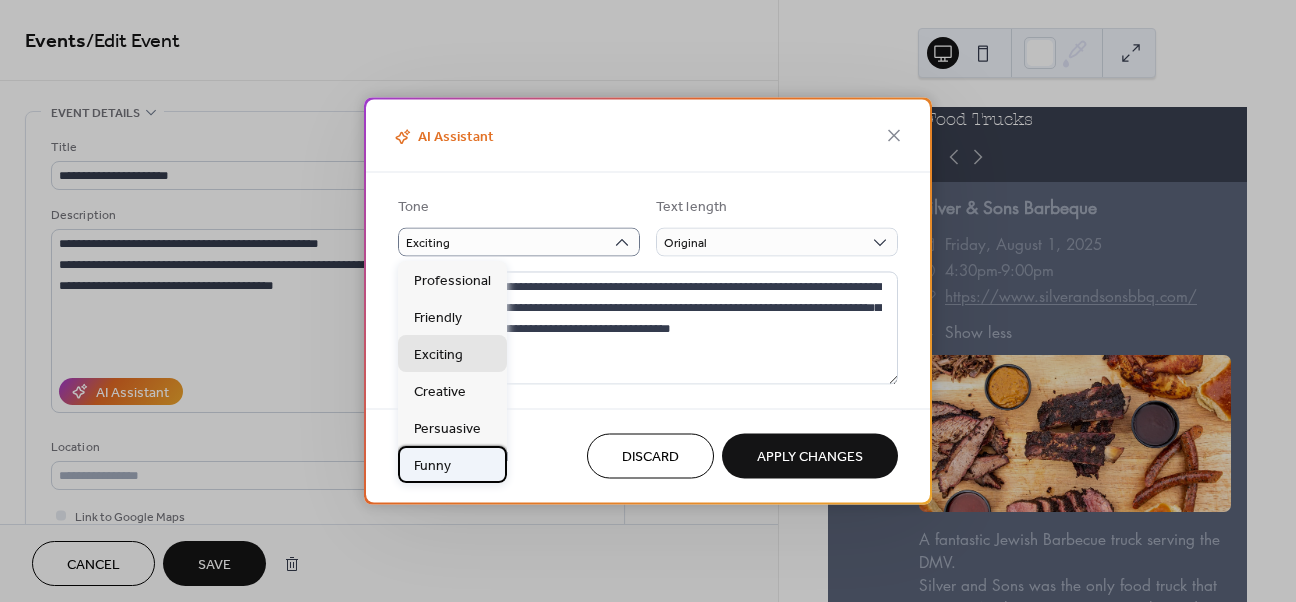 click on "Funny" at bounding box center [432, 465] 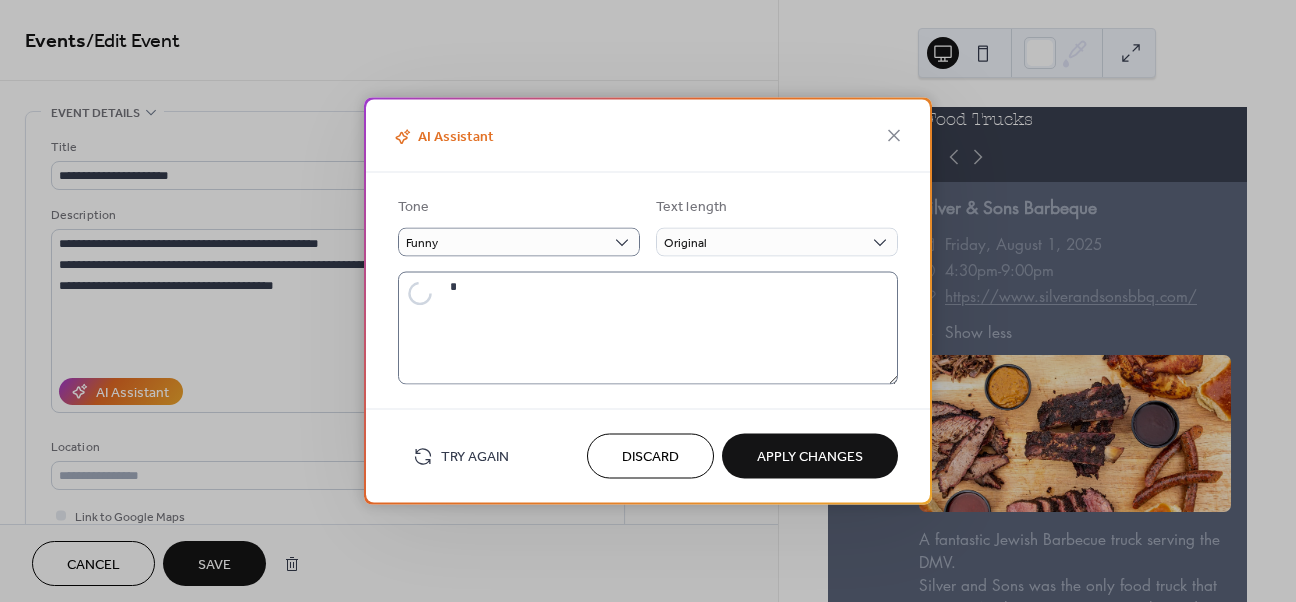 type on "**********" 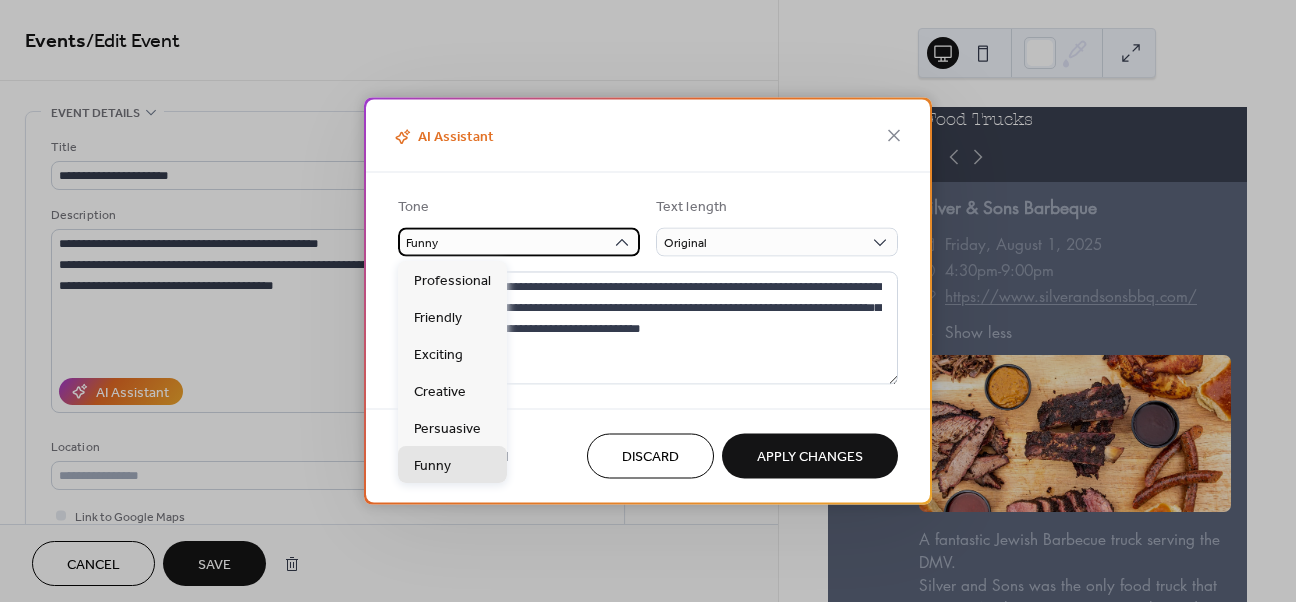 click on "Funny" at bounding box center [519, 242] 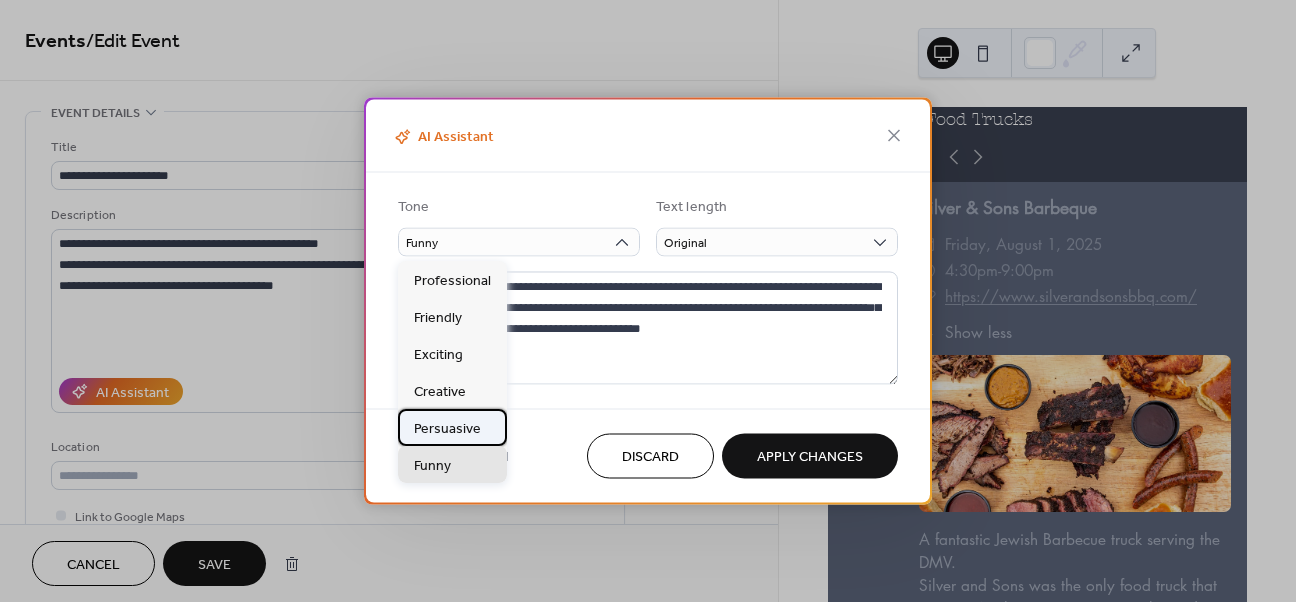 click on "Persuasive" at bounding box center [447, 428] 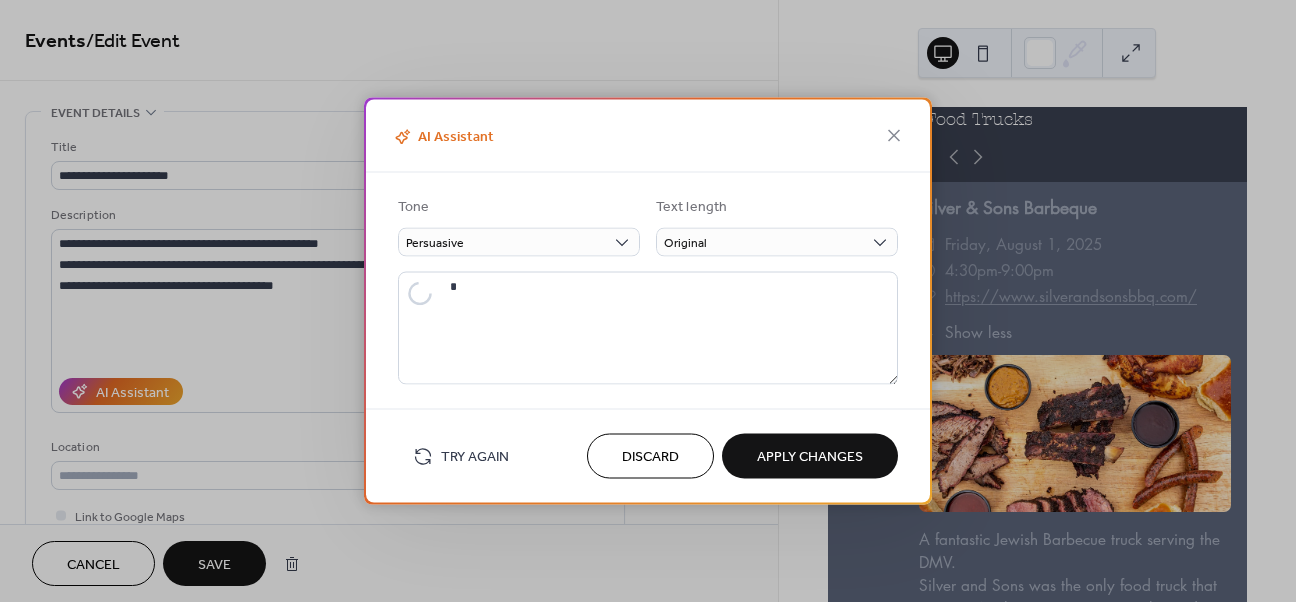 type on "**********" 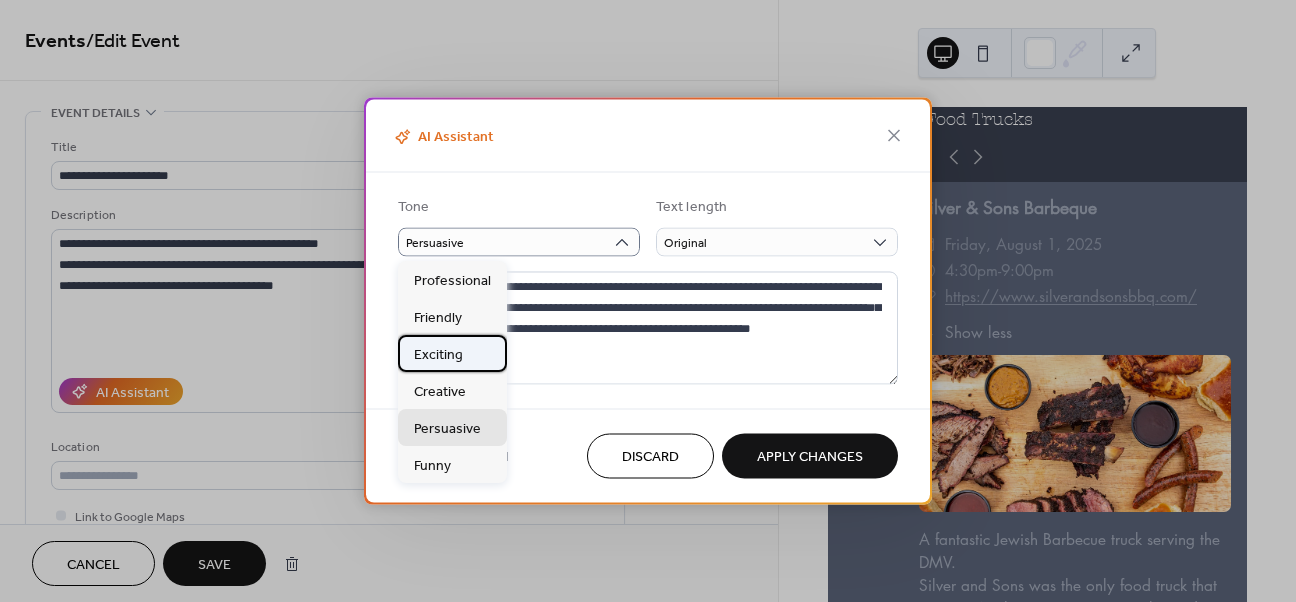 click on "Exciting" at bounding box center (438, 354) 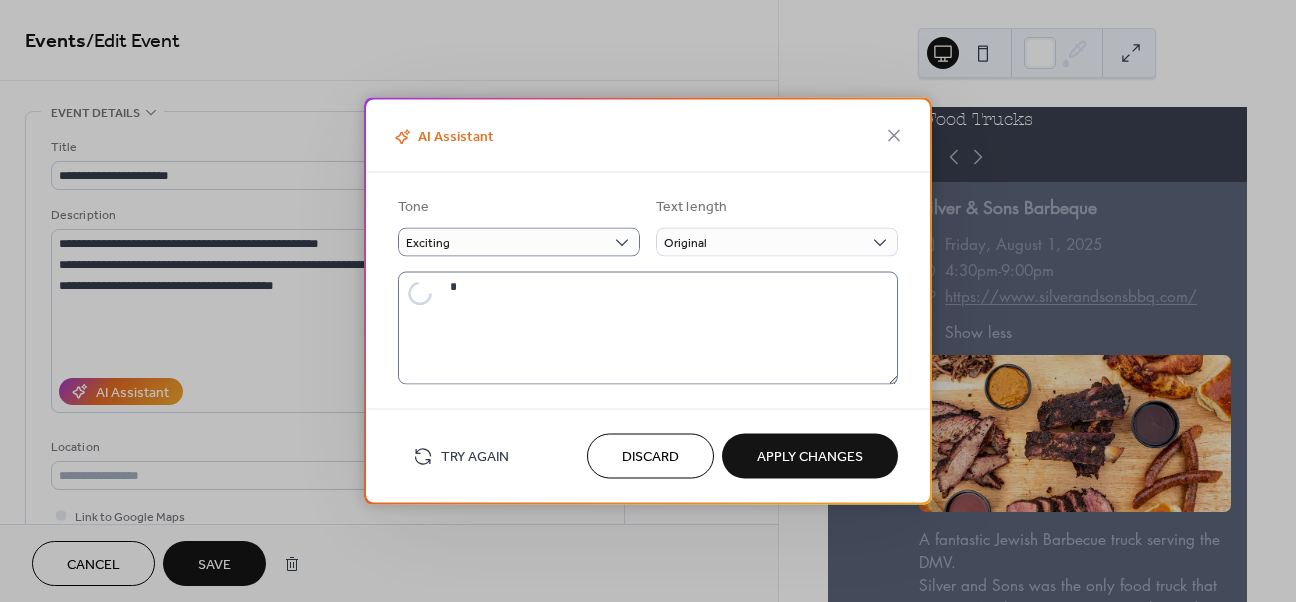 type on "**********" 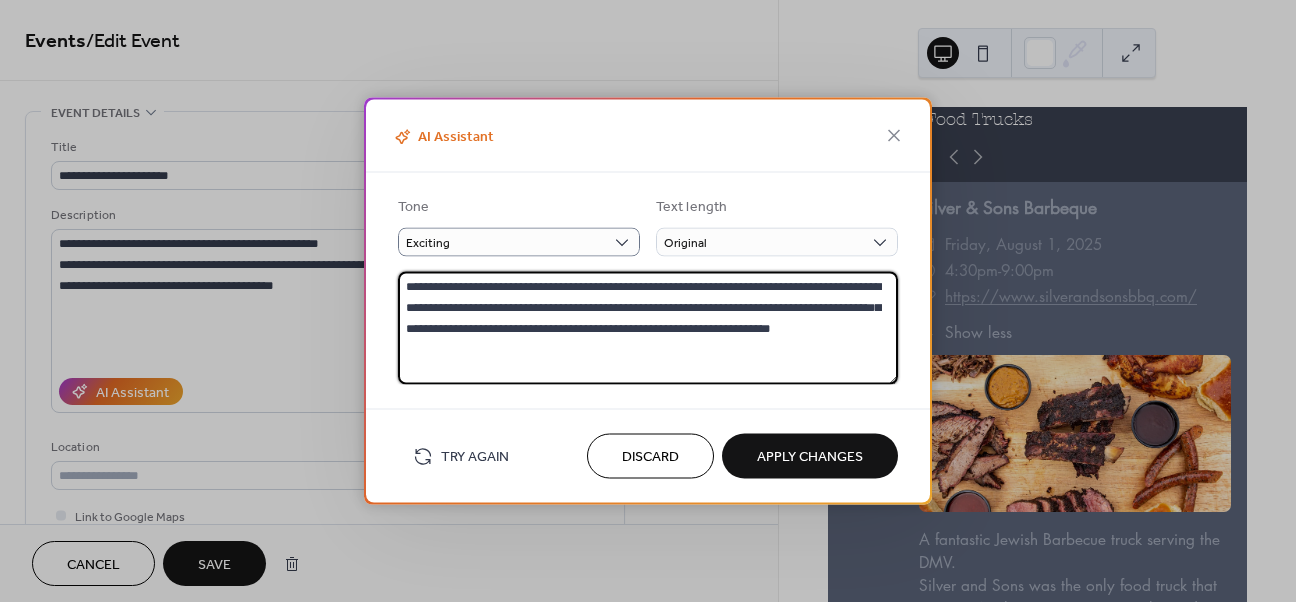drag, startPoint x: 749, startPoint y: 286, endPoint x: 590, endPoint y: 327, distance: 164.2011 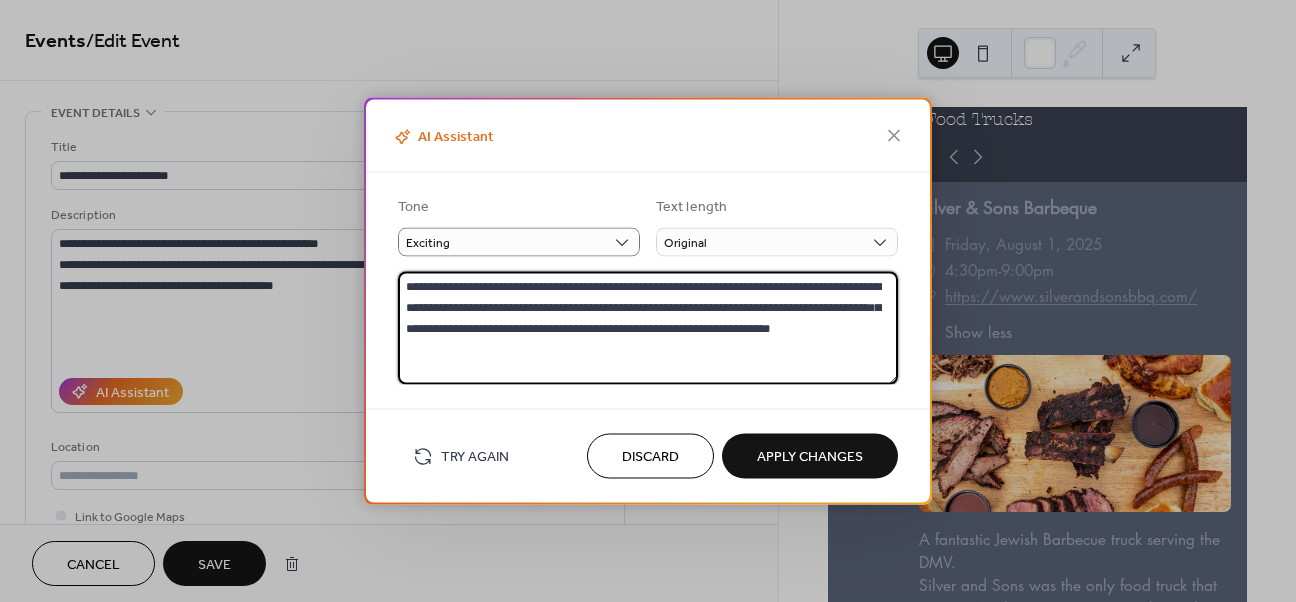 click on "**********" at bounding box center [648, 328] 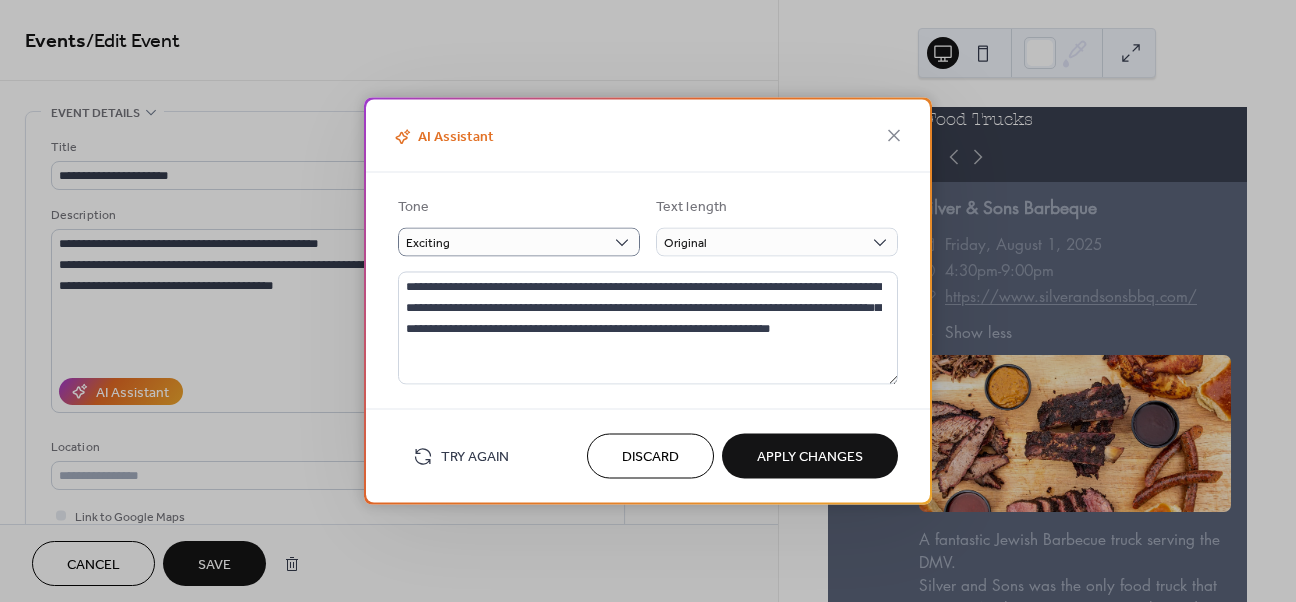 click on "**********" at bounding box center (648, 301) 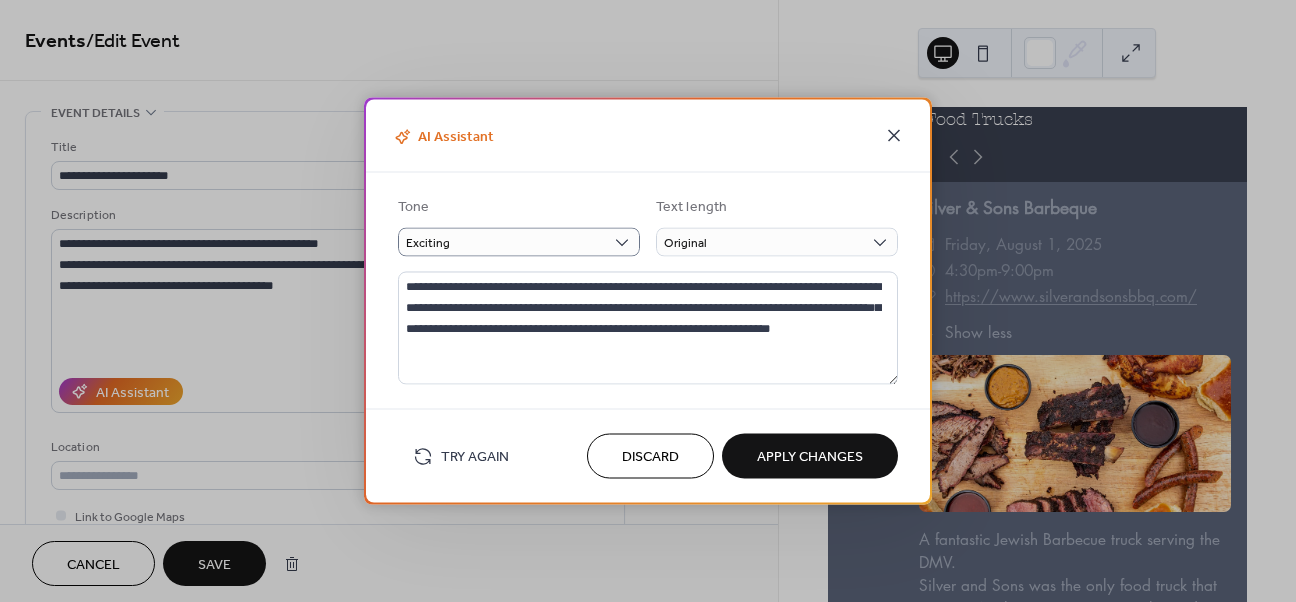 click 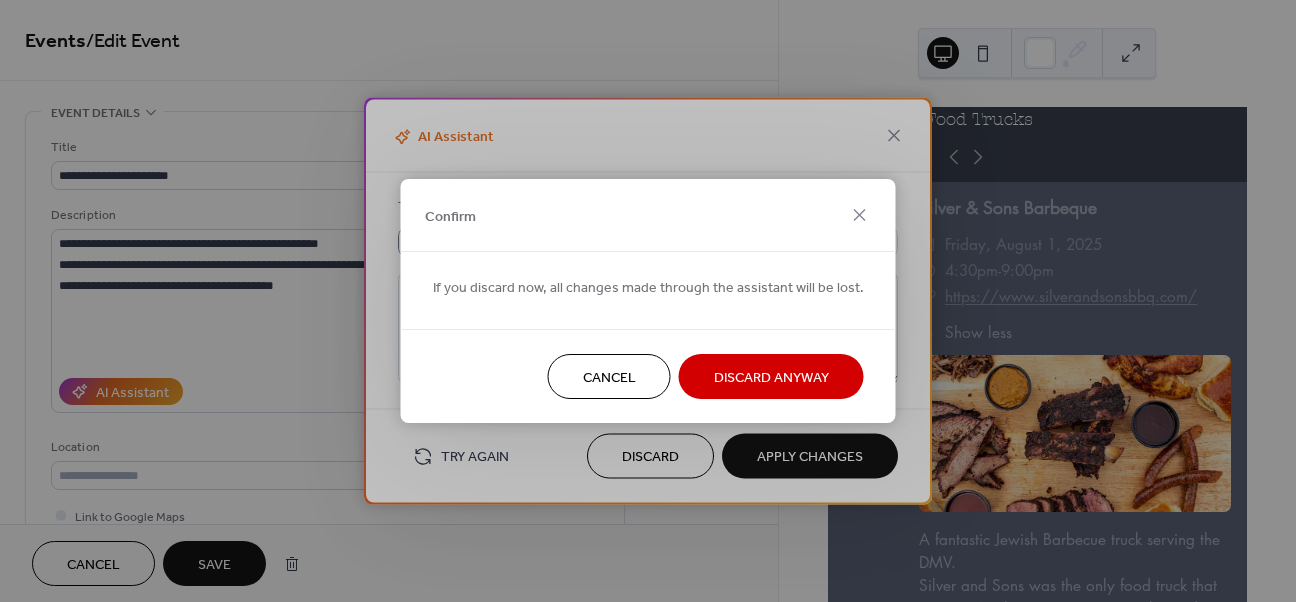 click on "Discard Anyway" at bounding box center [771, 378] 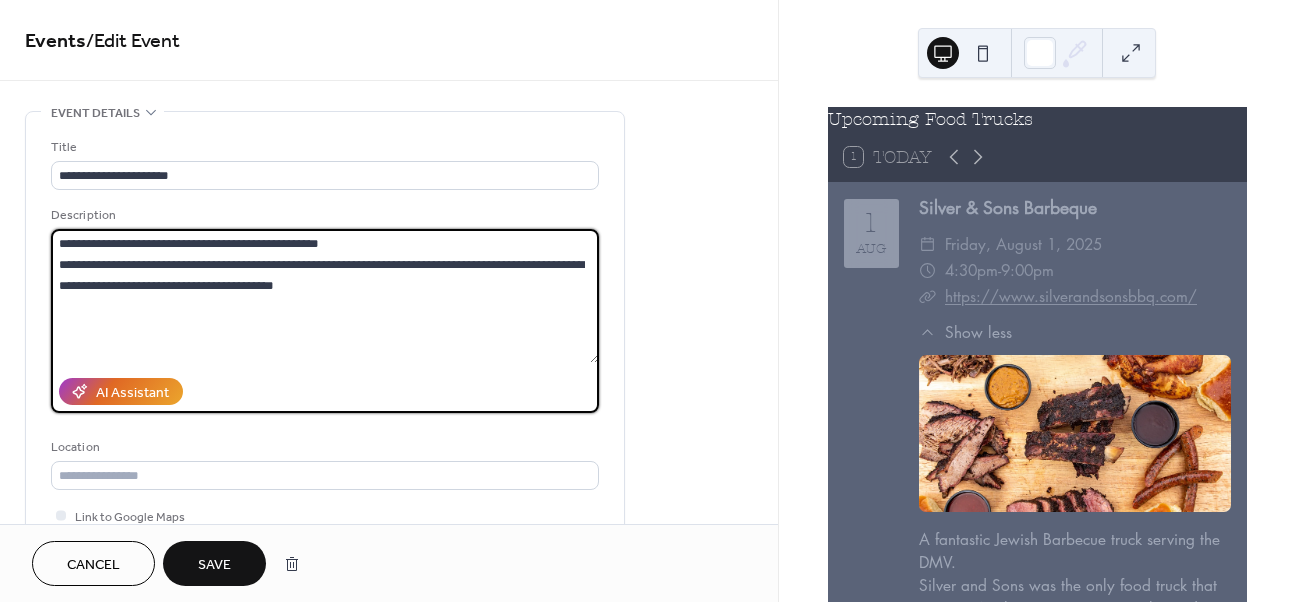 drag, startPoint x: 59, startPoint y: 265, endPoint x: 371, endPoint y: 287, distance: 312.7747 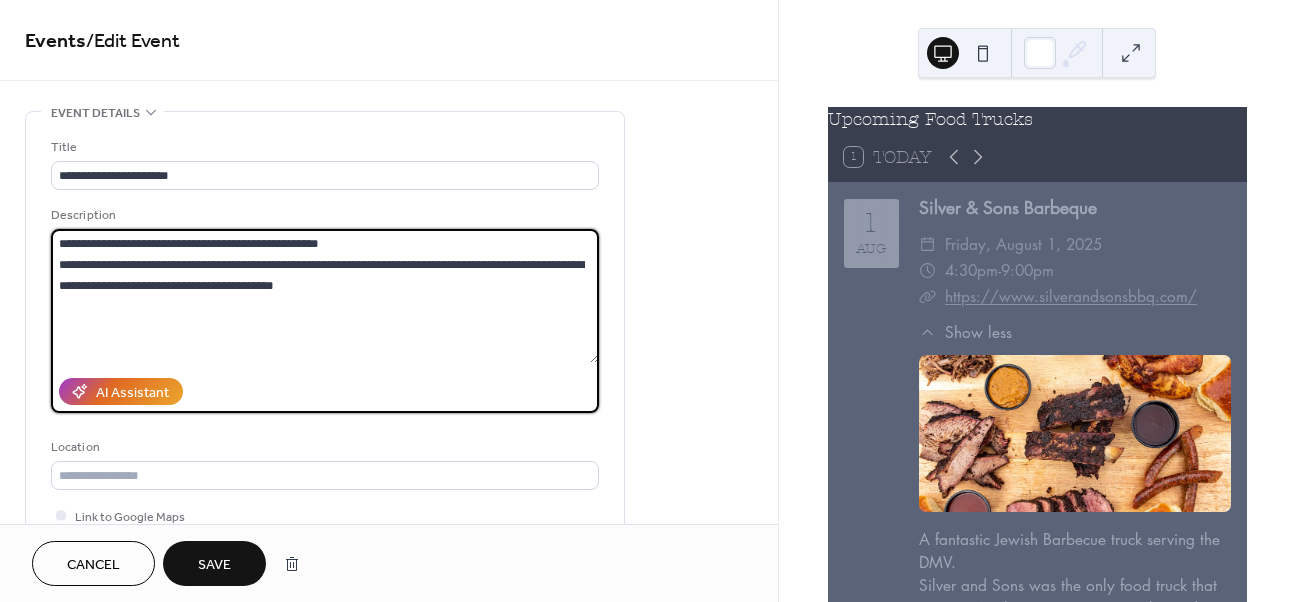 click on "**********" at bounding box center (325, 296) 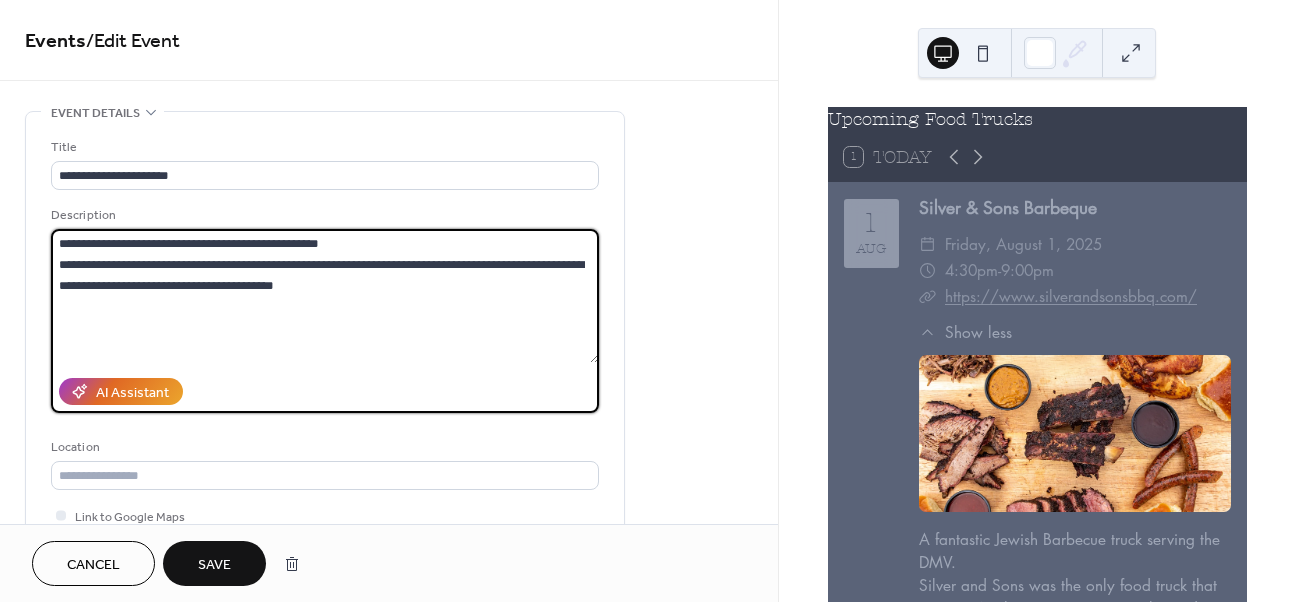 paste on "**" 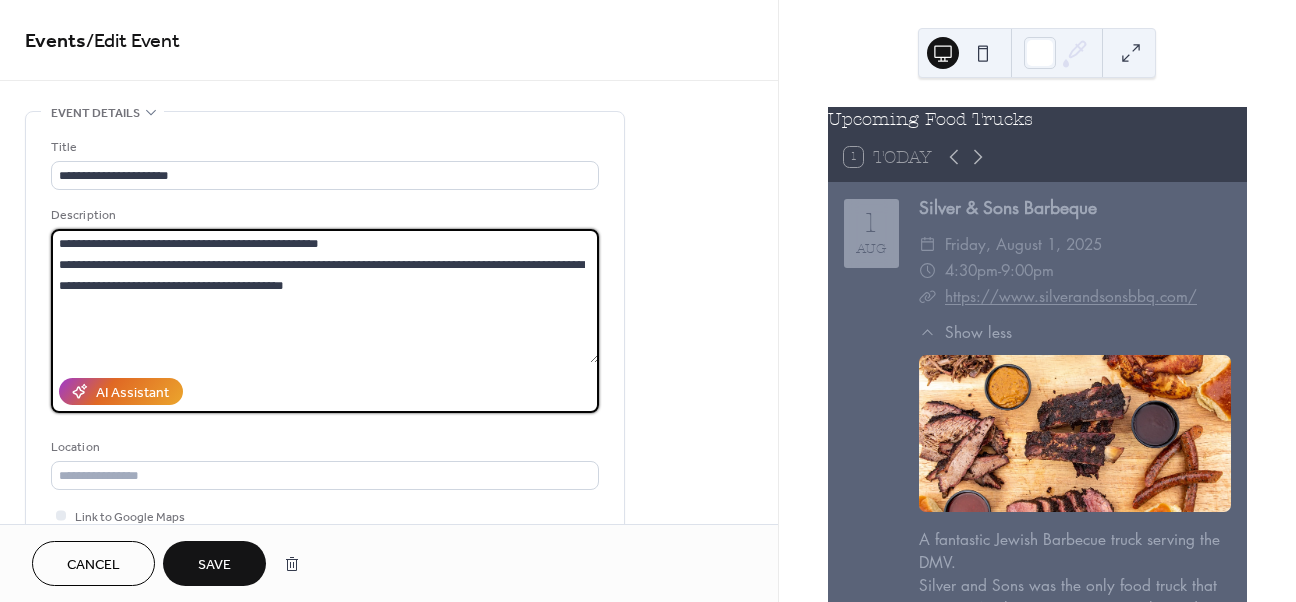 click on "**********" at bounding box center [325, 296] 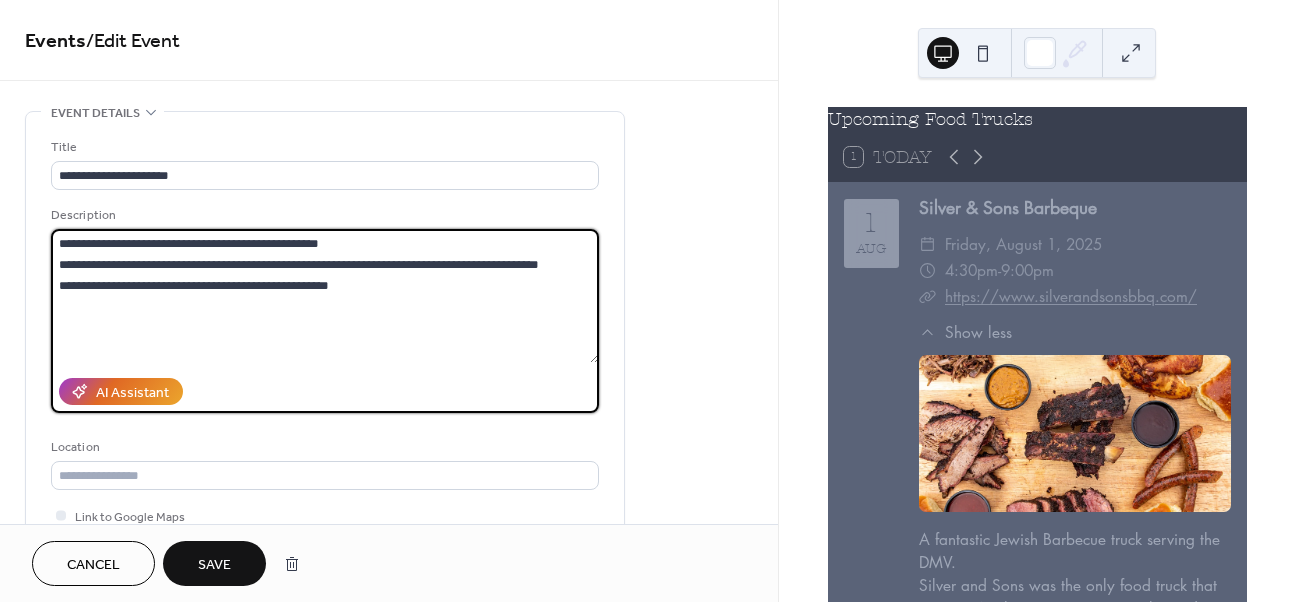 click on "**********" at bounding box center [325, 296] 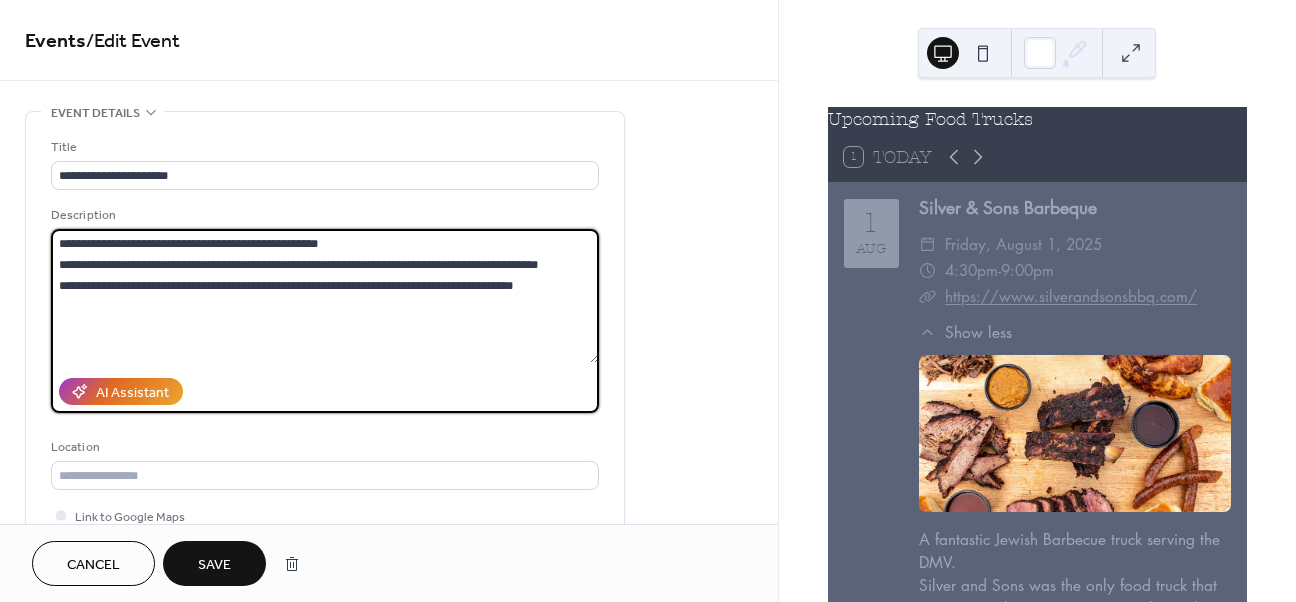 drag, startPoint x: 58, startPoint y: 246, endPoint x: 560, endPoint y: 285, distance: 503.51266 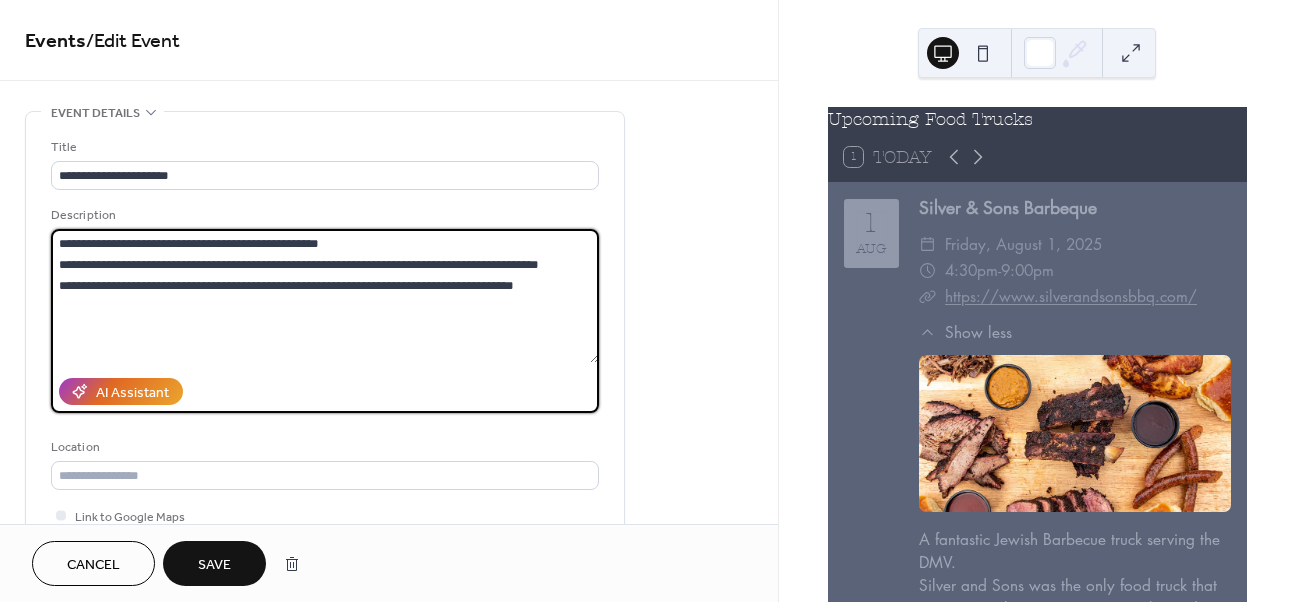 click on "**********" at bounding box center [325, 296] 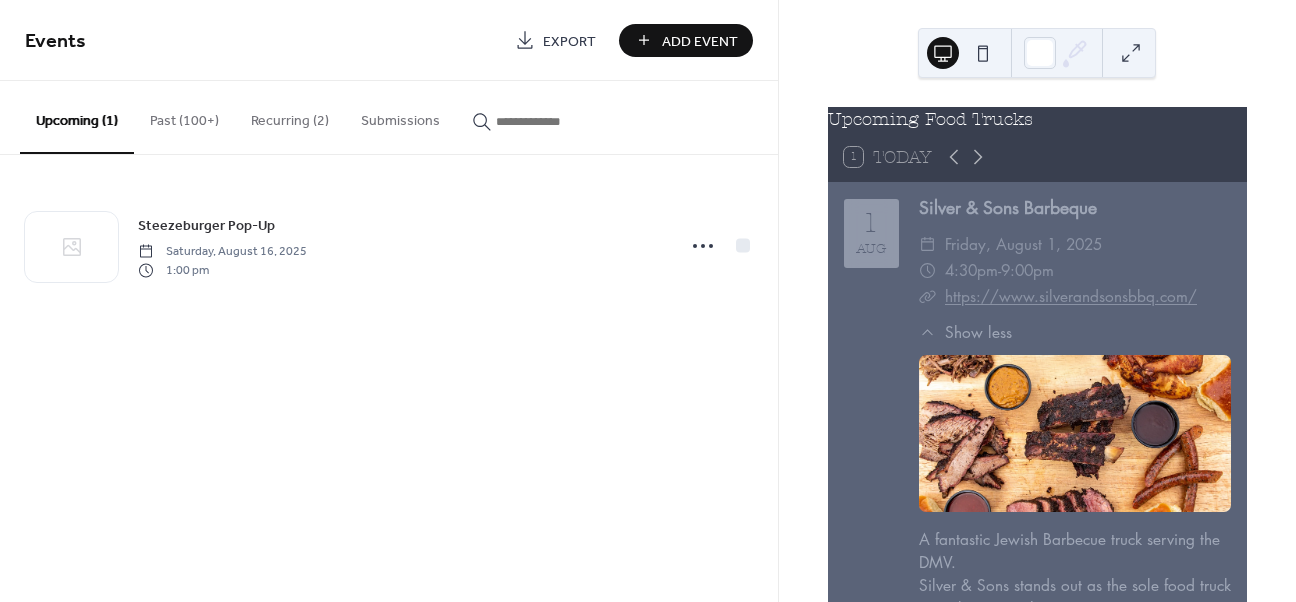 click on "Recurring (2)" at bounding box center [290, 116] 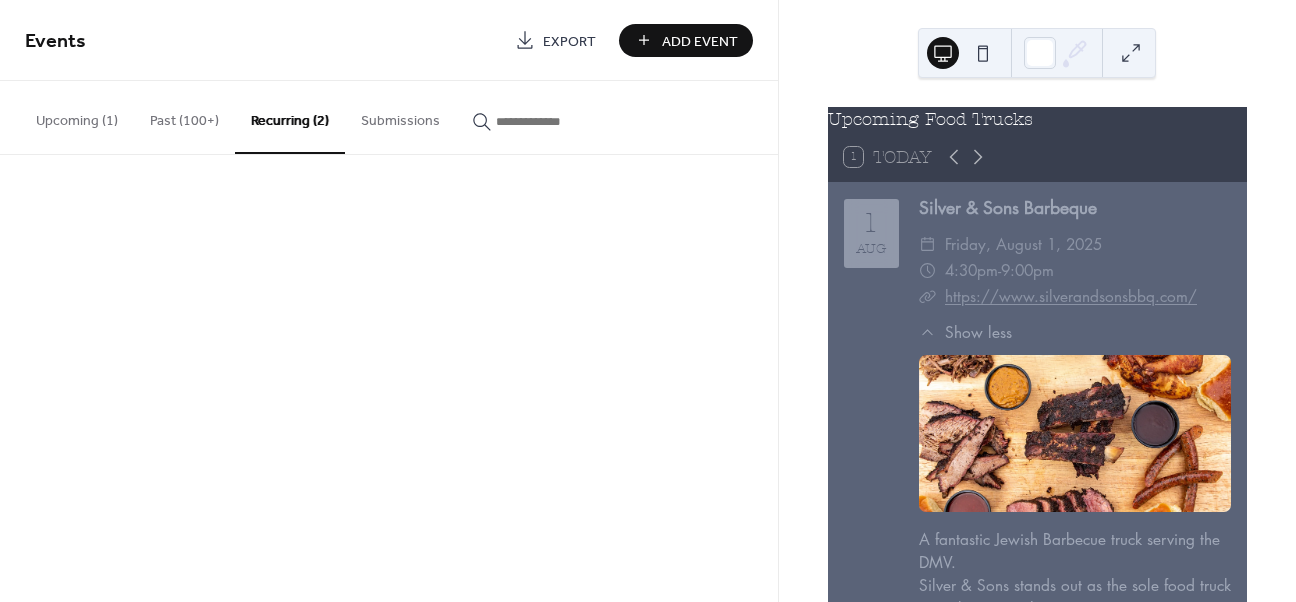 click on "Recurring (2)" at bounding box center [290, 117] 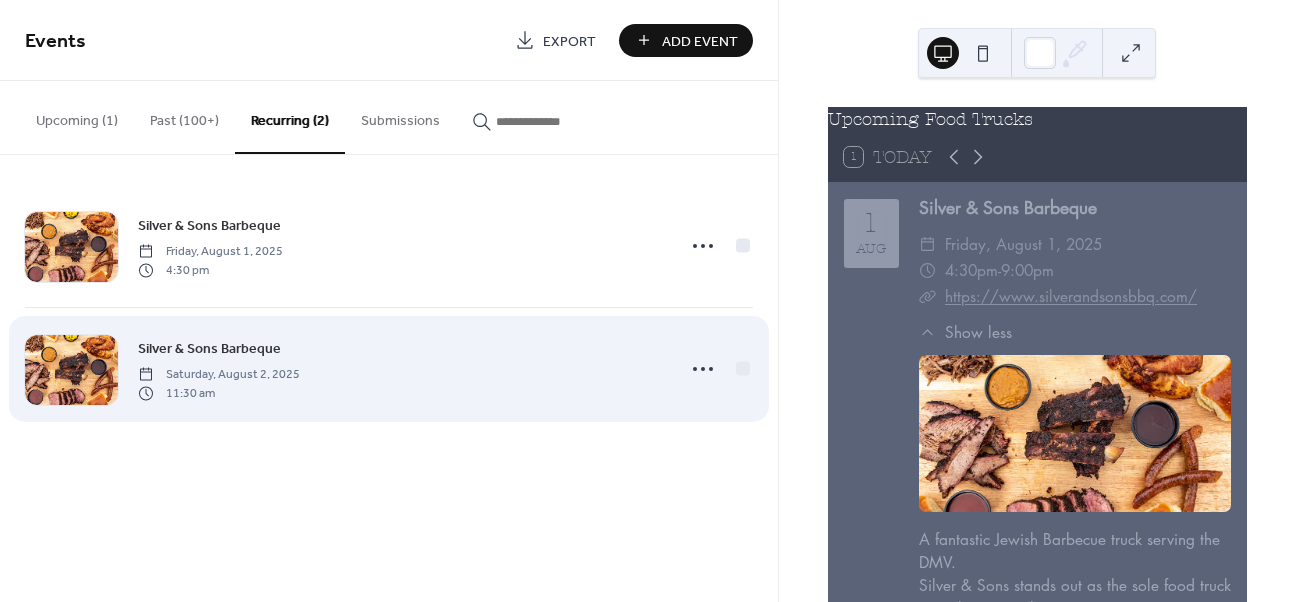 click on "Silver & Sons Barbeque" at bounding box center [209, 349] 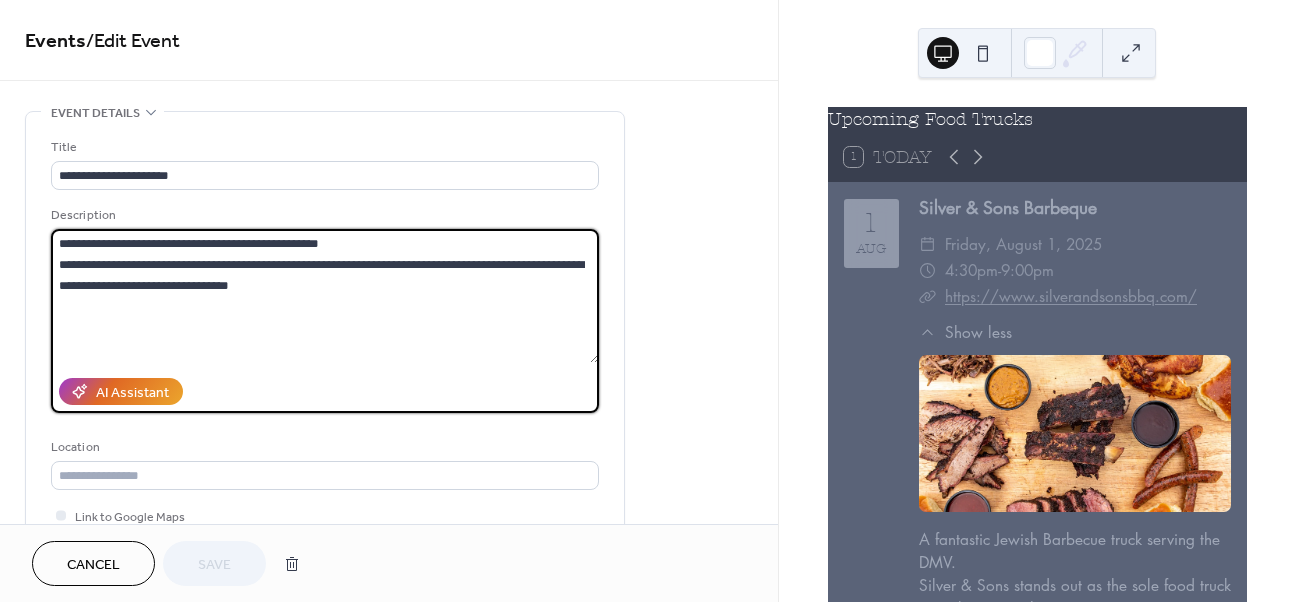 drag, startPoint x: 59, startPoint y: 243, endPoint x: 330, endPoint y: 290, distance: 275.04544 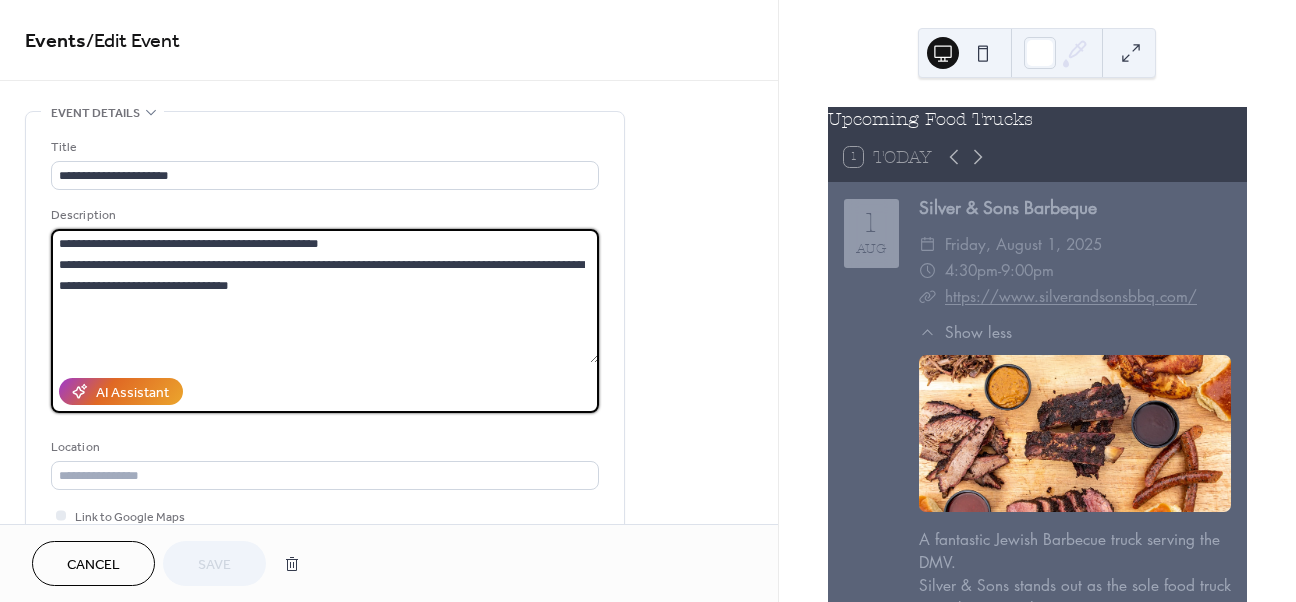 click on "**********" at bounding box center (325, 296) 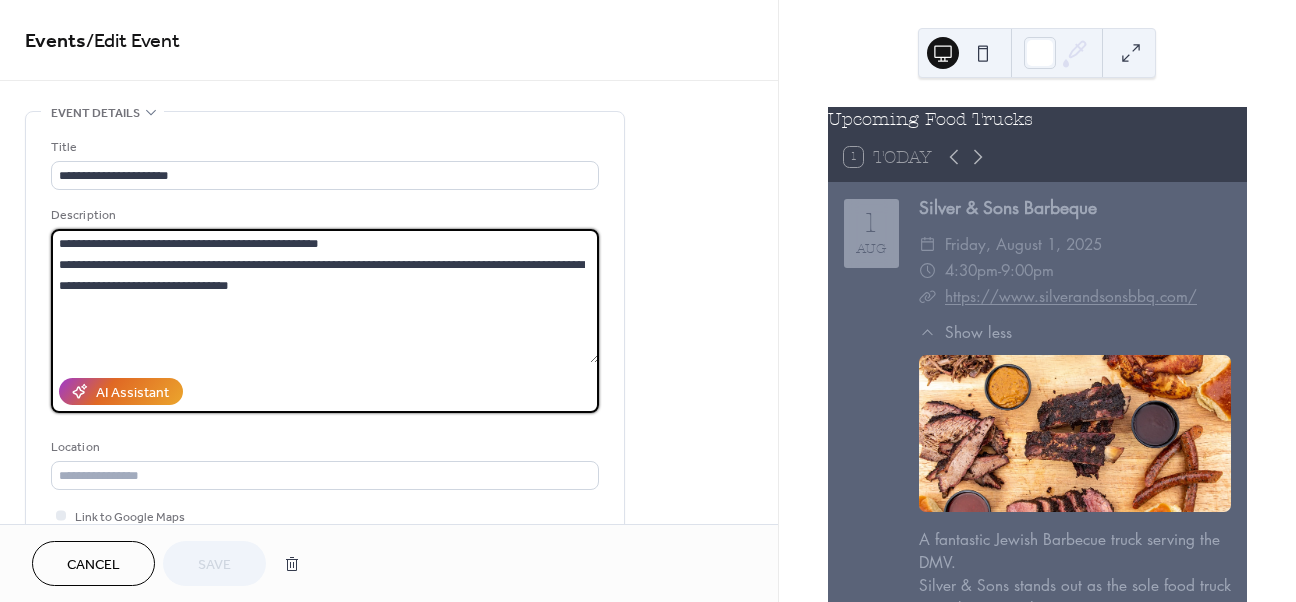 paste on "**********" 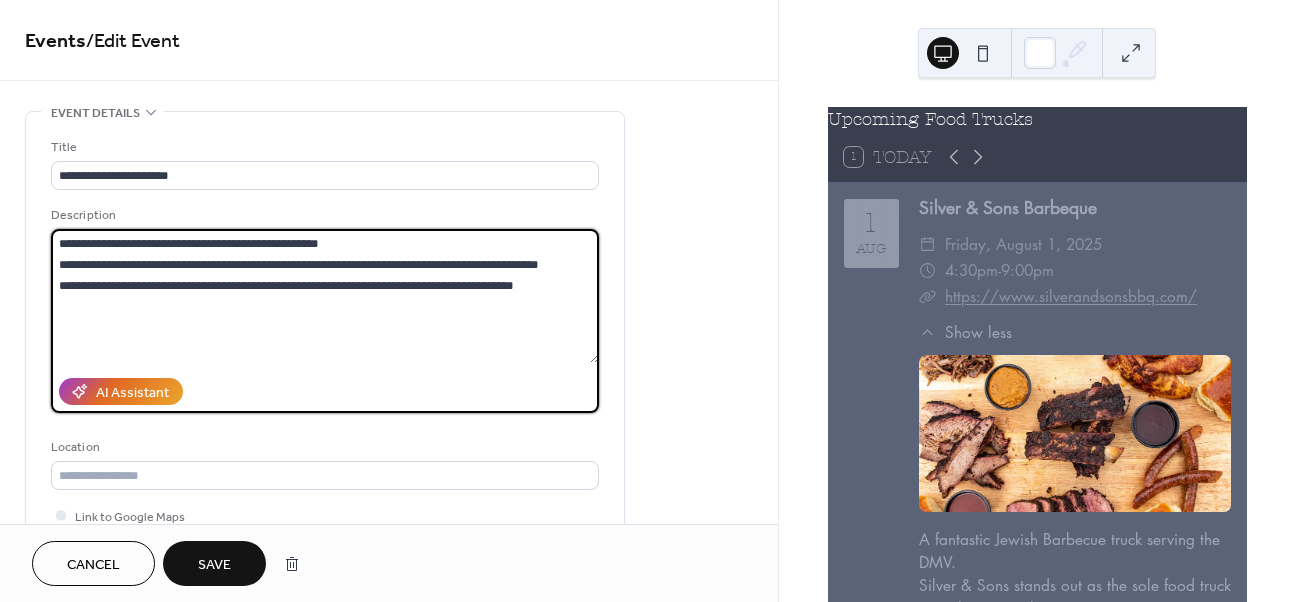 type on "**********" 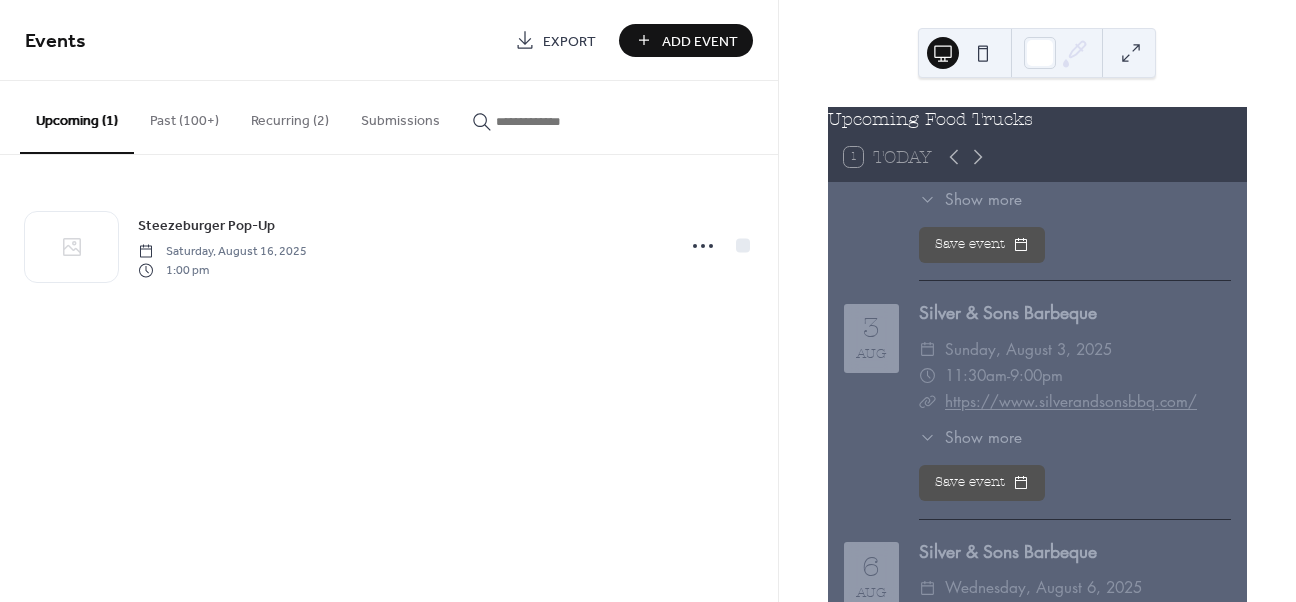 scroll, scrollTop: 729, scrollLeft: 0, axis: vertical 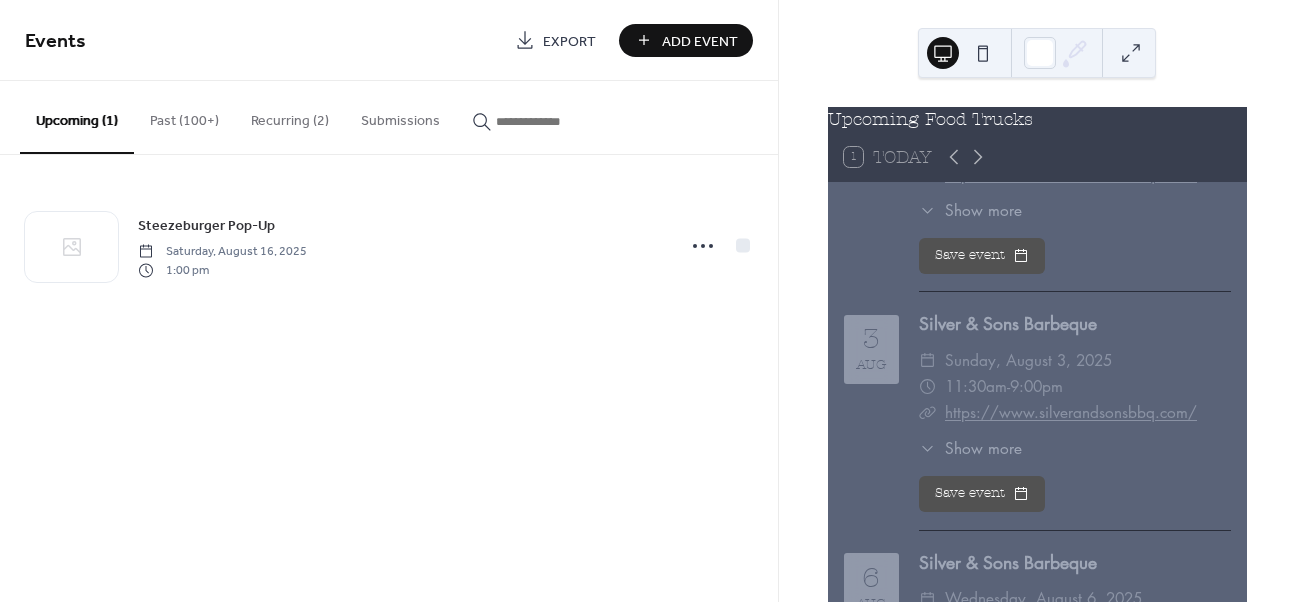 click on "Recurring (2)" at bounding box center (290, 116) 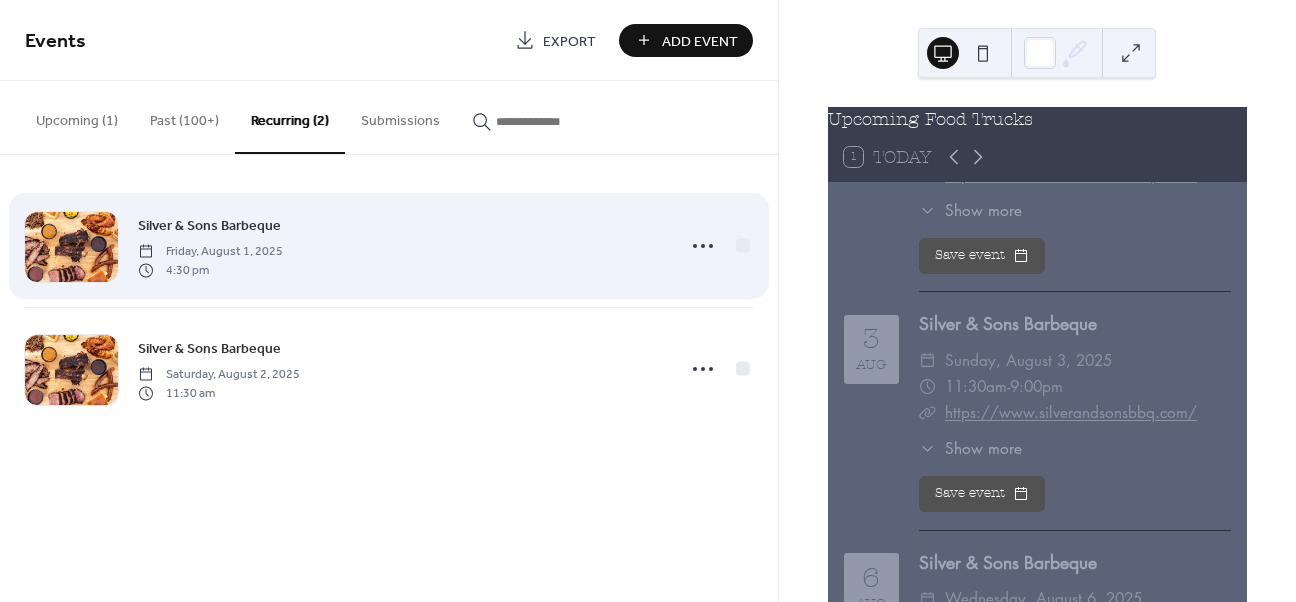 click on "Silver & Sons Barbeque [DAY], [MONTH] [DAY], [YEAR] [TIME]" at bounding box center [400, 246] 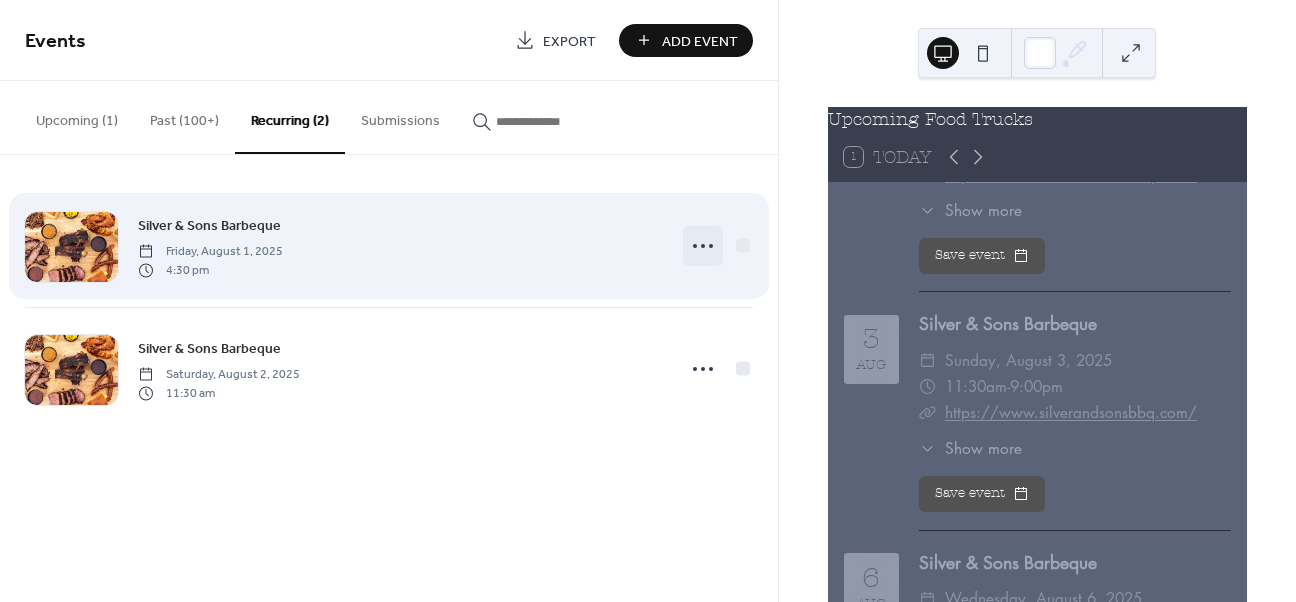 click 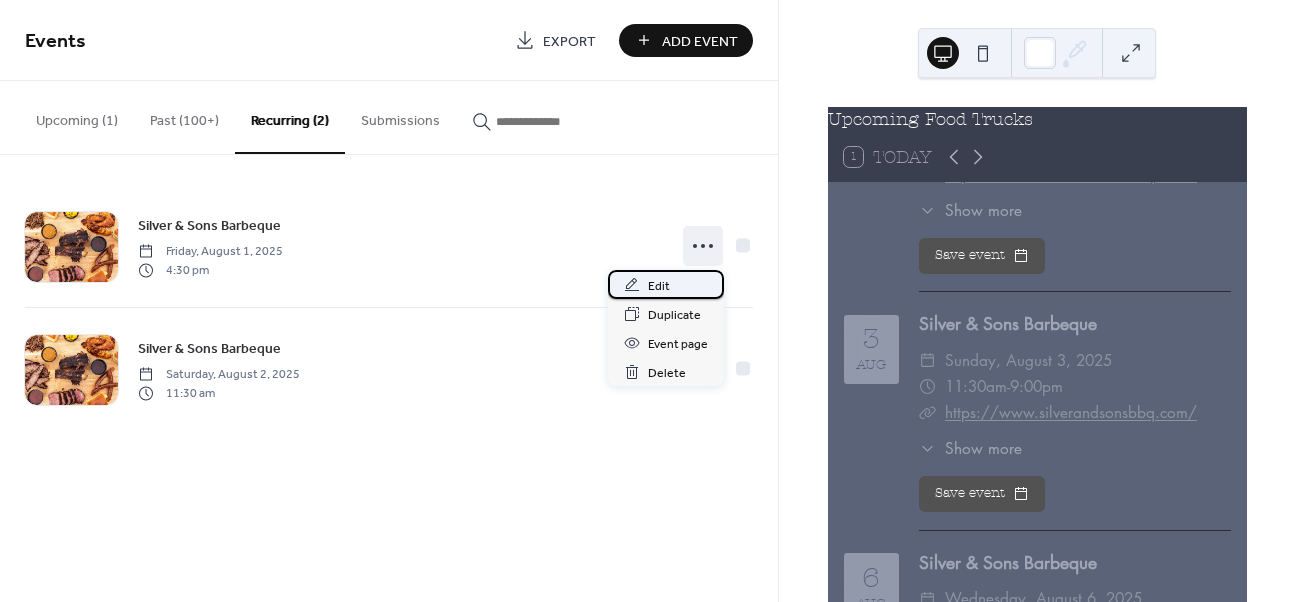 click on "Edit" at bounding box center (666, 284) 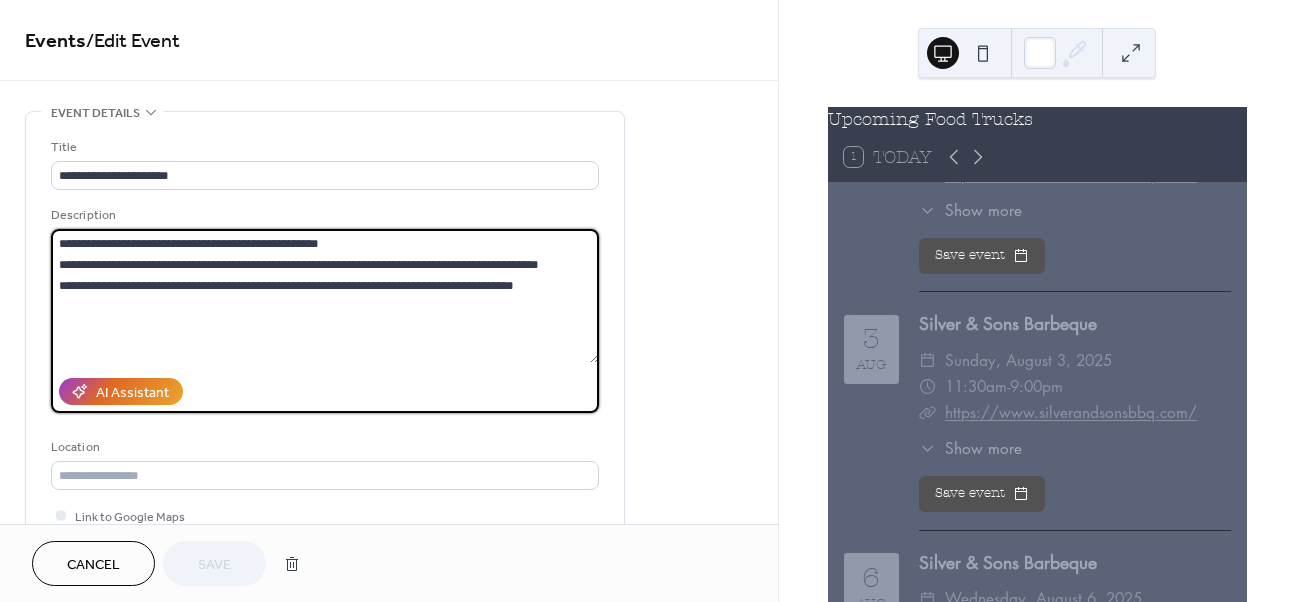click on "**********" at bounding box center (325, 296) 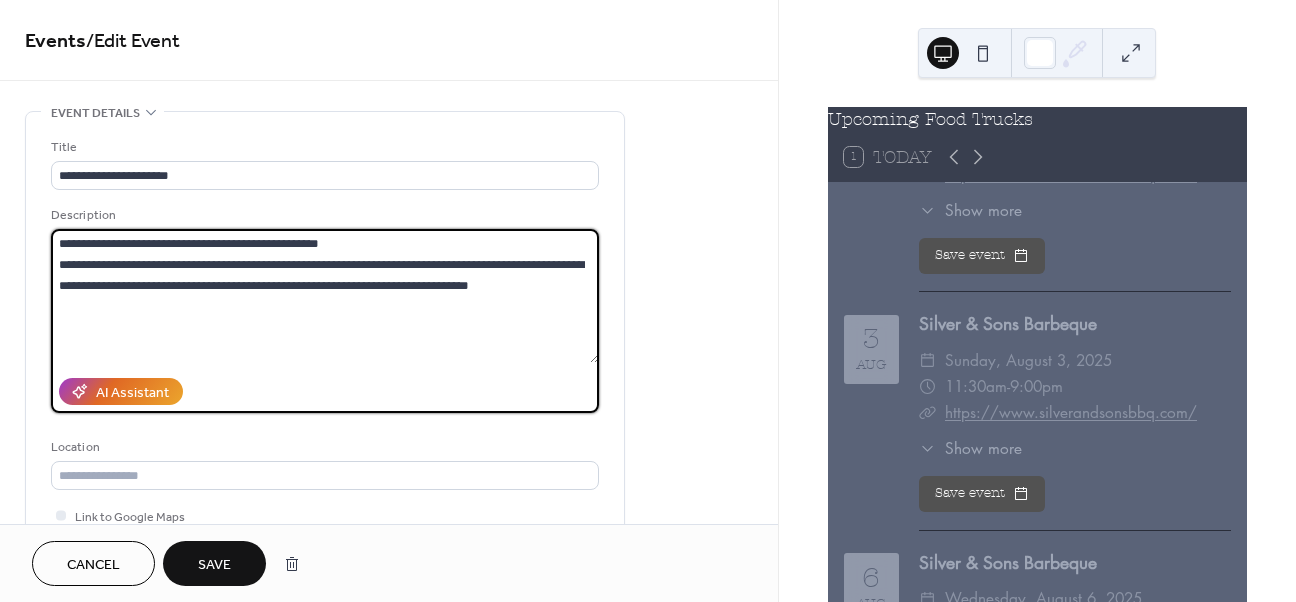 type on "**********" 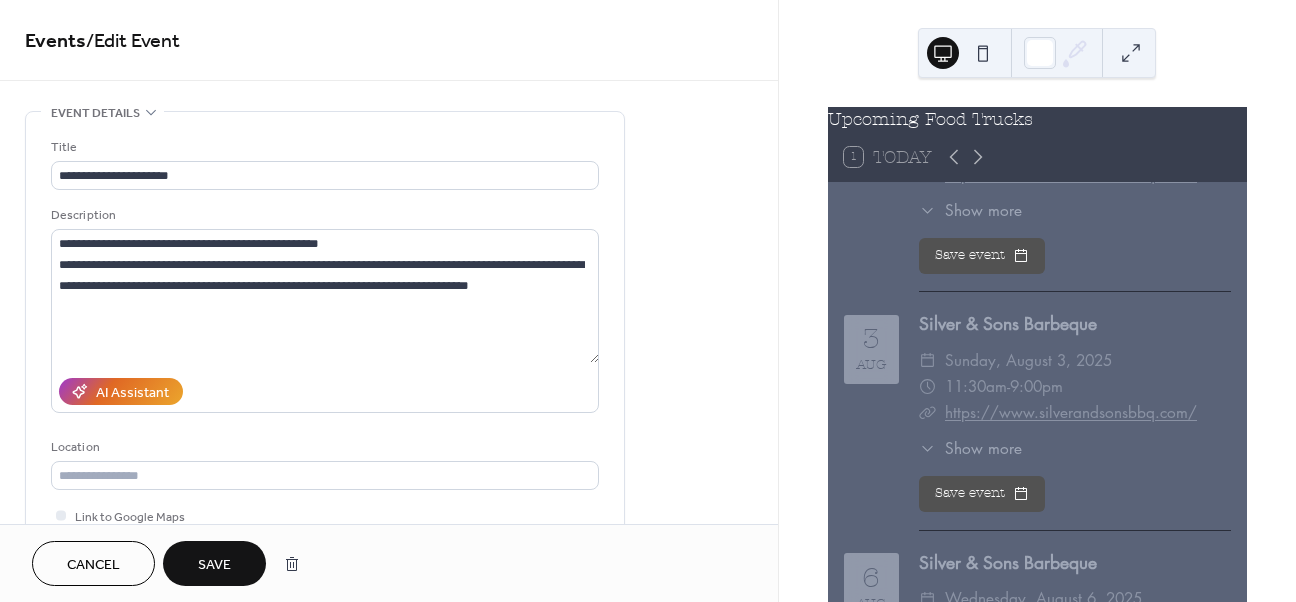 click on "Save" at bounding box center (214, 563) 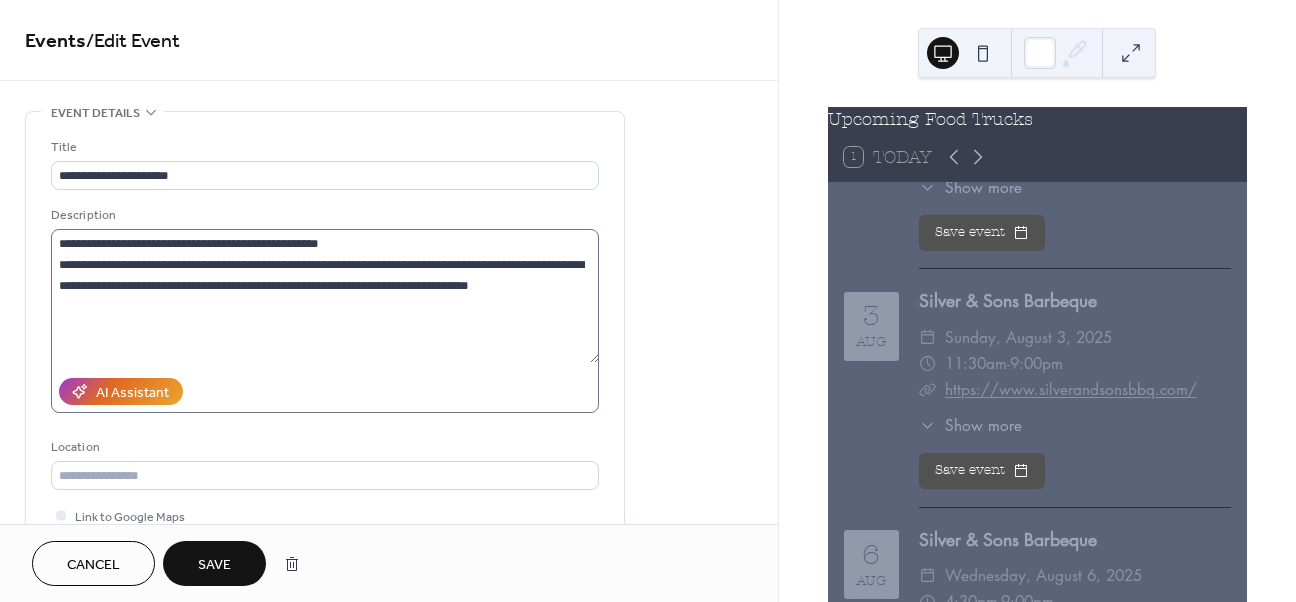 scroll, scrollTop: 705, scrollLeft: 0, axis: vertical 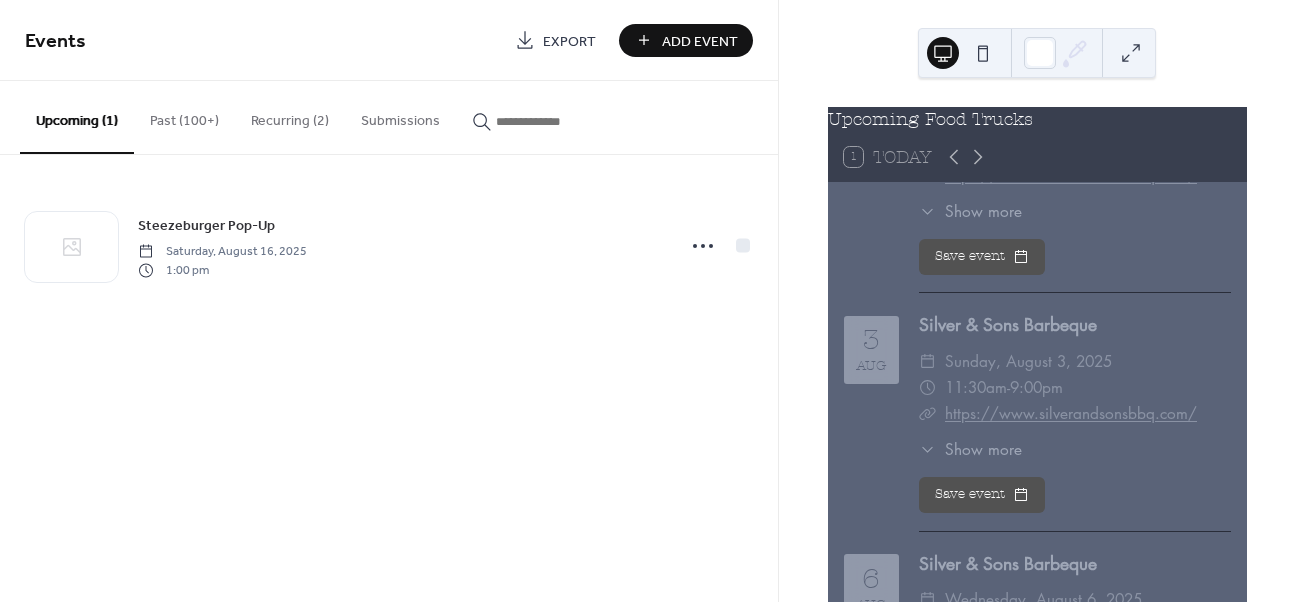 click on "Recurring (2)" at bounding box center [290, 116] 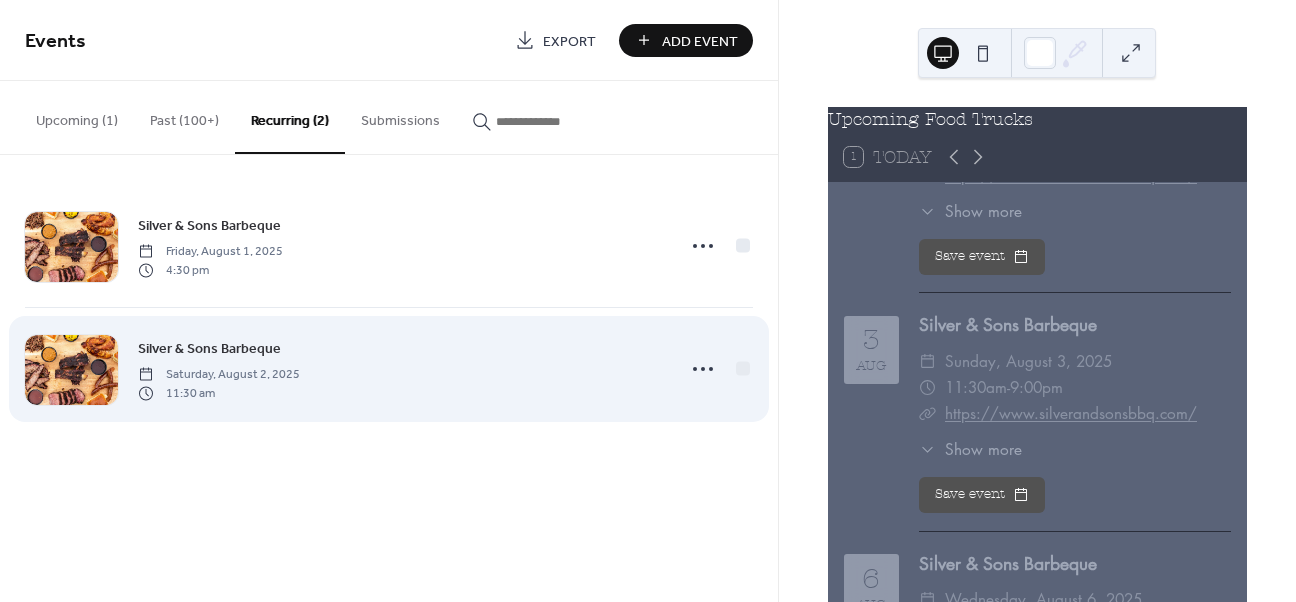 click on "Saturday, August 2, 2025" at bounding box center (219, 375) 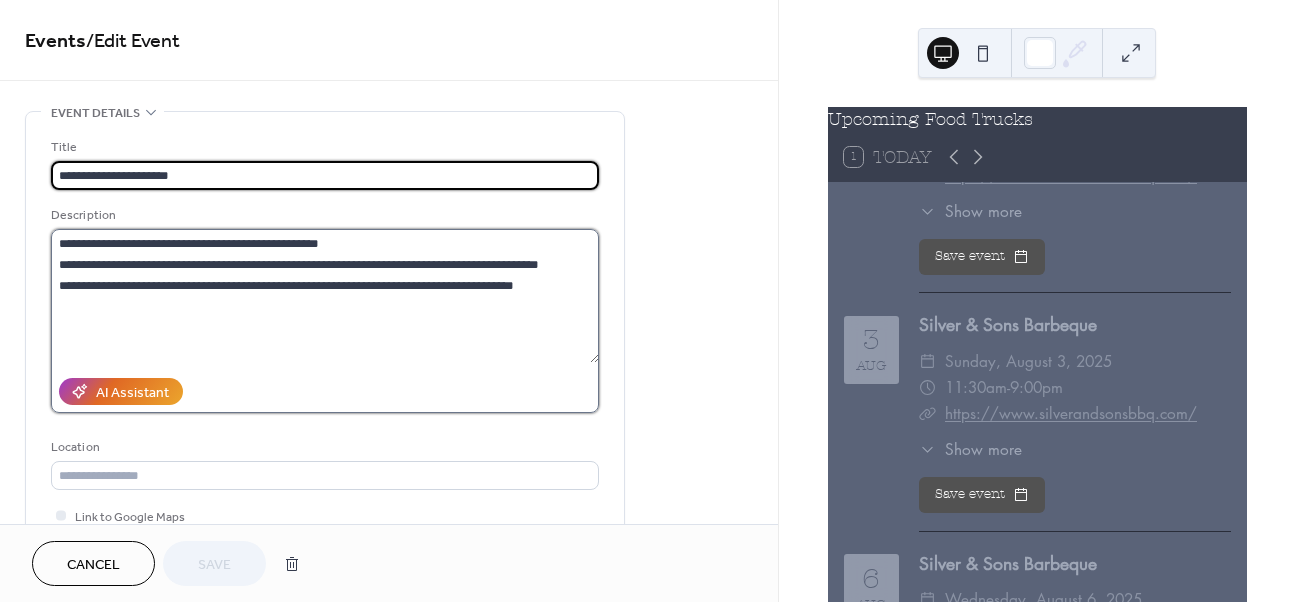 click on "**********" at bounding box center (325, 296) 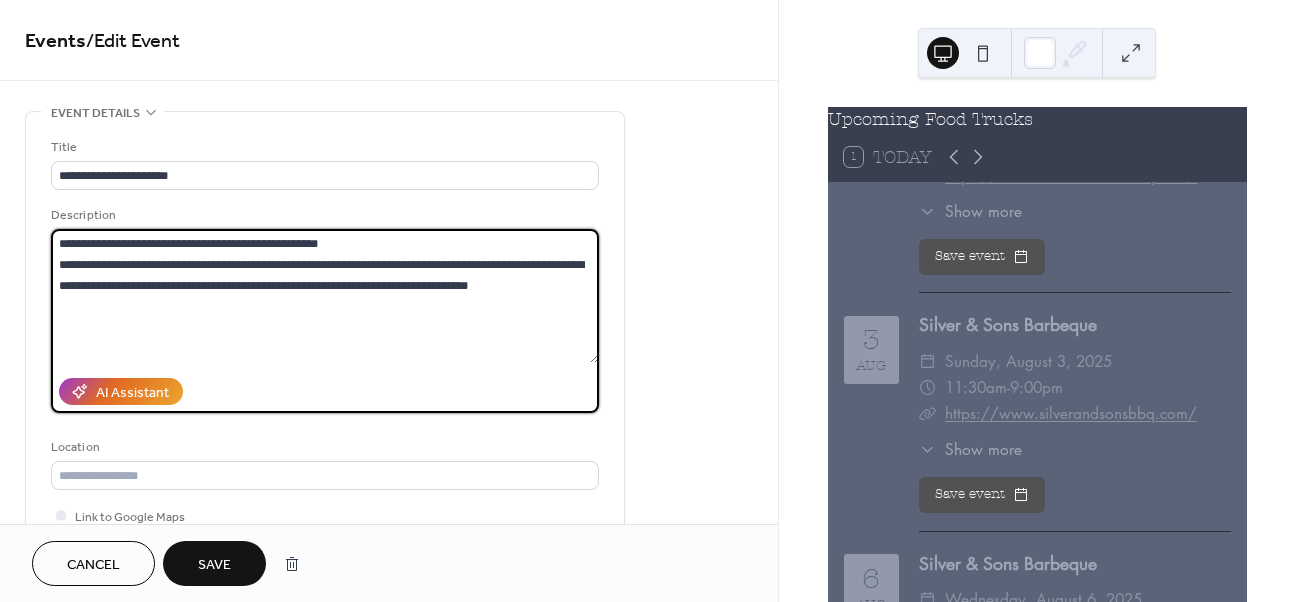 type on "**********" 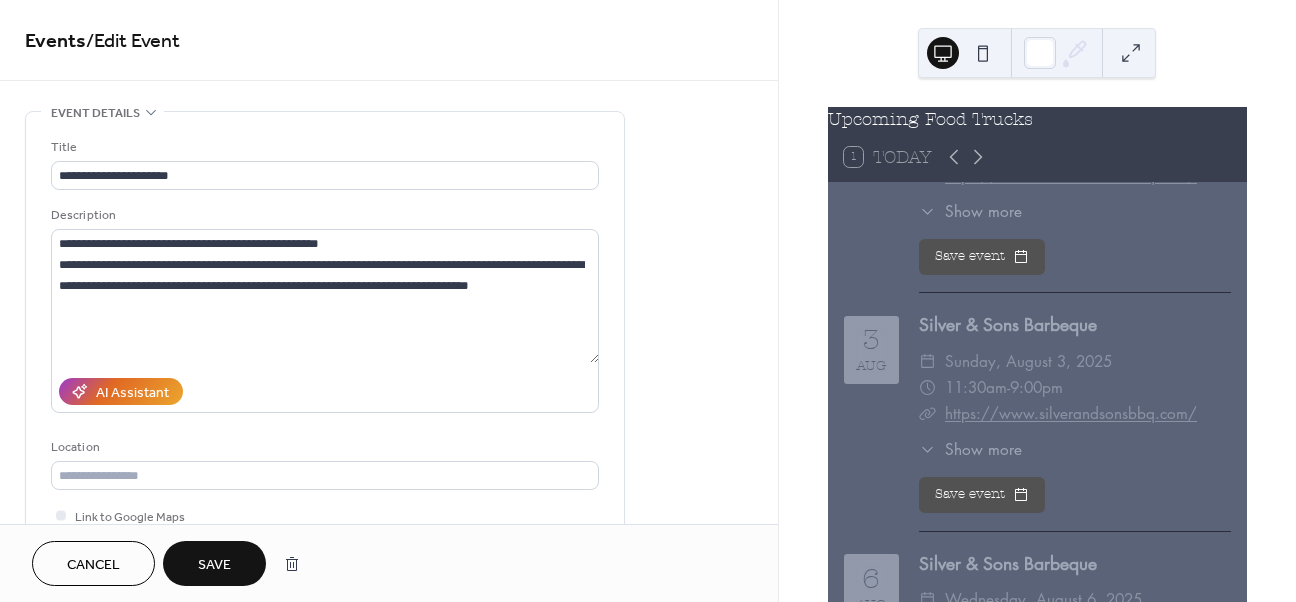 click on "Save" at bounding box center [214, 565] 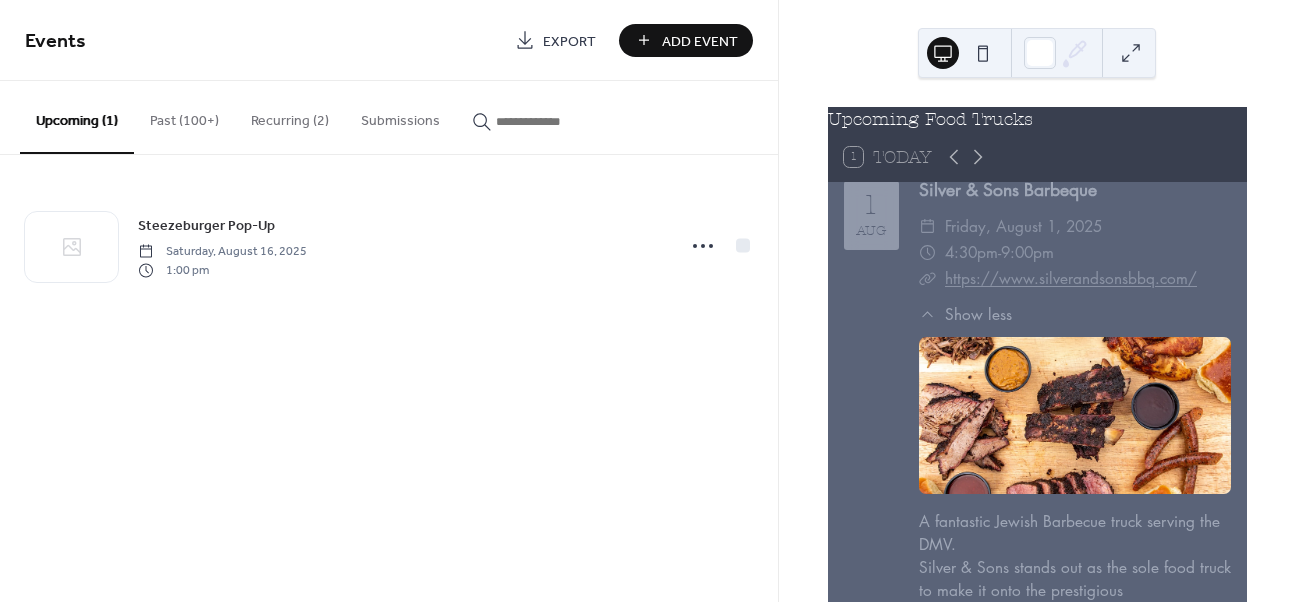 scroll, scrollTop: 0, scrollLeft: 0, axis: both 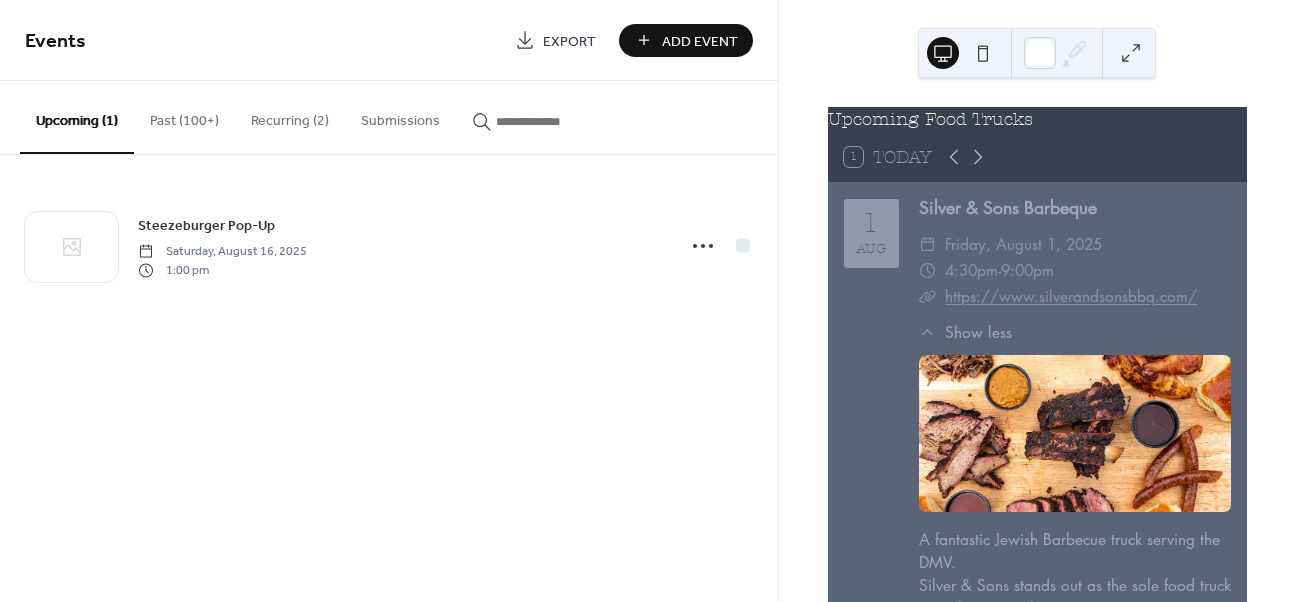 click 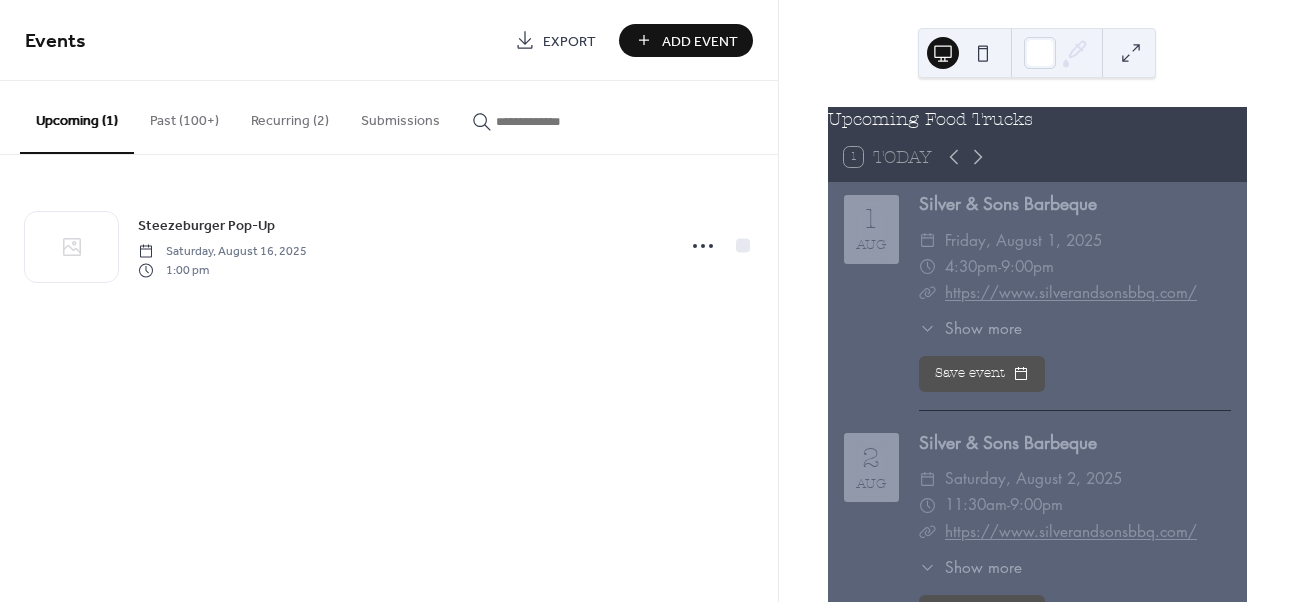 scroll, scrollTop: 0, scrollLeft: 0, axis: both 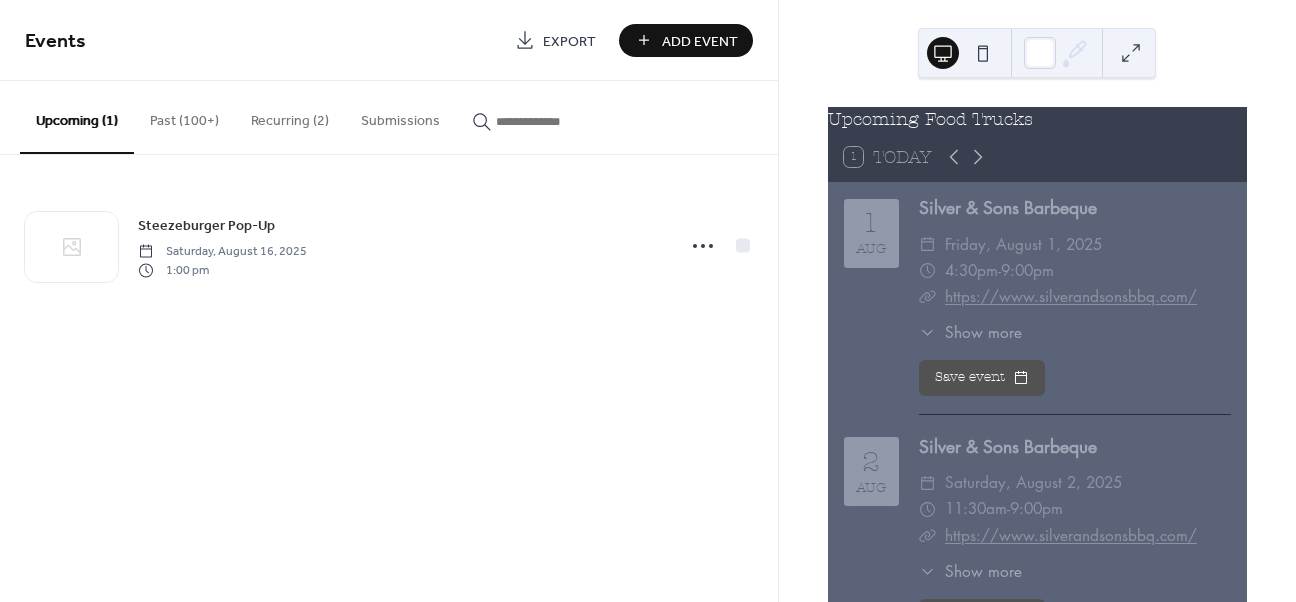 click on "Past (100+)" at bounding box center (184, 116) 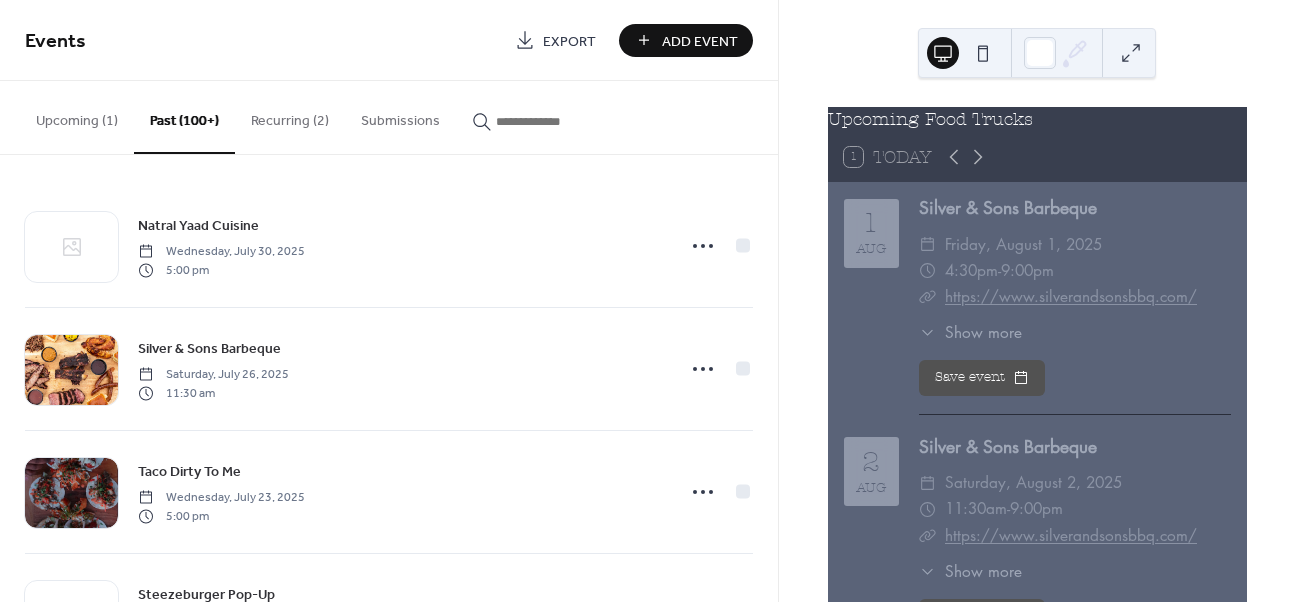 click on "Recurring (2)" at bounding box center (290, 116) 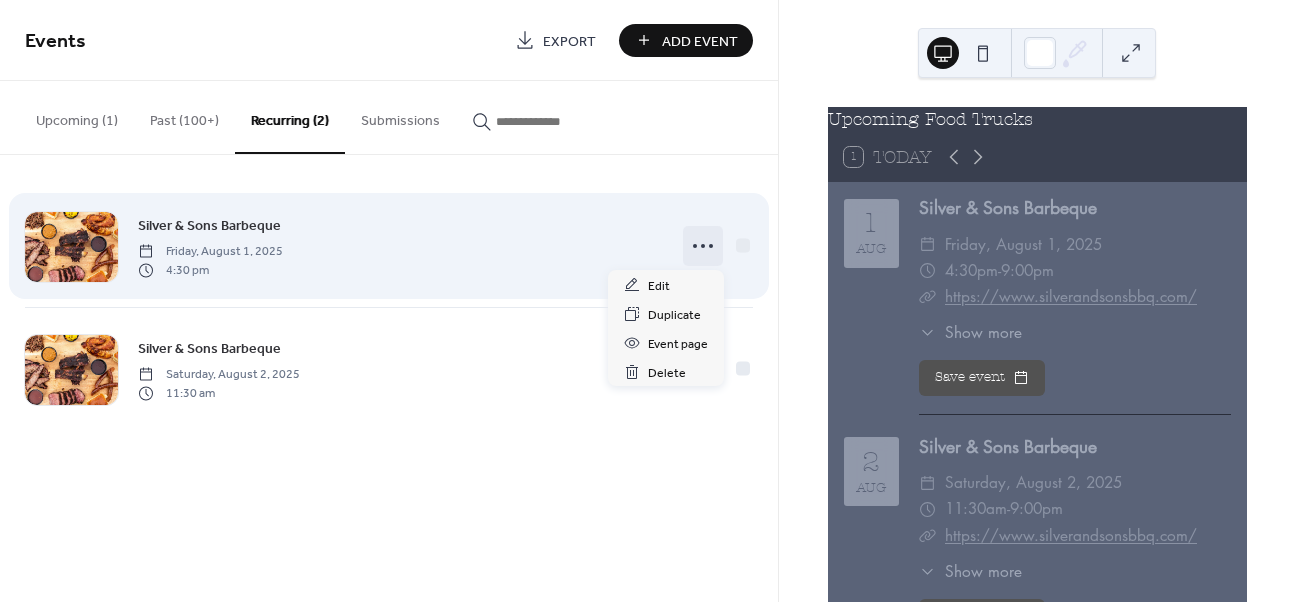click 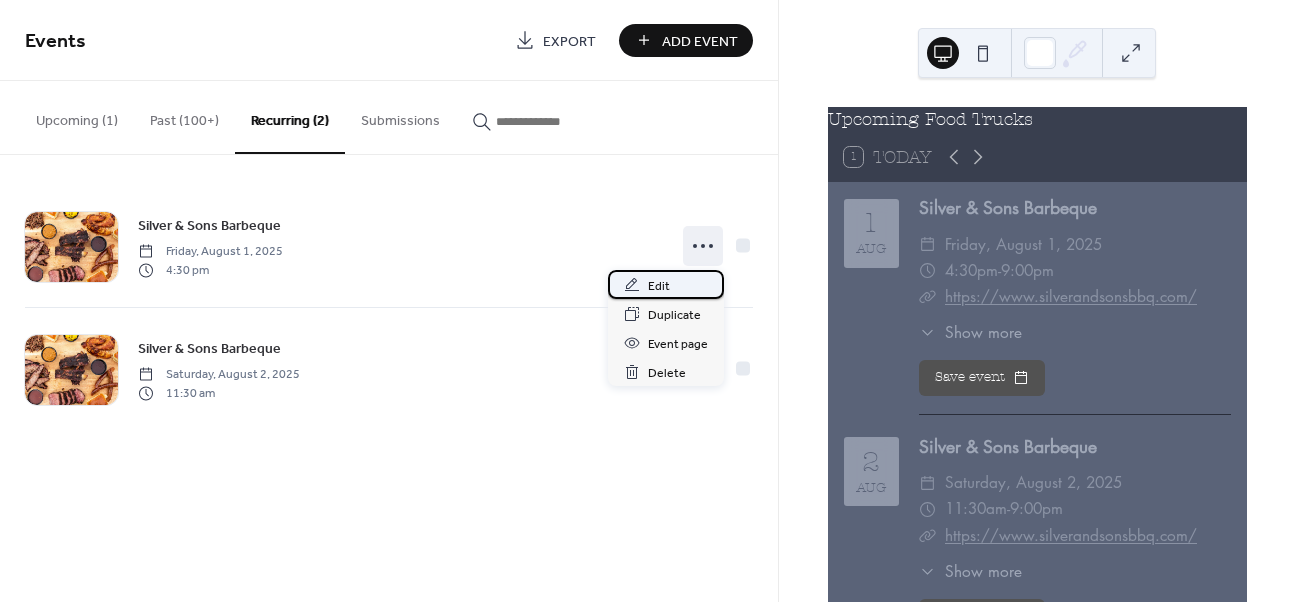 click on "Edit" at bounding box center (659, 286) 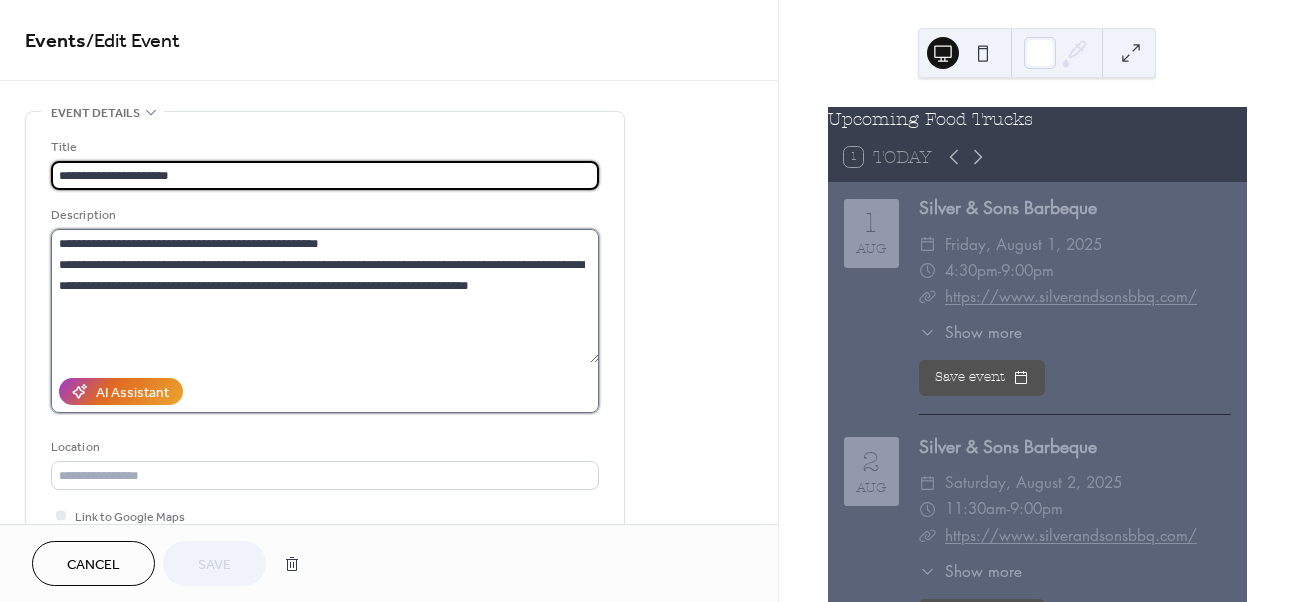 click on "**********" at bounding box center [325, 296] 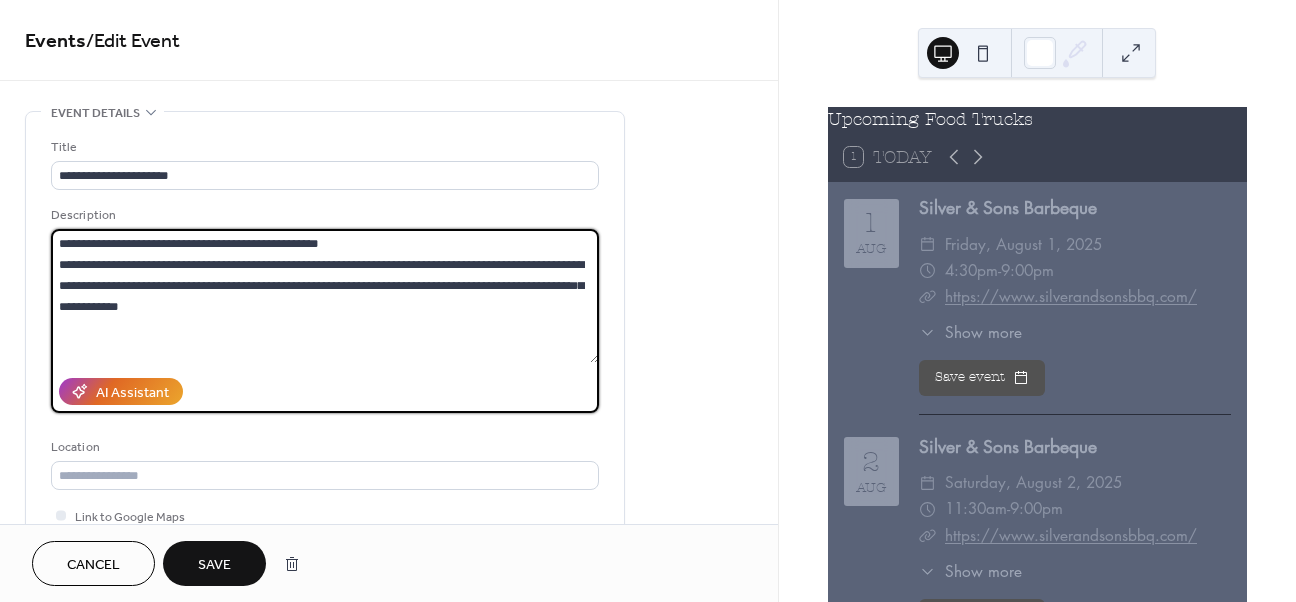 click on "**********" at bounding box center [325, 296] 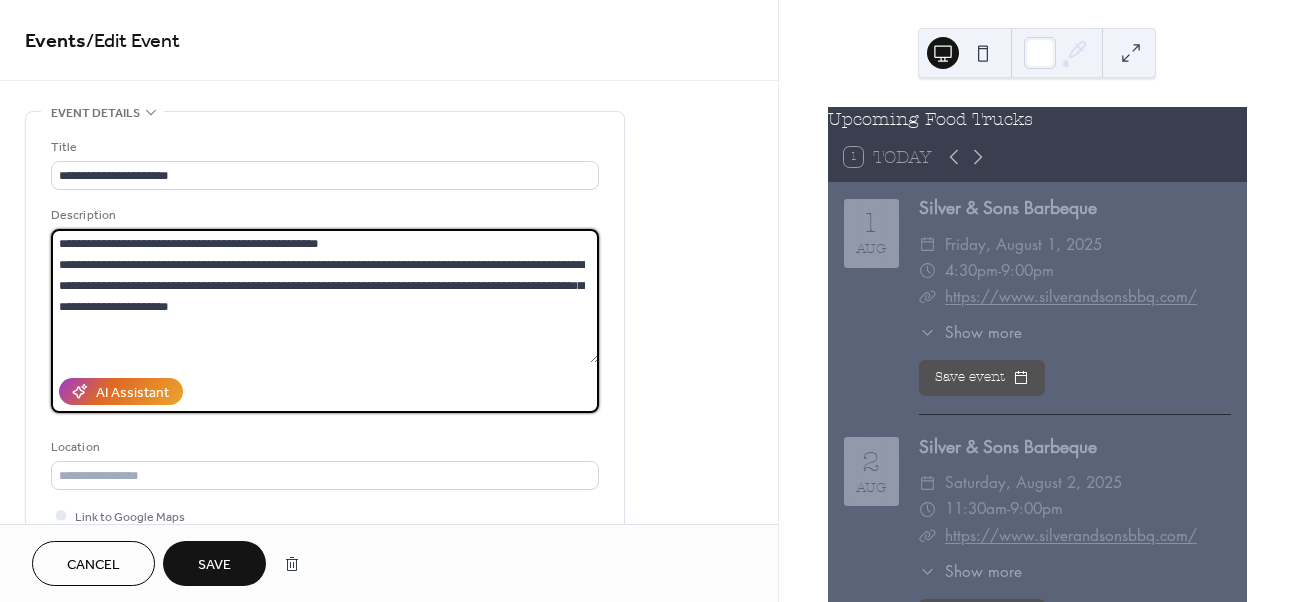click on "**********" at bounding box center [325, 296] 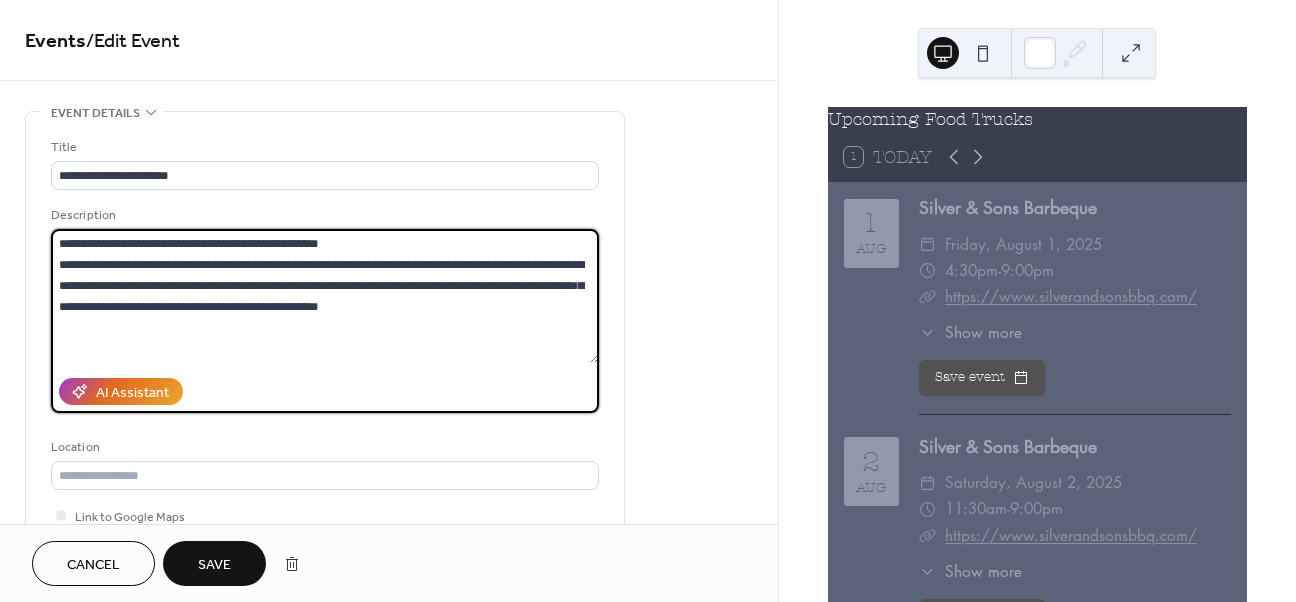 click on "**********" at bounding box center [325, 296] 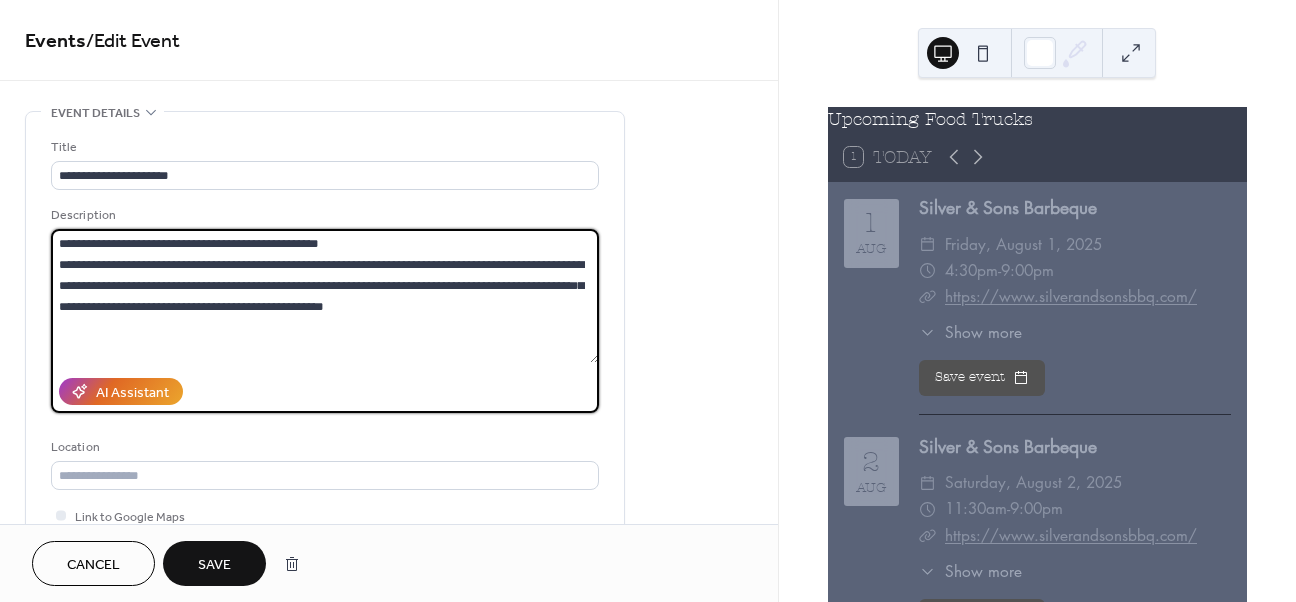 click on "**********" at bounding box center [325, 296] 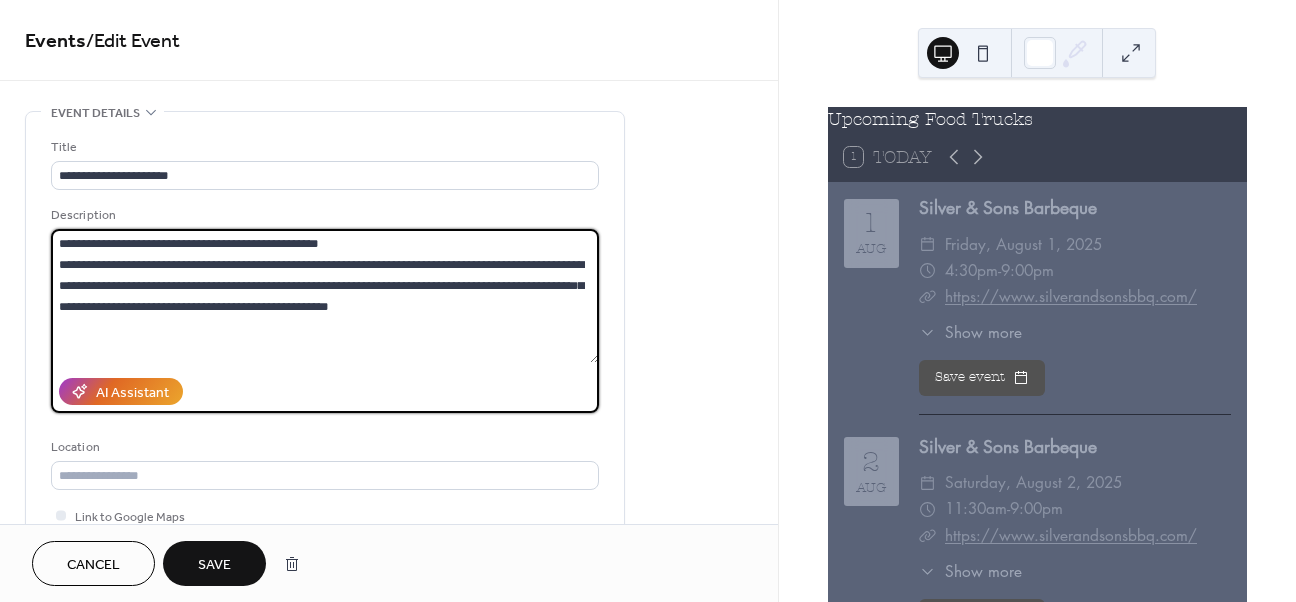 click on "**********" at bounding box center [325, 296] 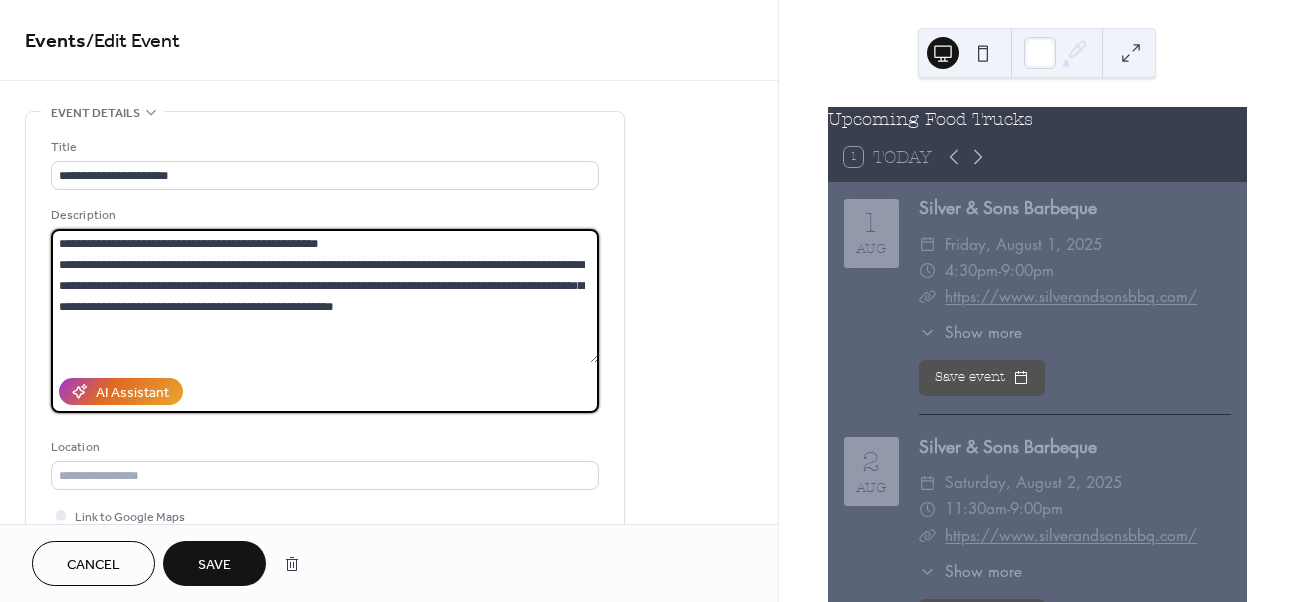 click on "**********" at bounding box center (325, 296) 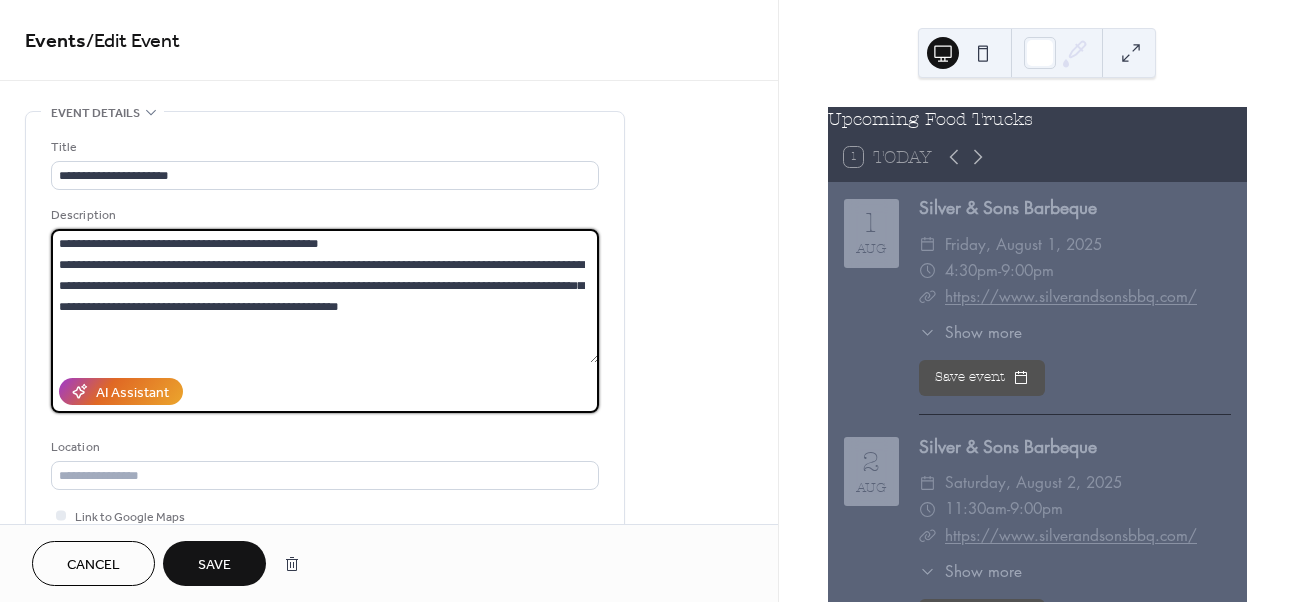 click on "**********" at bounding box center (325, 296) 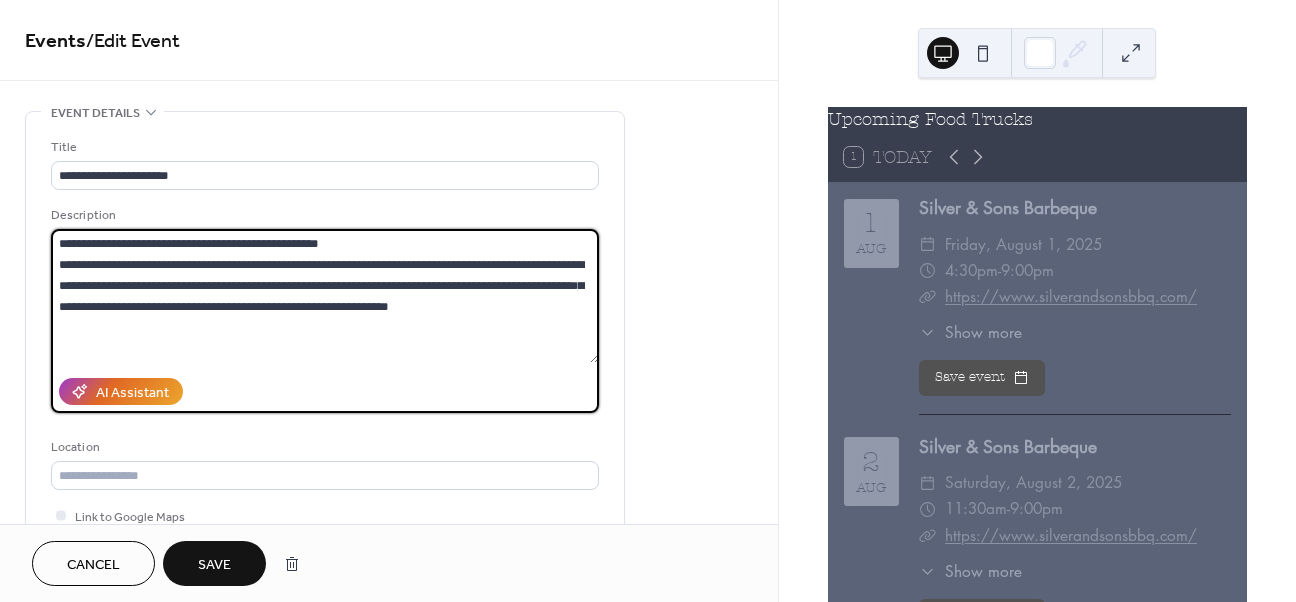 click on "**********" at bounding box center [325, 296] 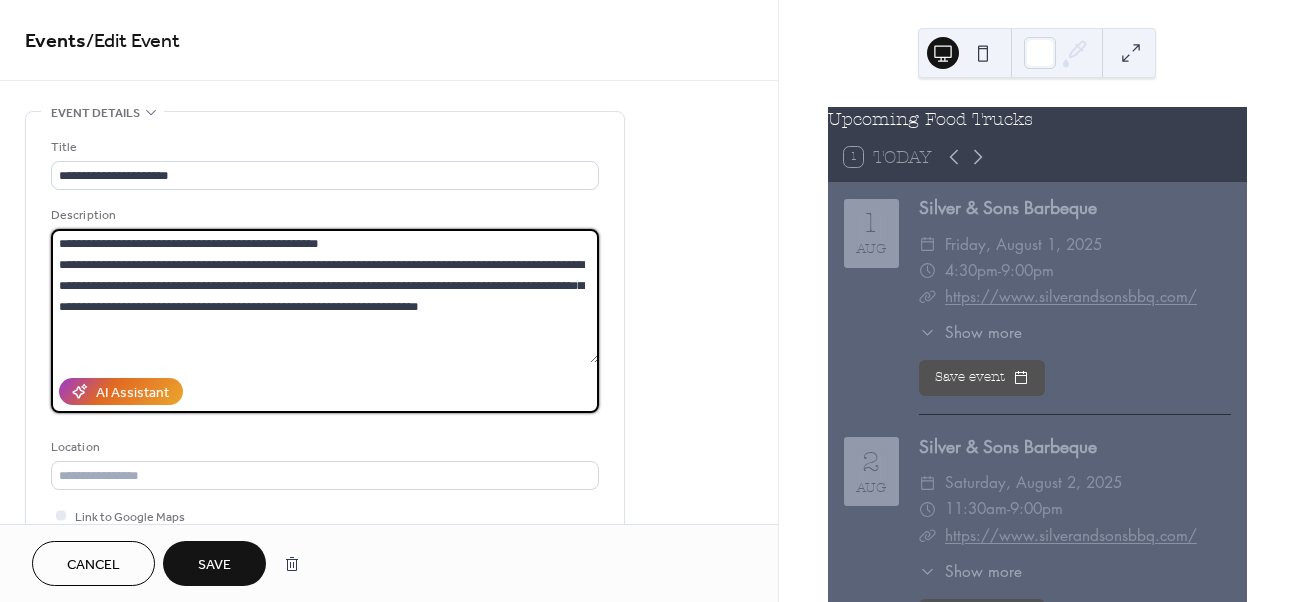click on "**********" at bounding box center [325, 296] 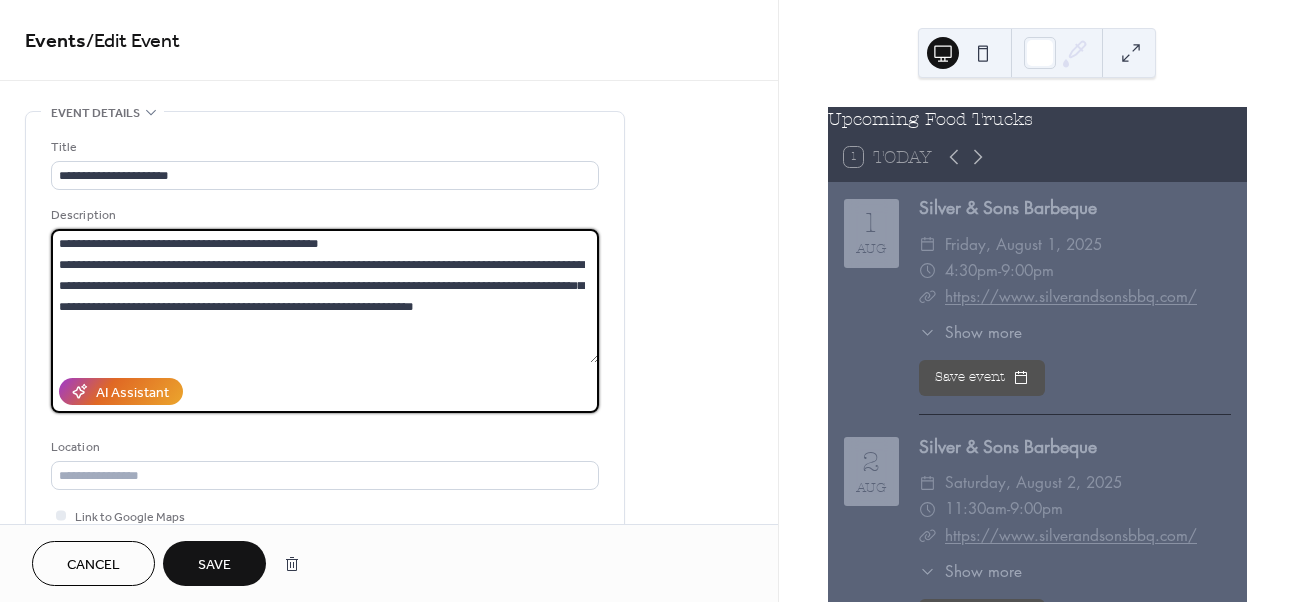 click on "**********" at bounding box center (325, 296) 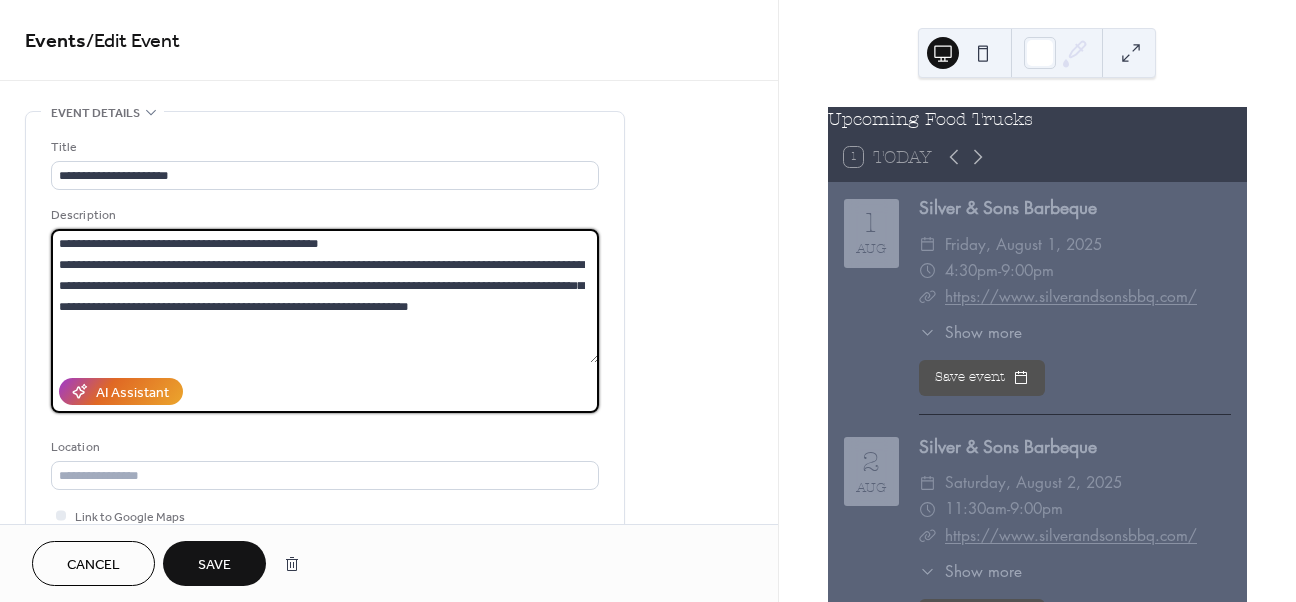 click on "**********" at bounding box center (325, 296) 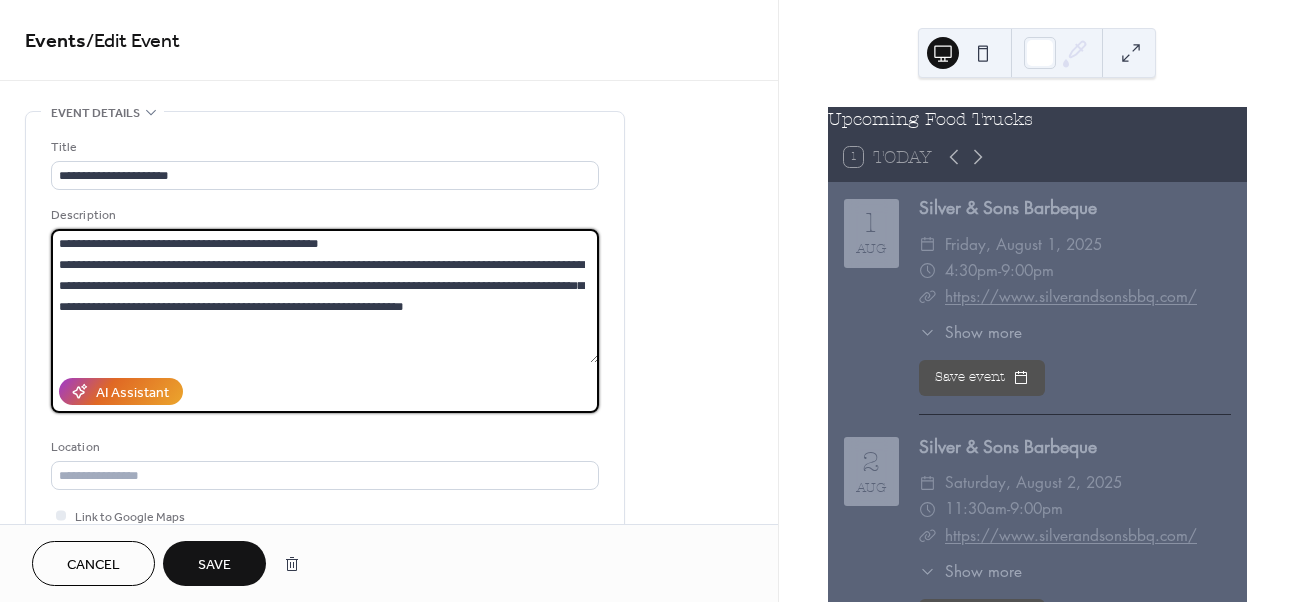drag, startPoint x: 518, startPoint y: 306, endPoint x: 46, endPoint y: 236, distance: 477.16245 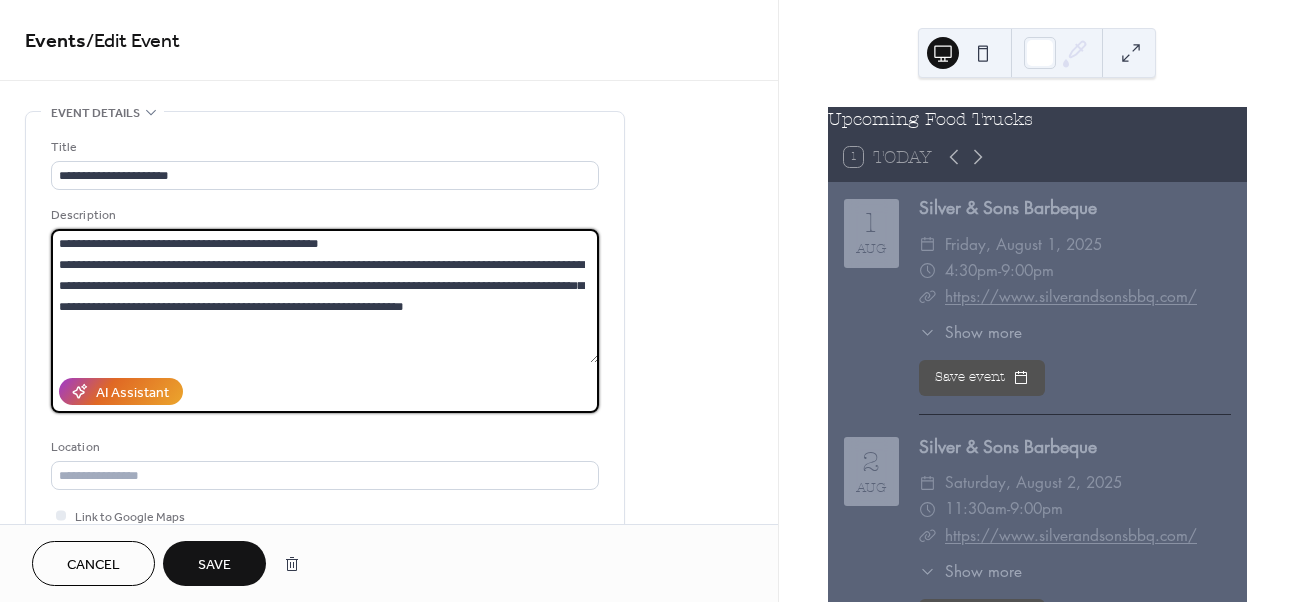 click on "**********" at bounding box center (325, 365) 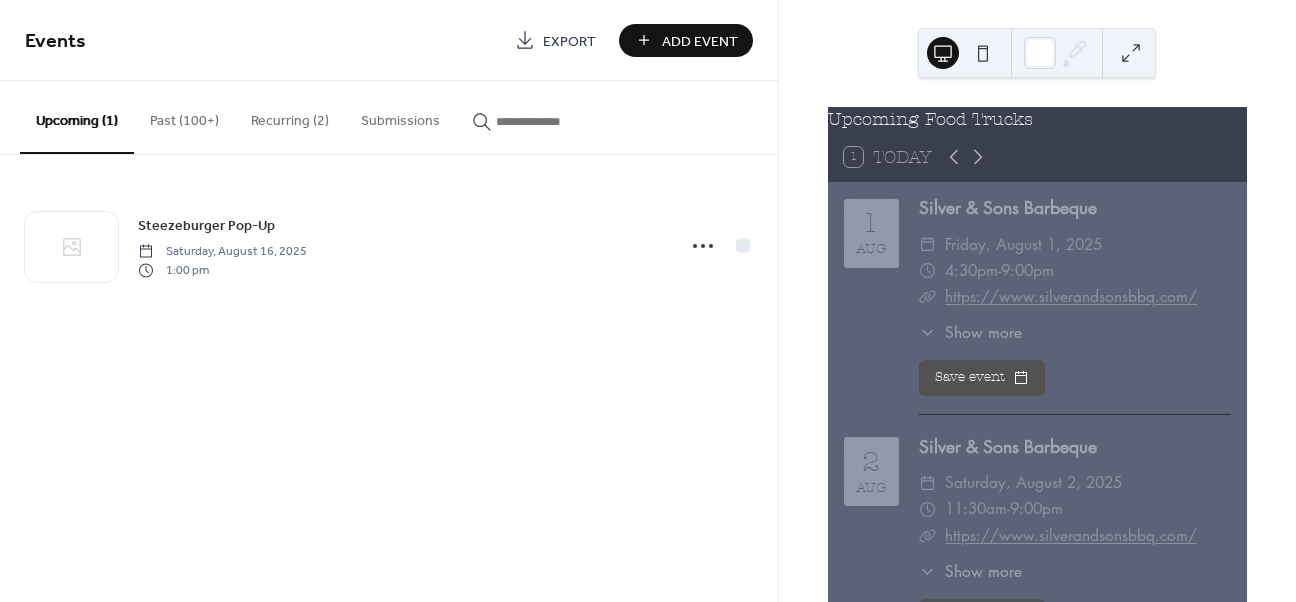 click on "Recurring (2)" at bounding box center (290, 116) 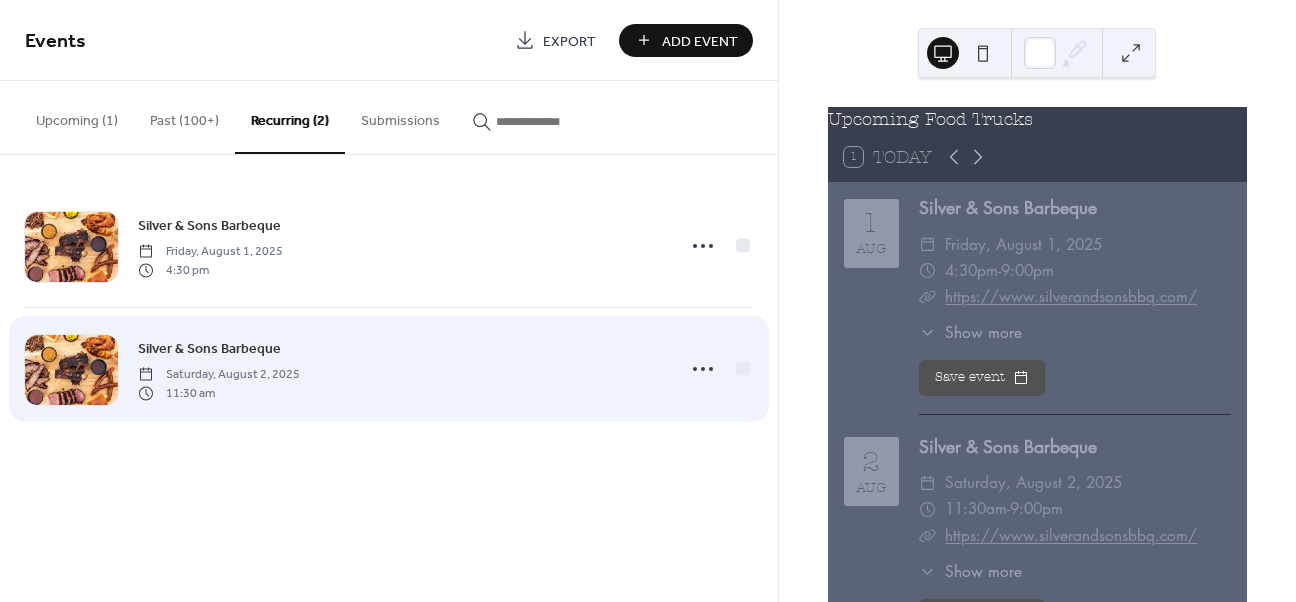 click on "Silver & Sons Barbeque" at bounding box center [209, 349] 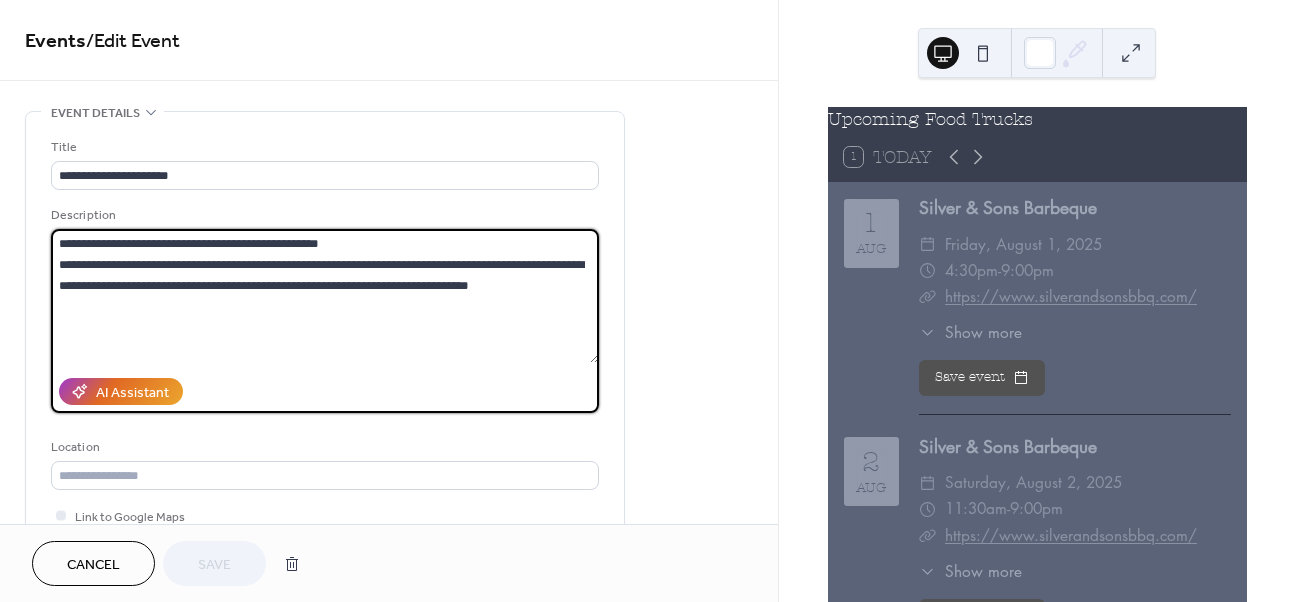 drag, startPoint x: 530, startPoint y: 283, endPoint x: 180, endPoint y: 264, distance: 350.51532 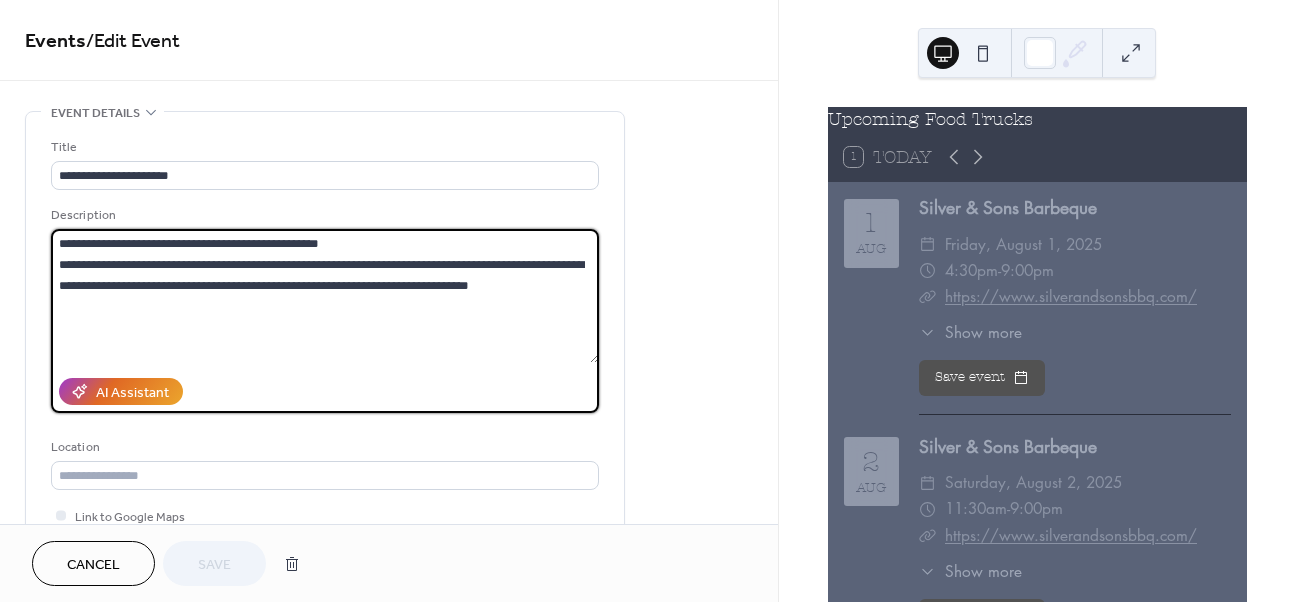 click on "**********" at bounding box center (325, 296) 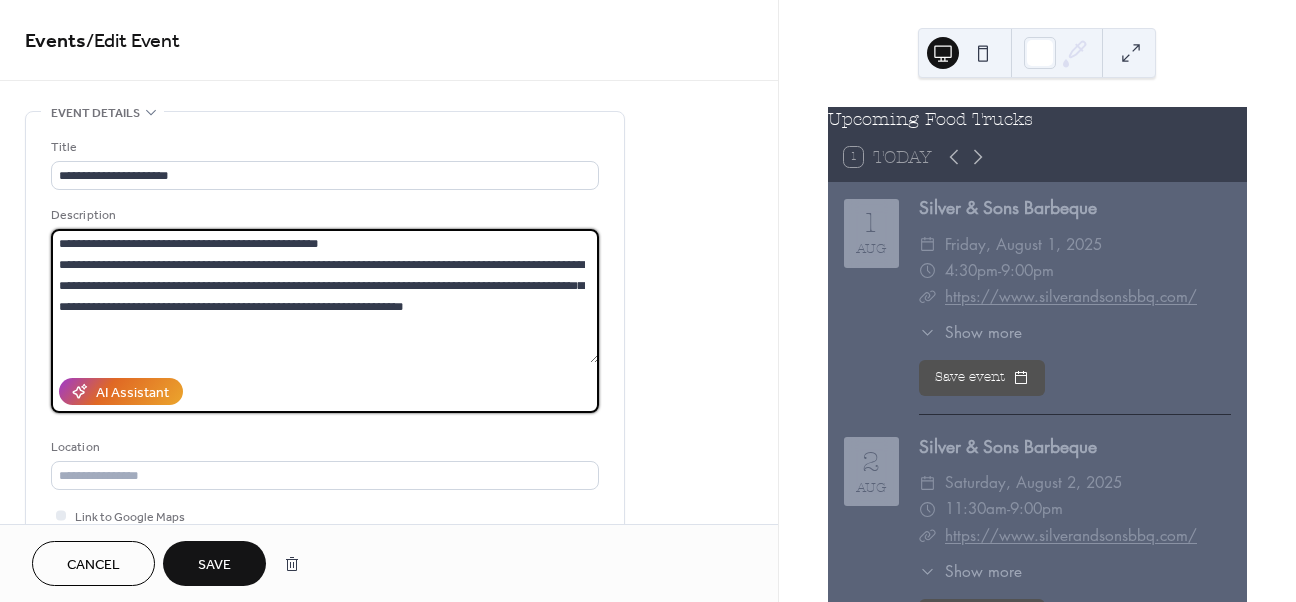 type on "**********" 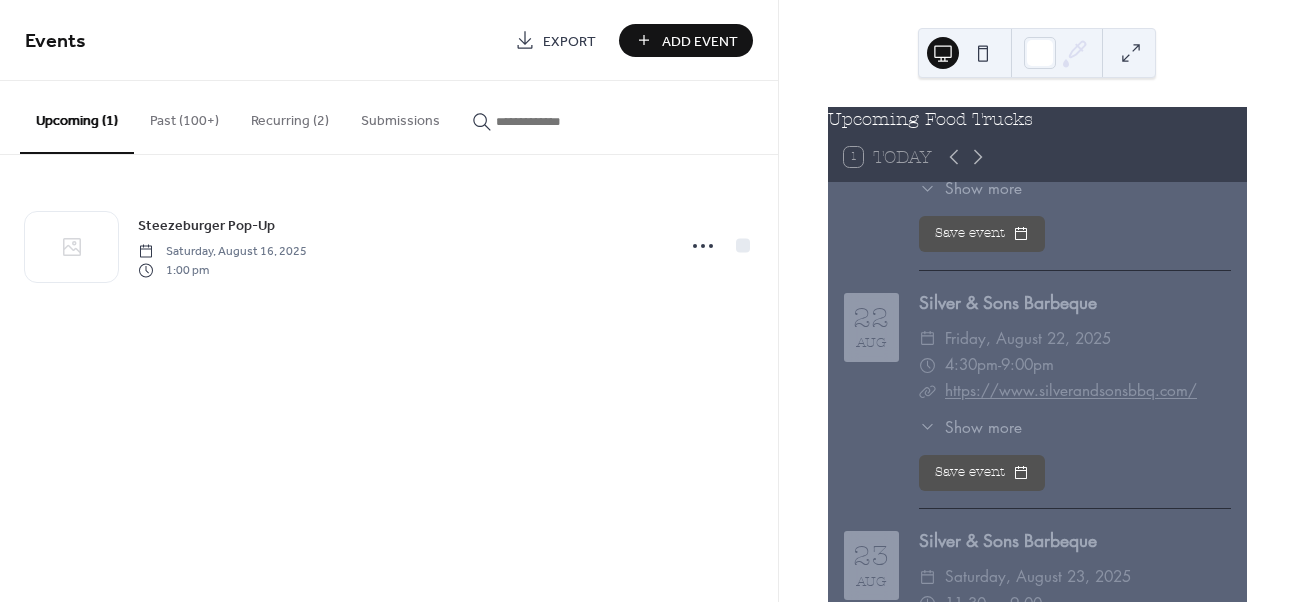 scroll, scrollTop: 3723, scrollLeft: 0, axis: vertical 